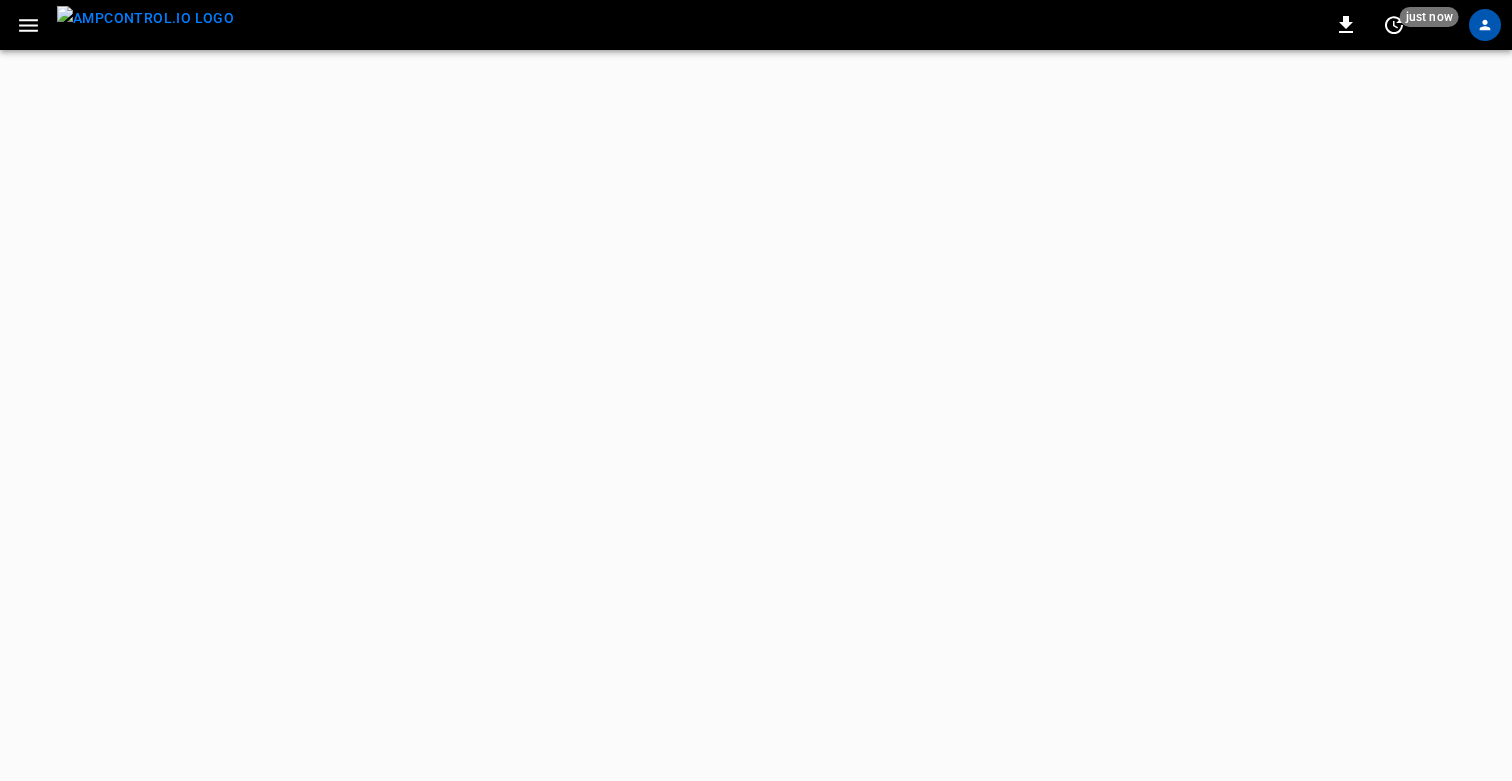 scroll, scrollTop: 0, scrollLeft: 0, axis: both 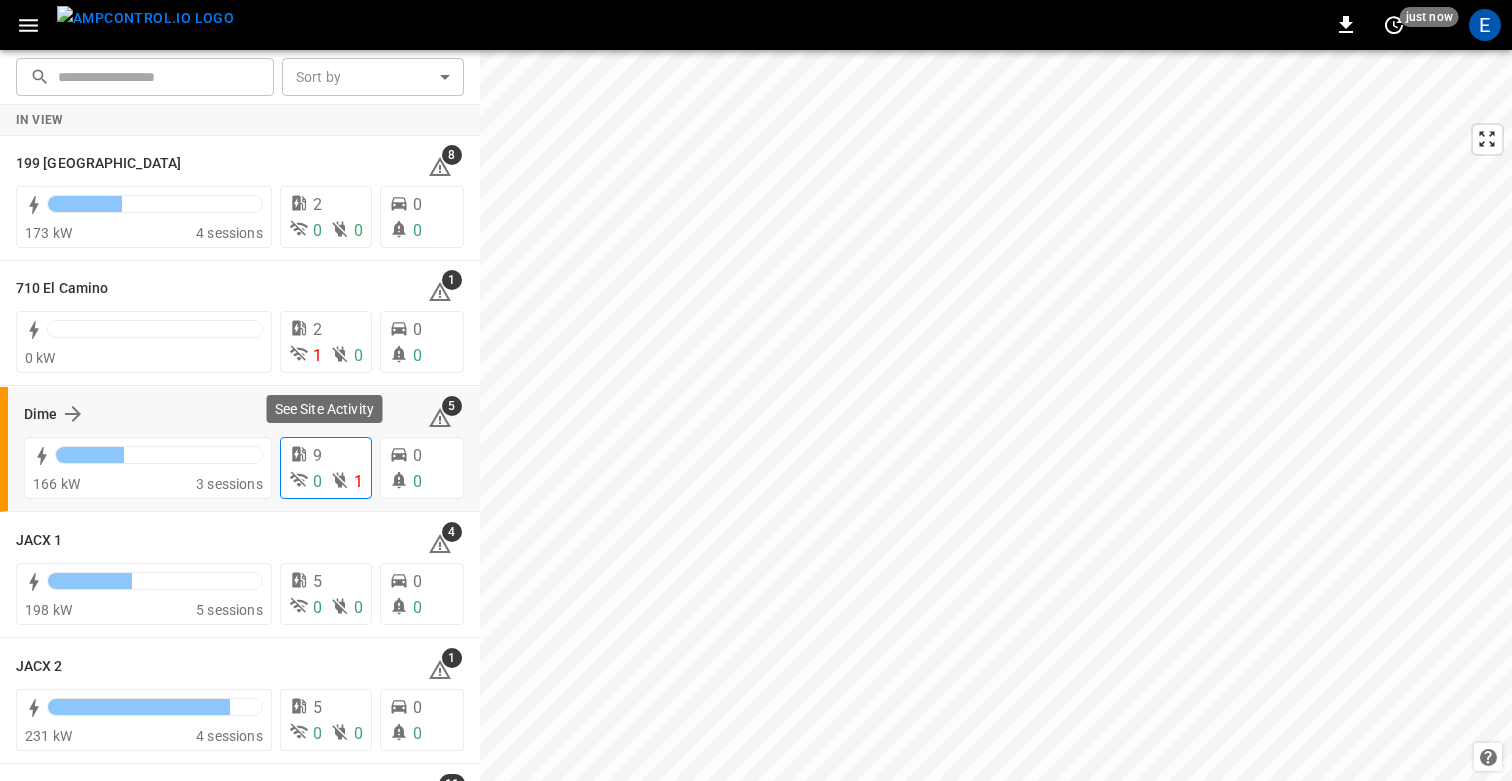 click on "9" at bounding box center [317, 455] 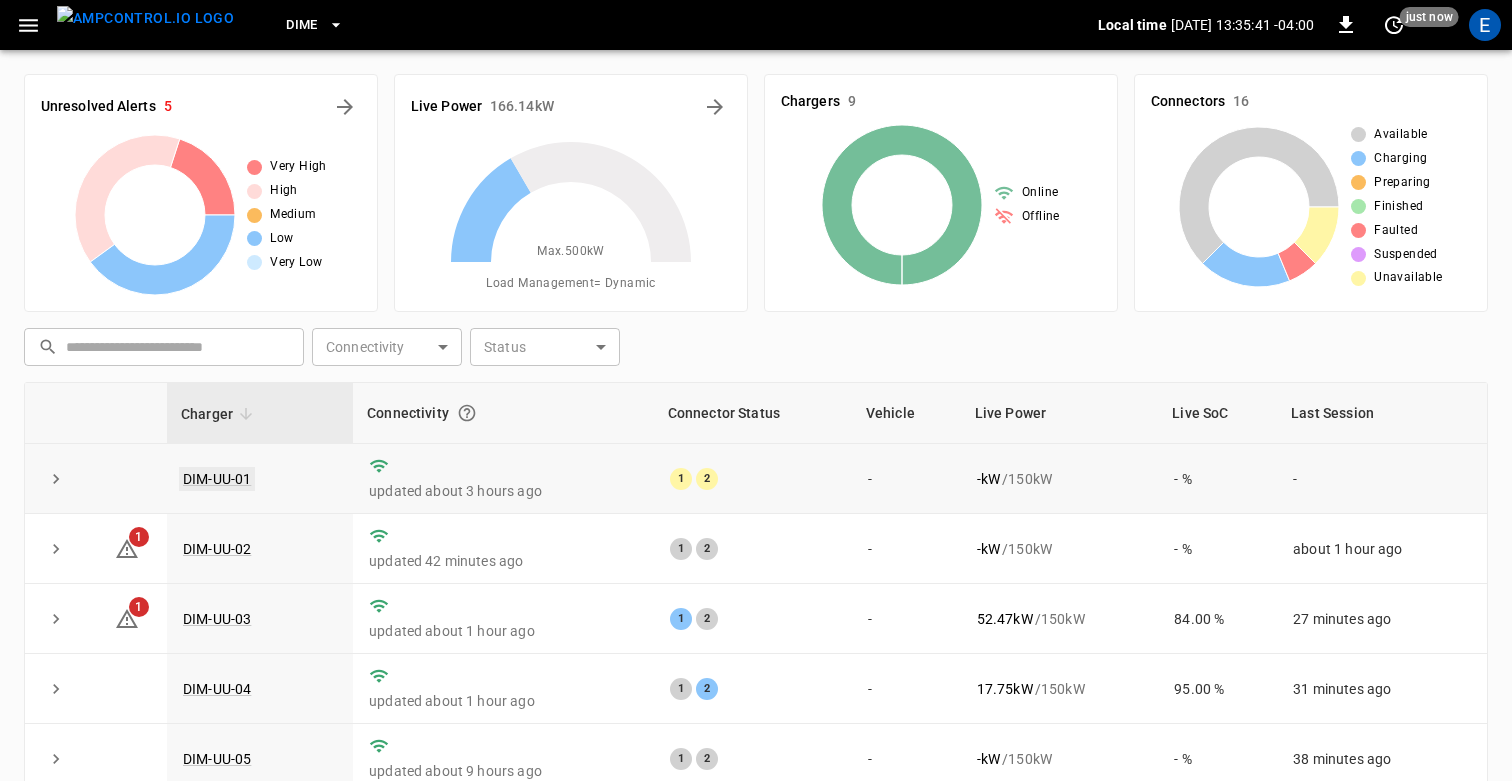 click on "DIM-UU-01" at bounding box center (217, 479) 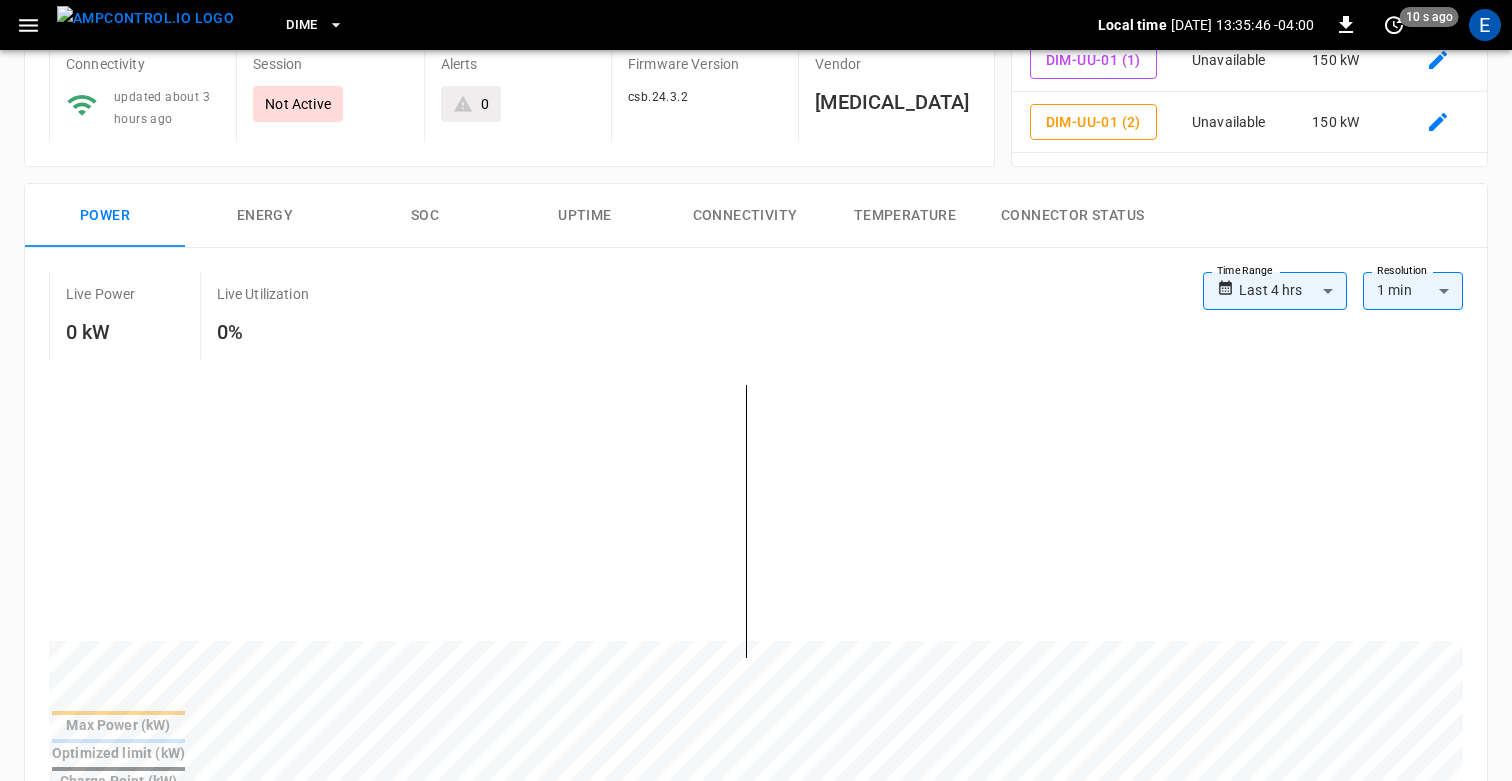 scroll, scrollTop: 304, scrollLeft: 0, axis: vertical 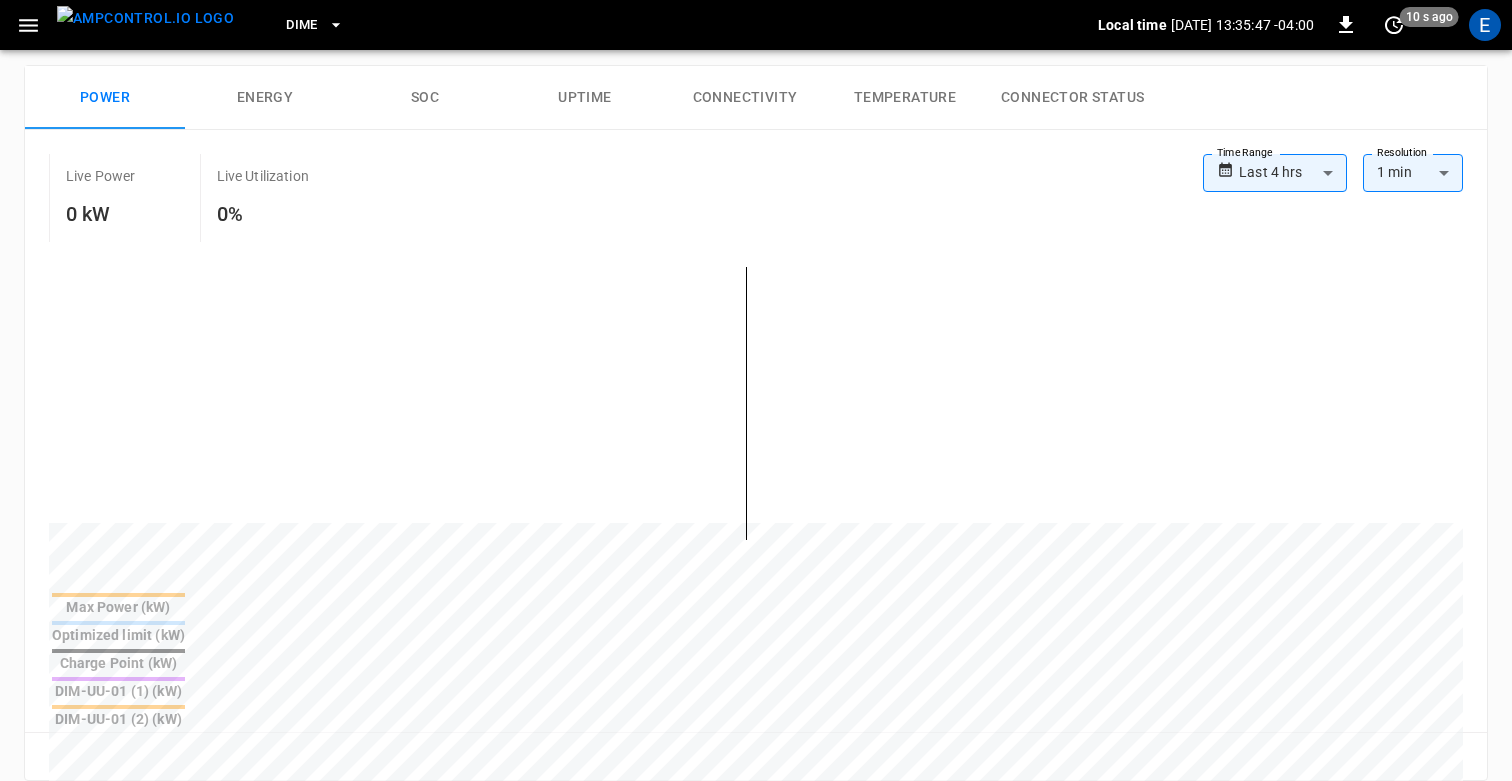 click on "**********" at bounding box center [756, 644] 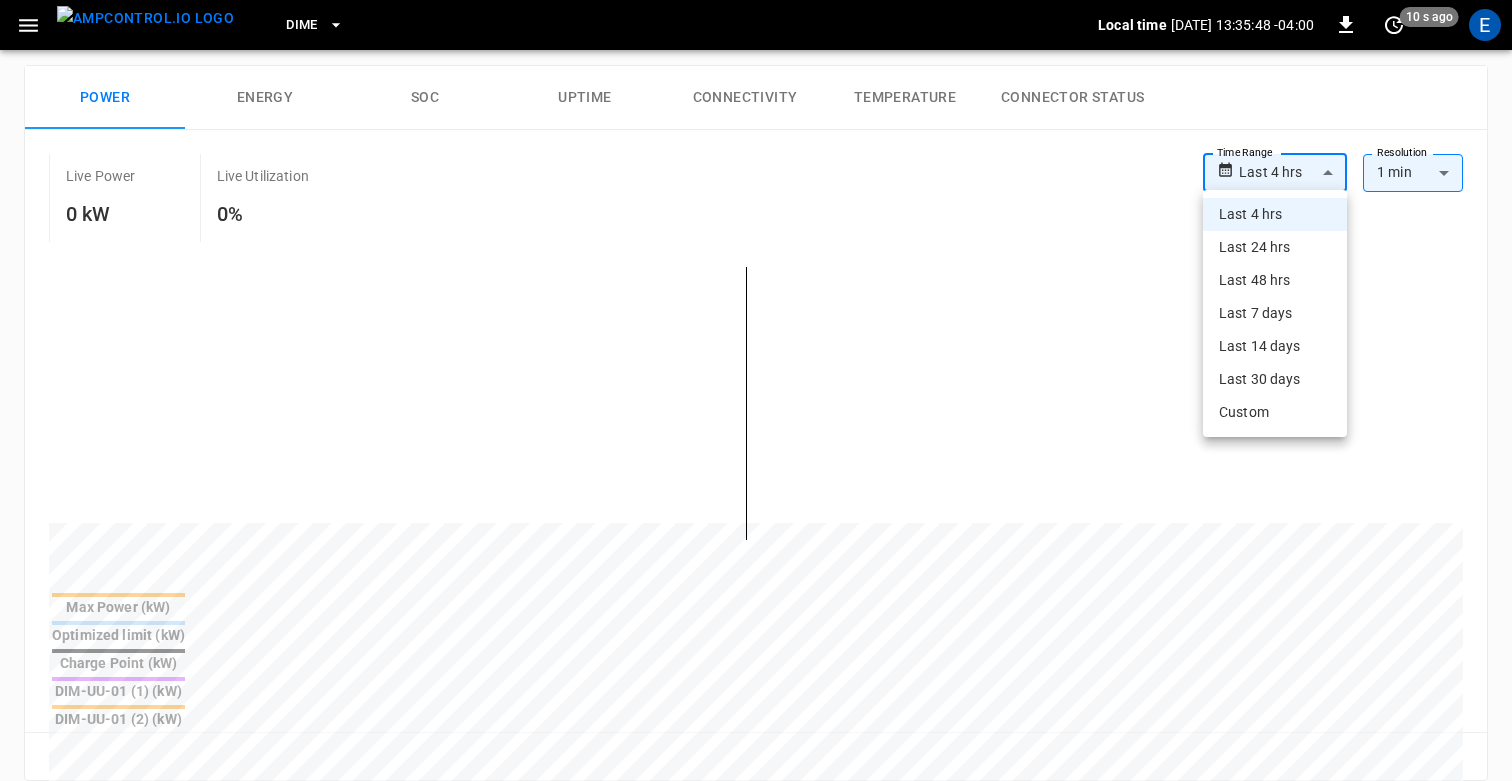 click on "Last 24 hrs" at bounding box center [1275, 247] 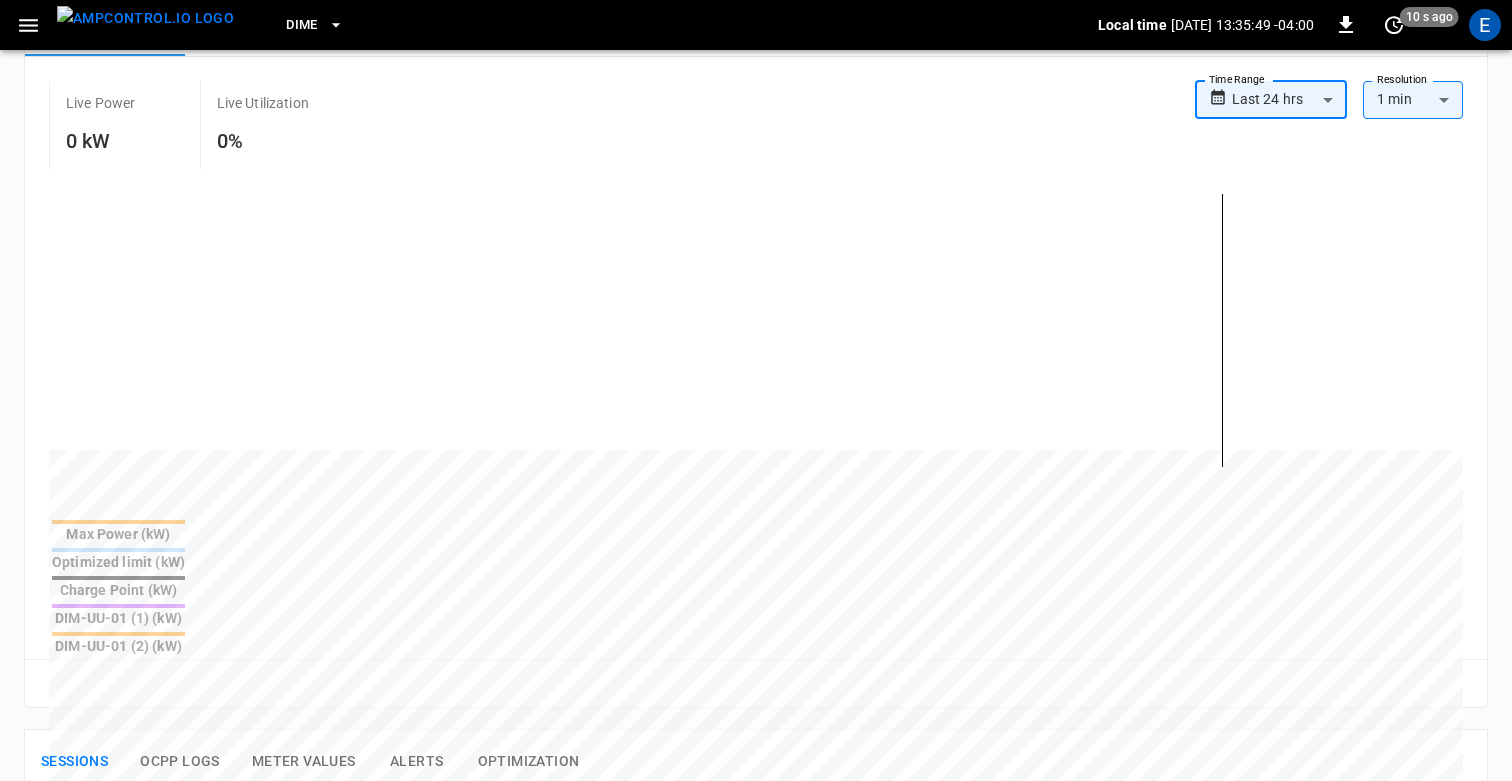 scroll, scrollTop: 376, scrollLeft: 0, axis: vertical 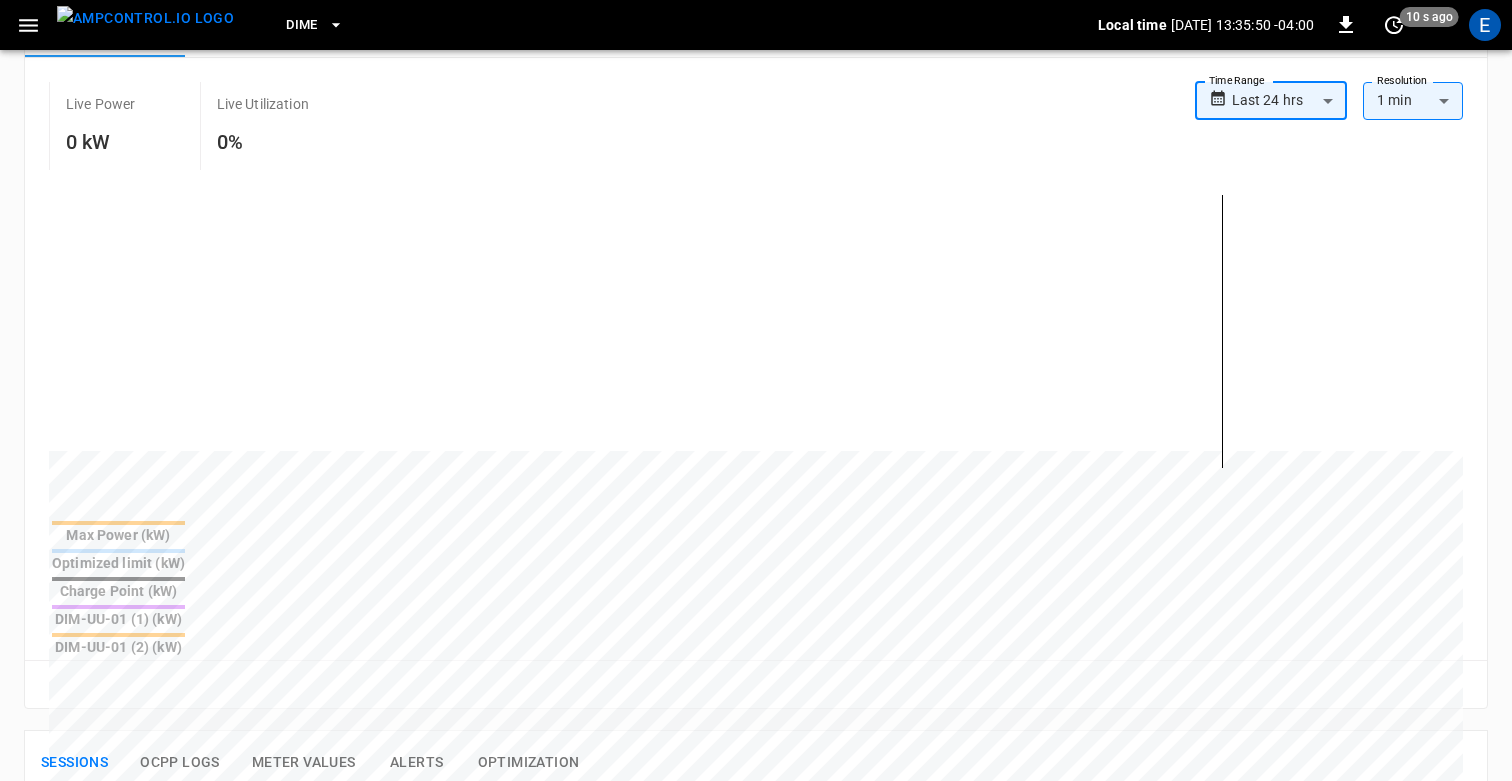 click on "**********" at bounding box center [756, 572] 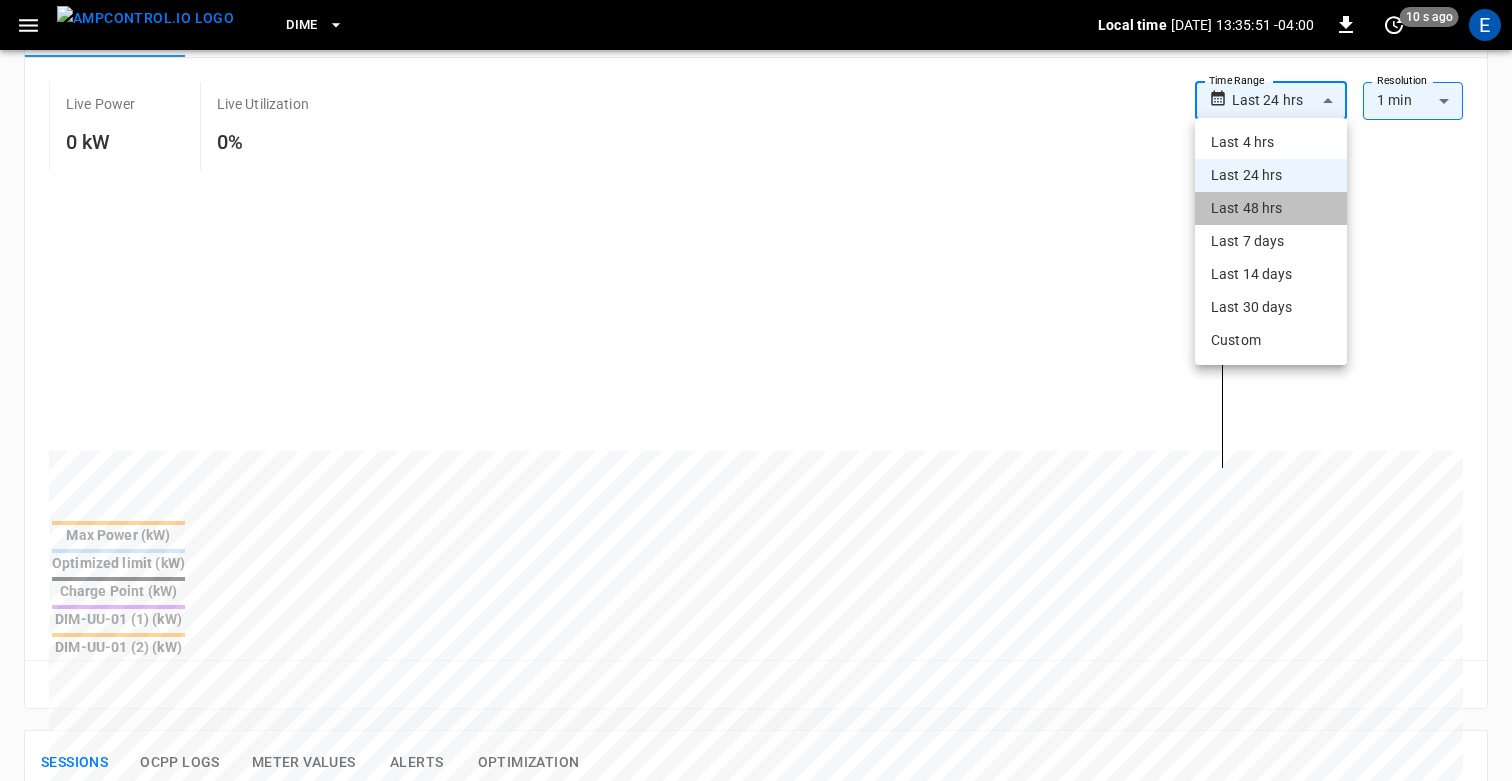 click on "Last 48 hrs" at bounding box center [1271, 208] 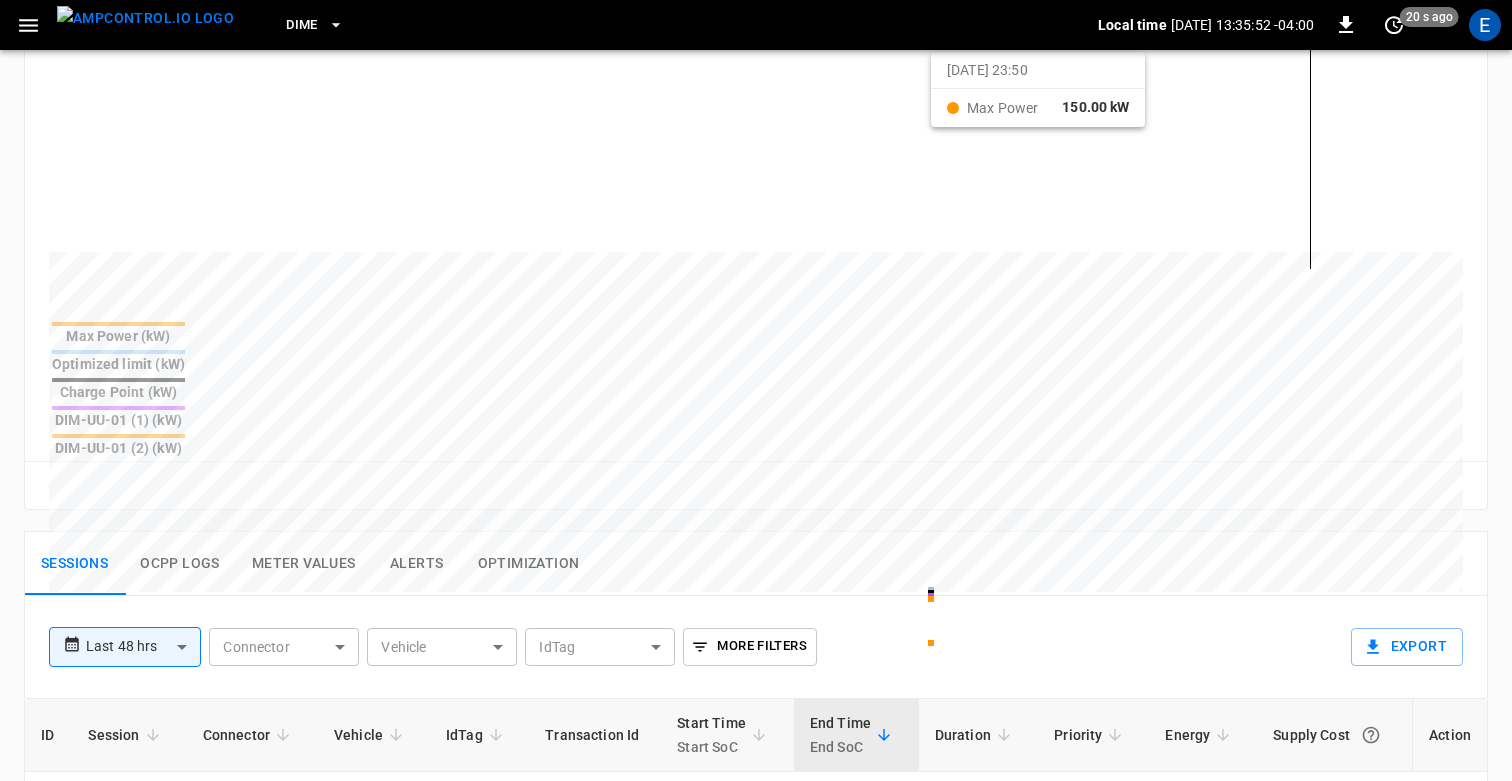 scroll, scrollTop: 581, scrollLeft: 0, axis: vertical 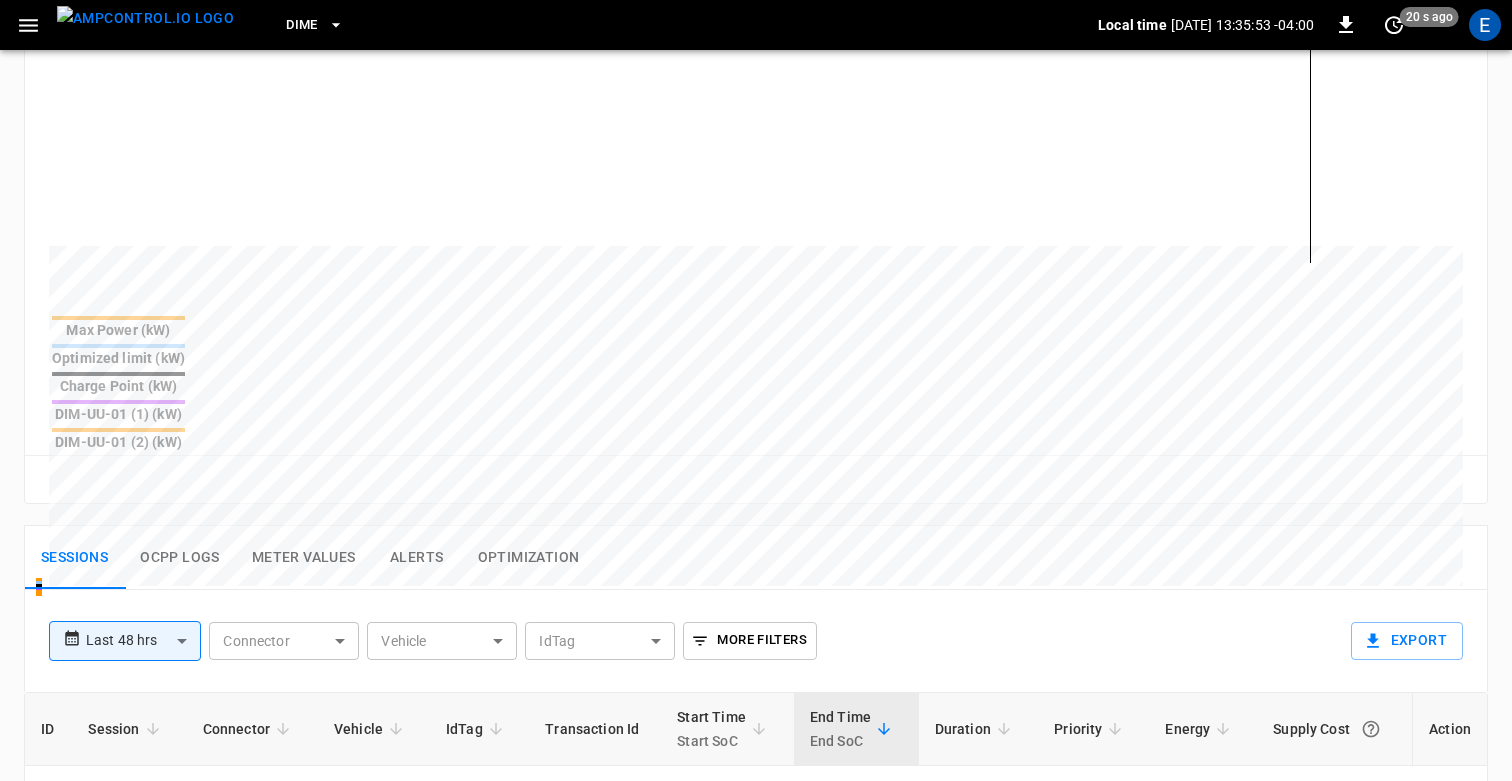 click on "**********" at bounding box center (756, 367) 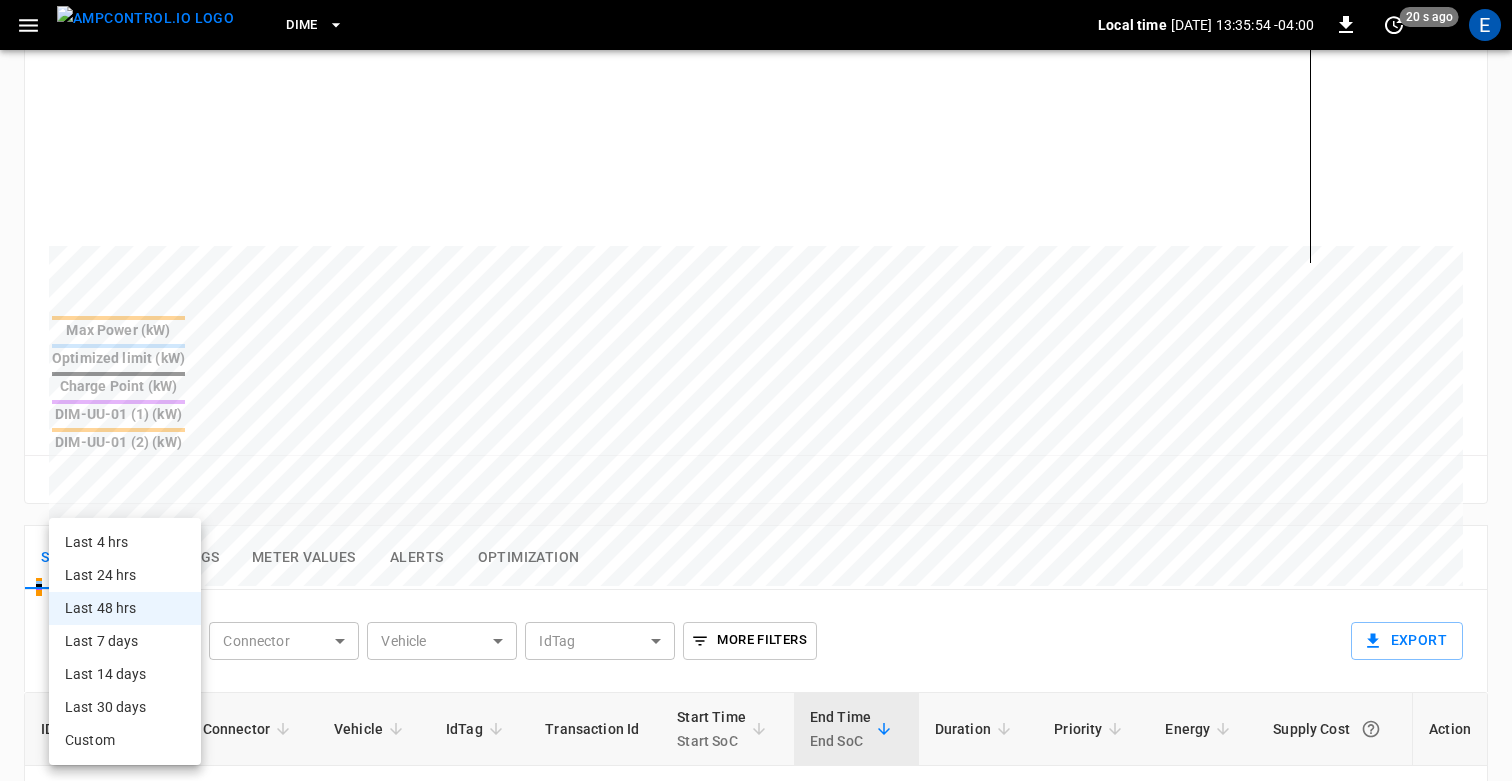 click at bounding box center [756, 390] 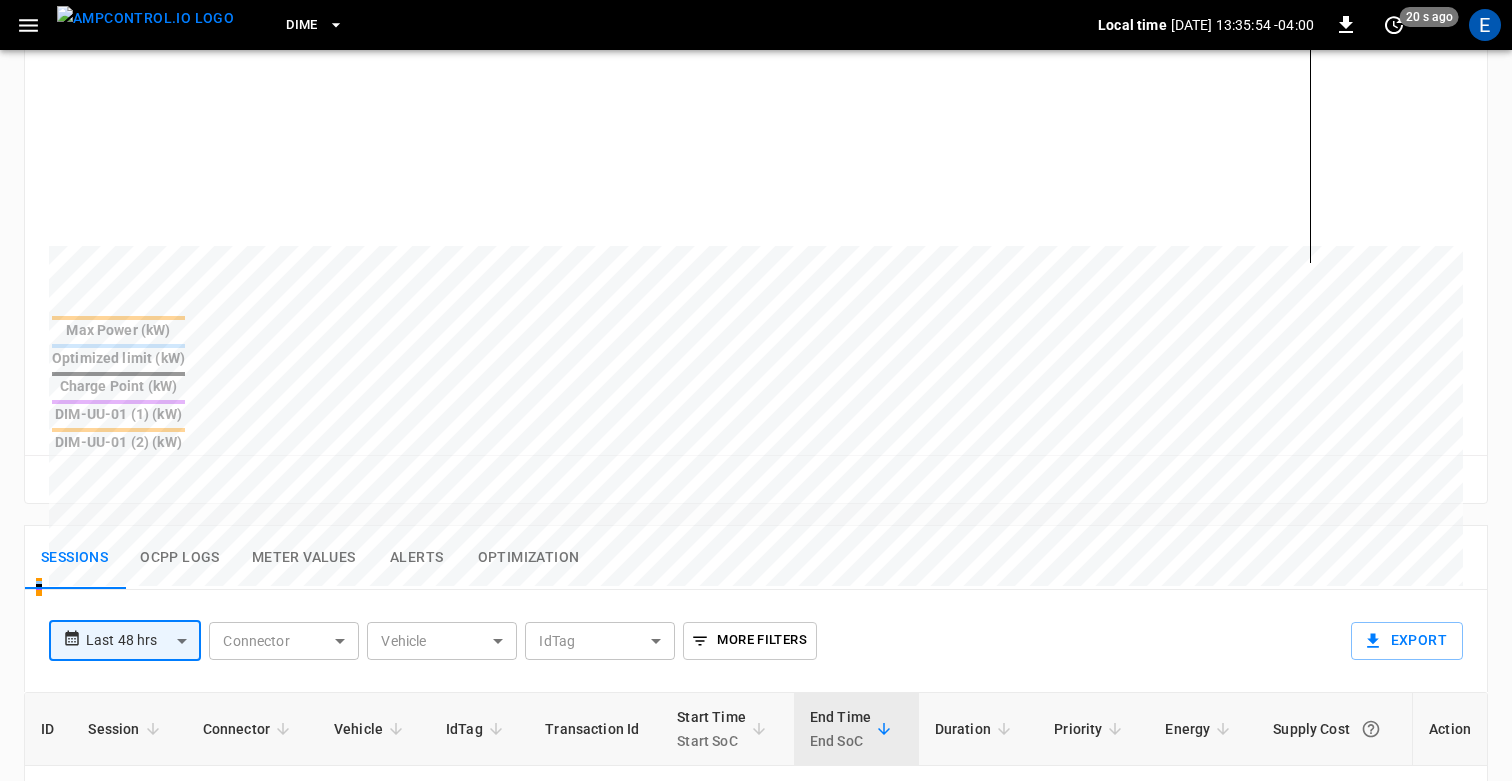 click on "Ocpp logs" at bounding box center (180, 558) 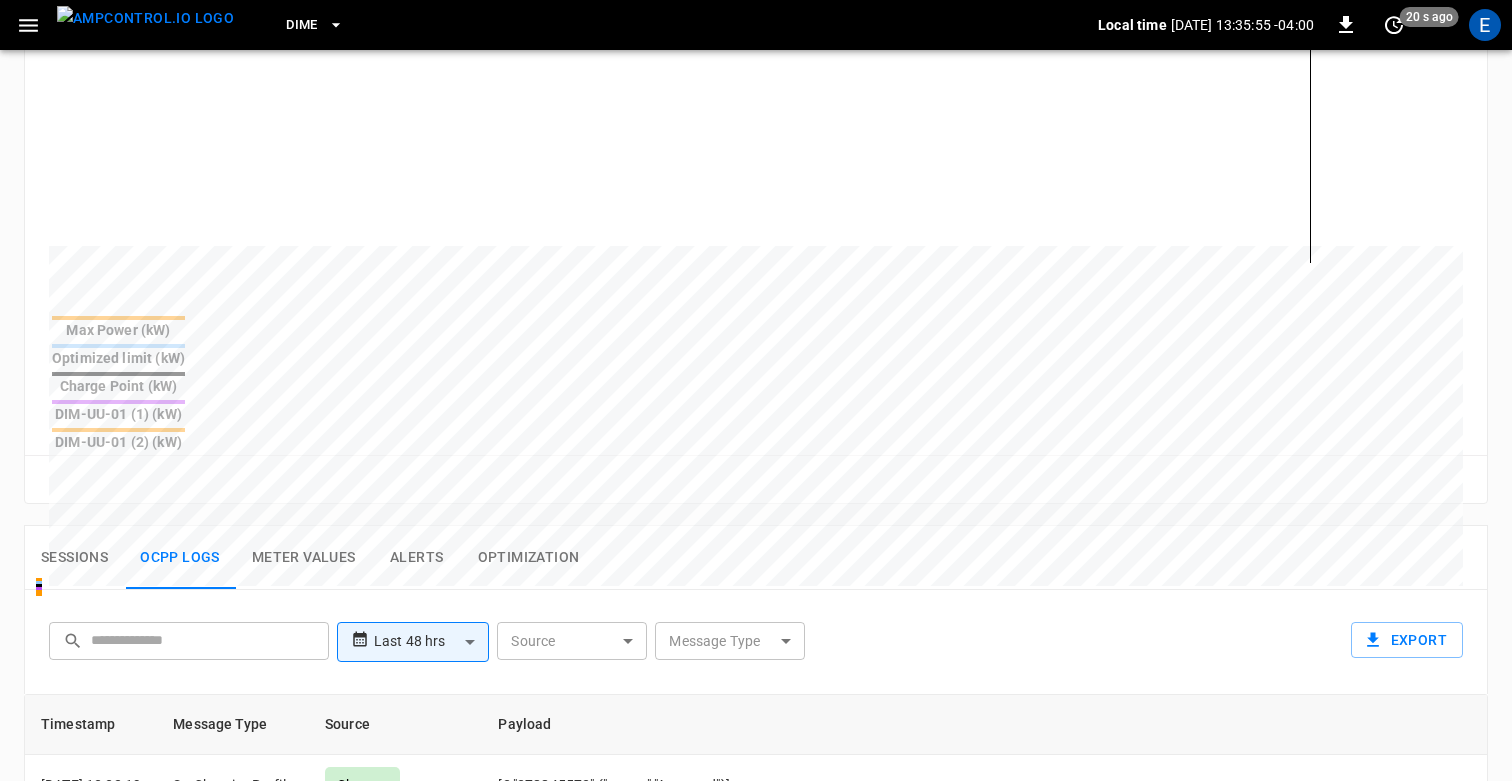 click on "Sessions" at bounding box center (74, 558) 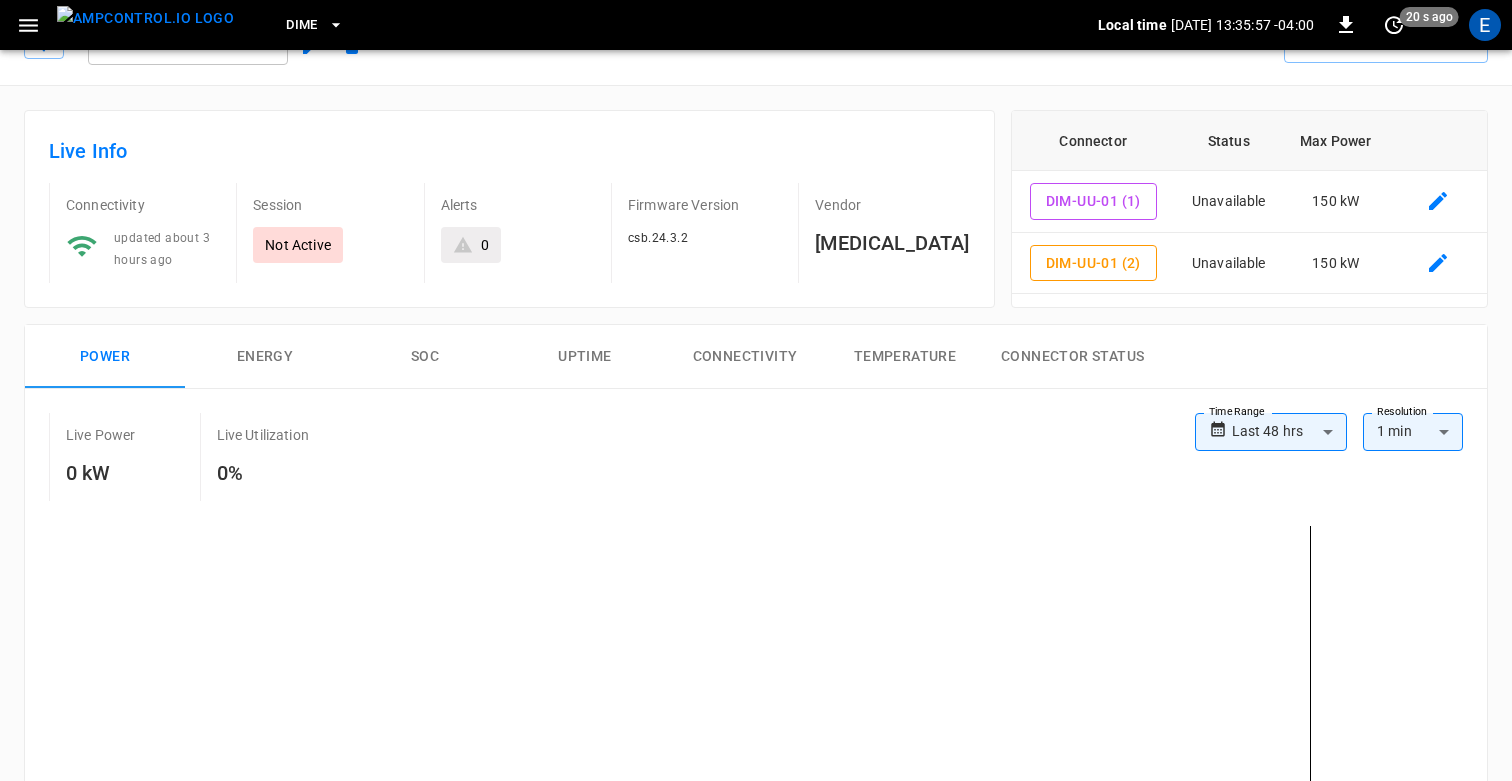 scroll, scrollTop: 0, scrollLeft: 0, axis: both 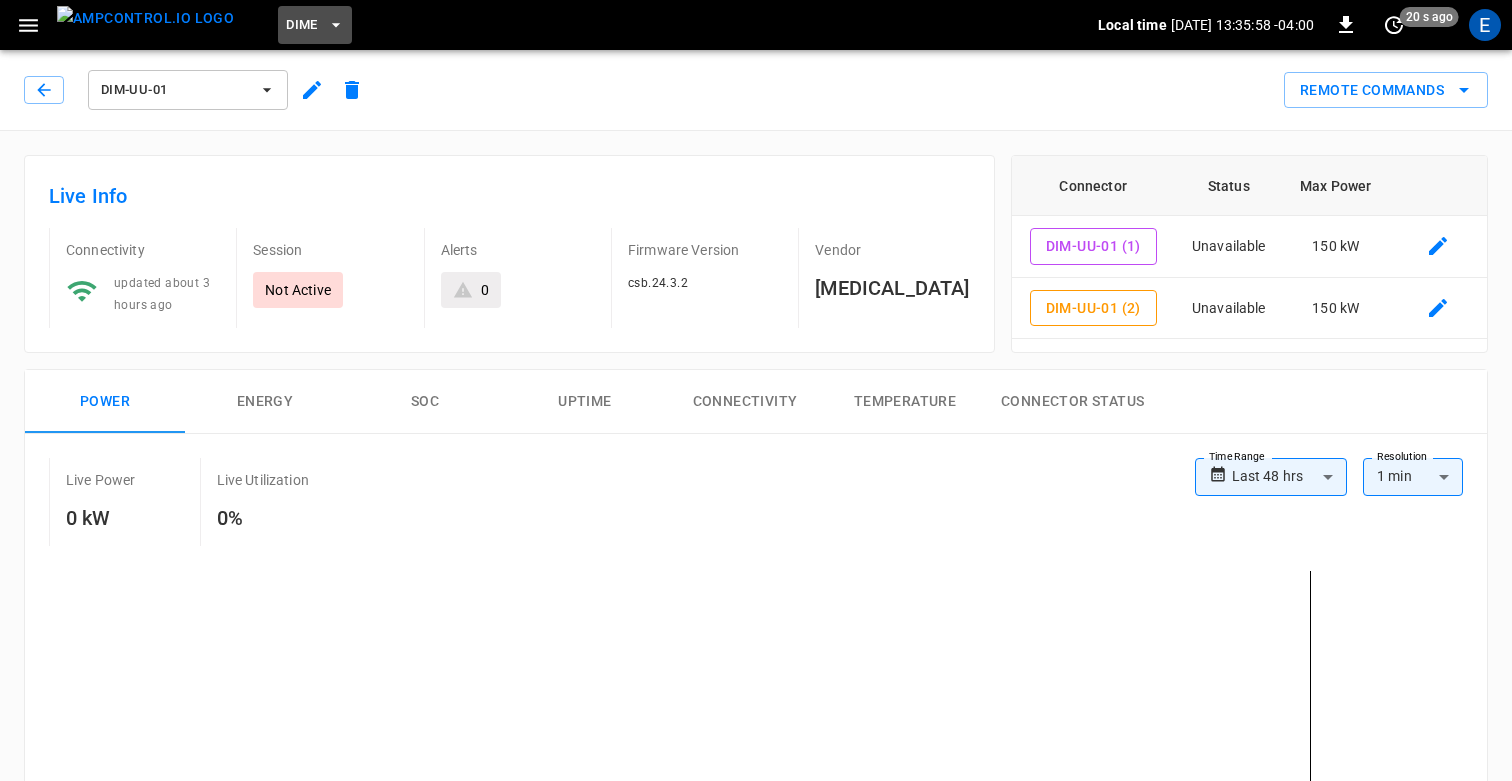 click on "Dime" at bounding box center (302, 25) 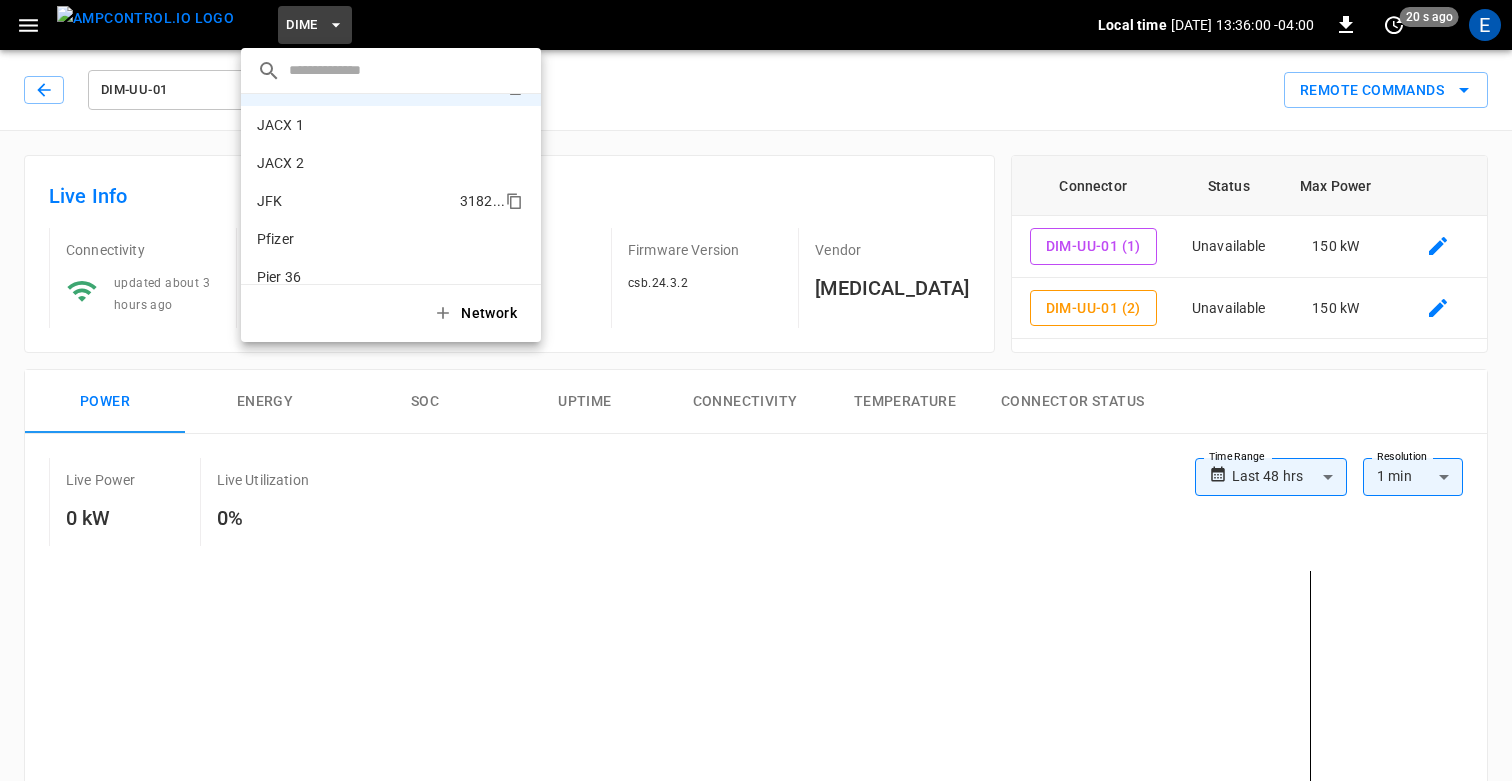 scroll, scrollTop: 130, scrollLeft: 0, axis: vertical 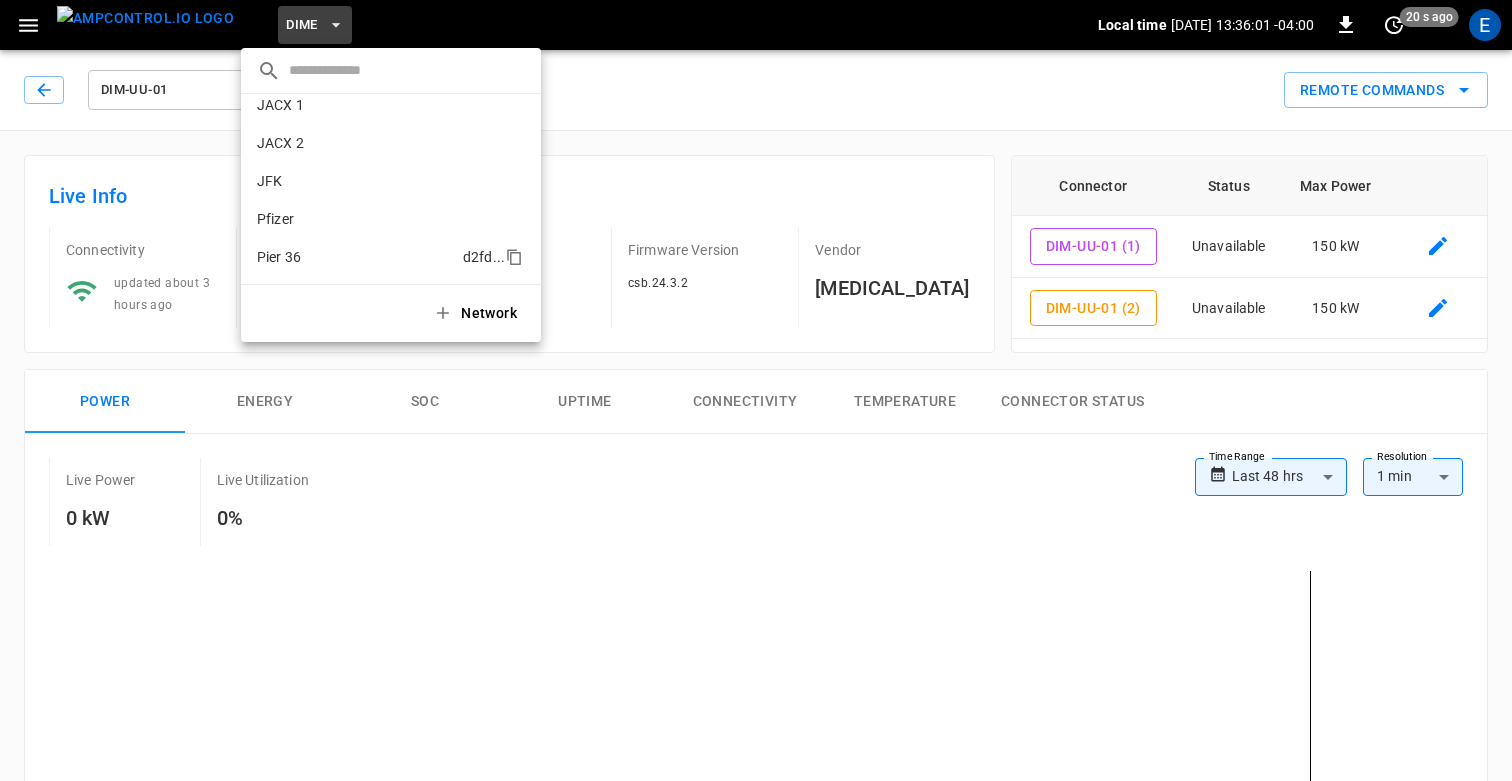 click on "Pier 36 d2fd ..." at bounding box center [391, 257] 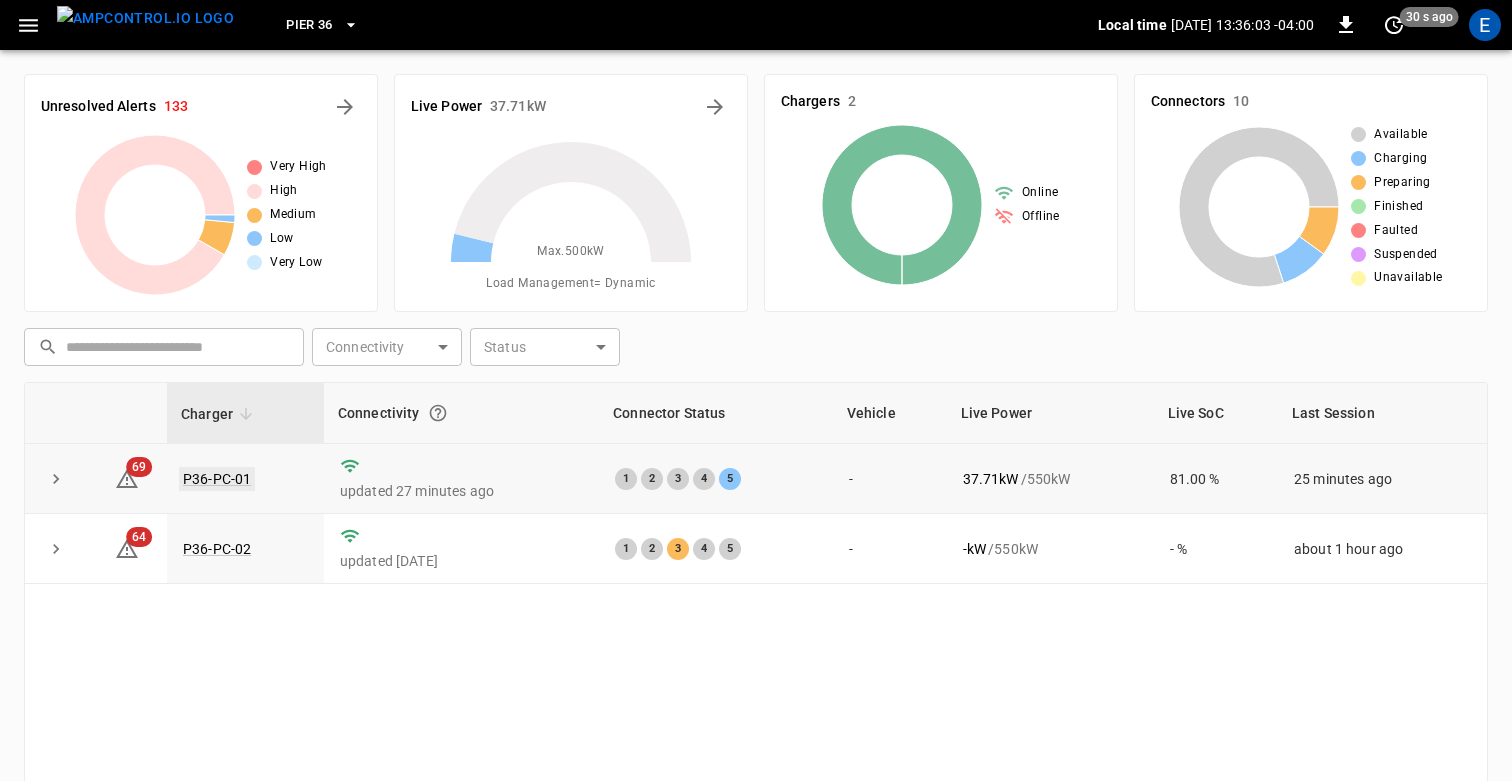 click on "P36-PC-01" at bounding box center (217, 479) 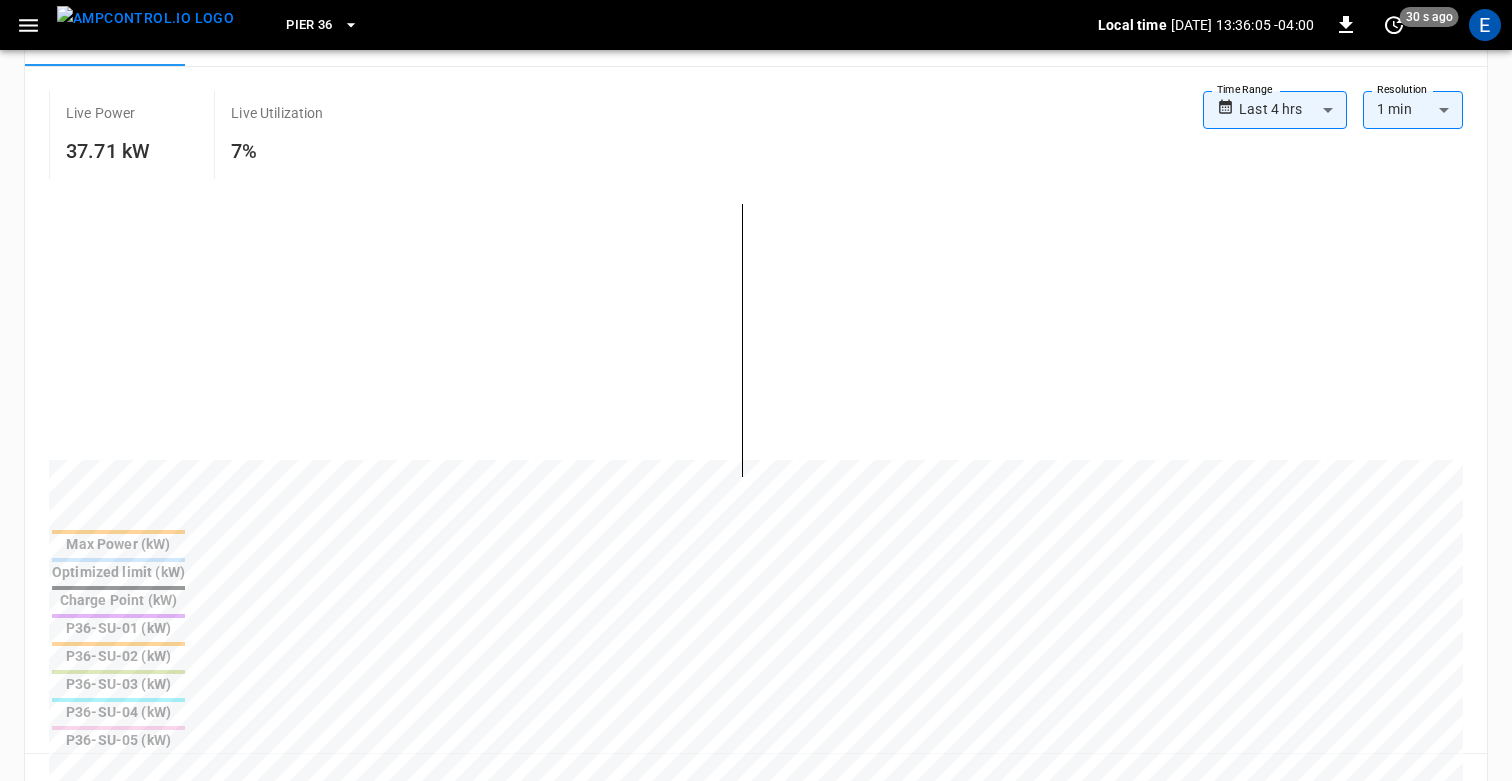 scroll, scrollTop: 366, scrollLeft: 0, axis: vertical 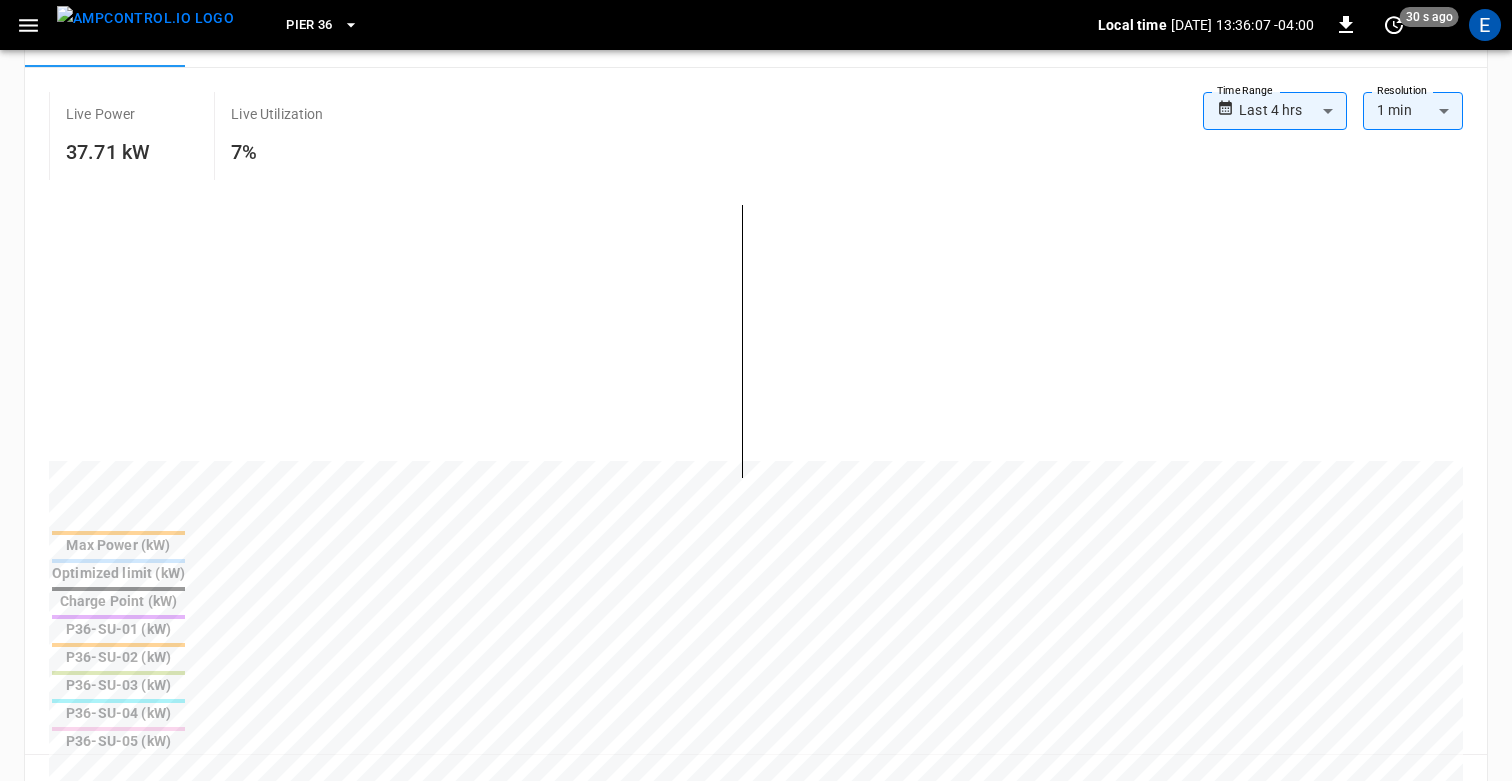click on "**********" at bounding box center [756, 624] 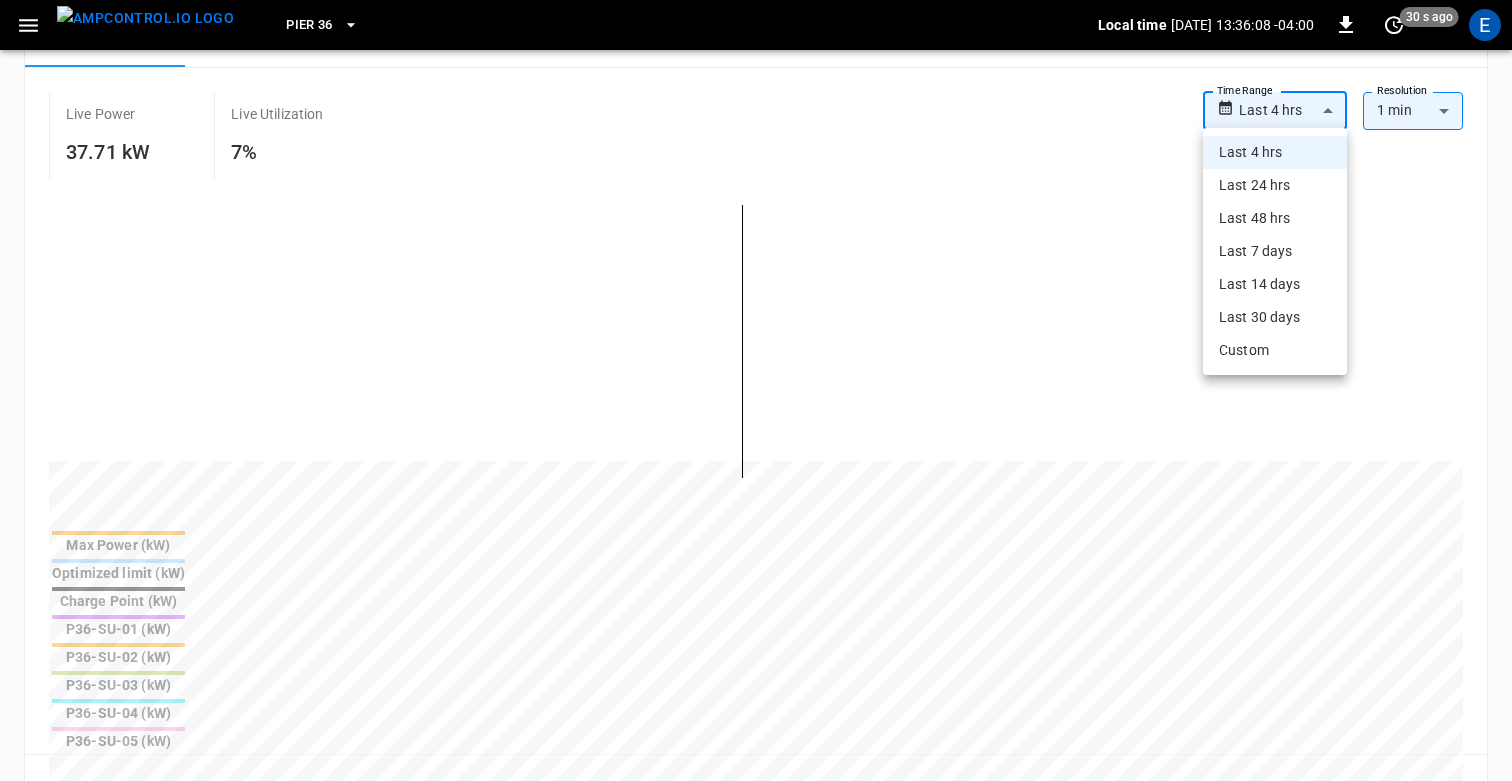 click on "Last 48 hrs" at bounding box center [1275, 218] 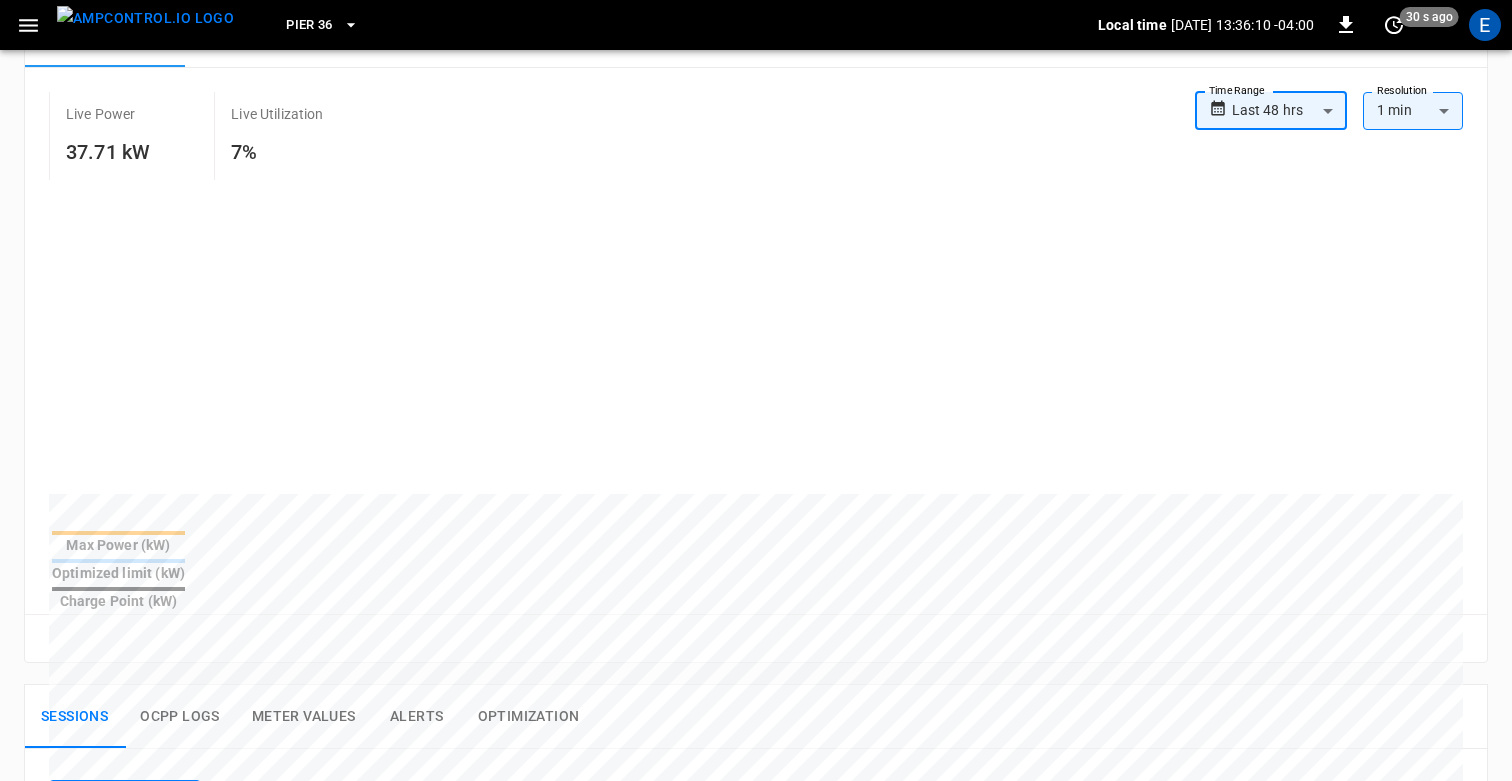 scroll, scrollTop: 562, scrollLeft: 0, axis: vertical 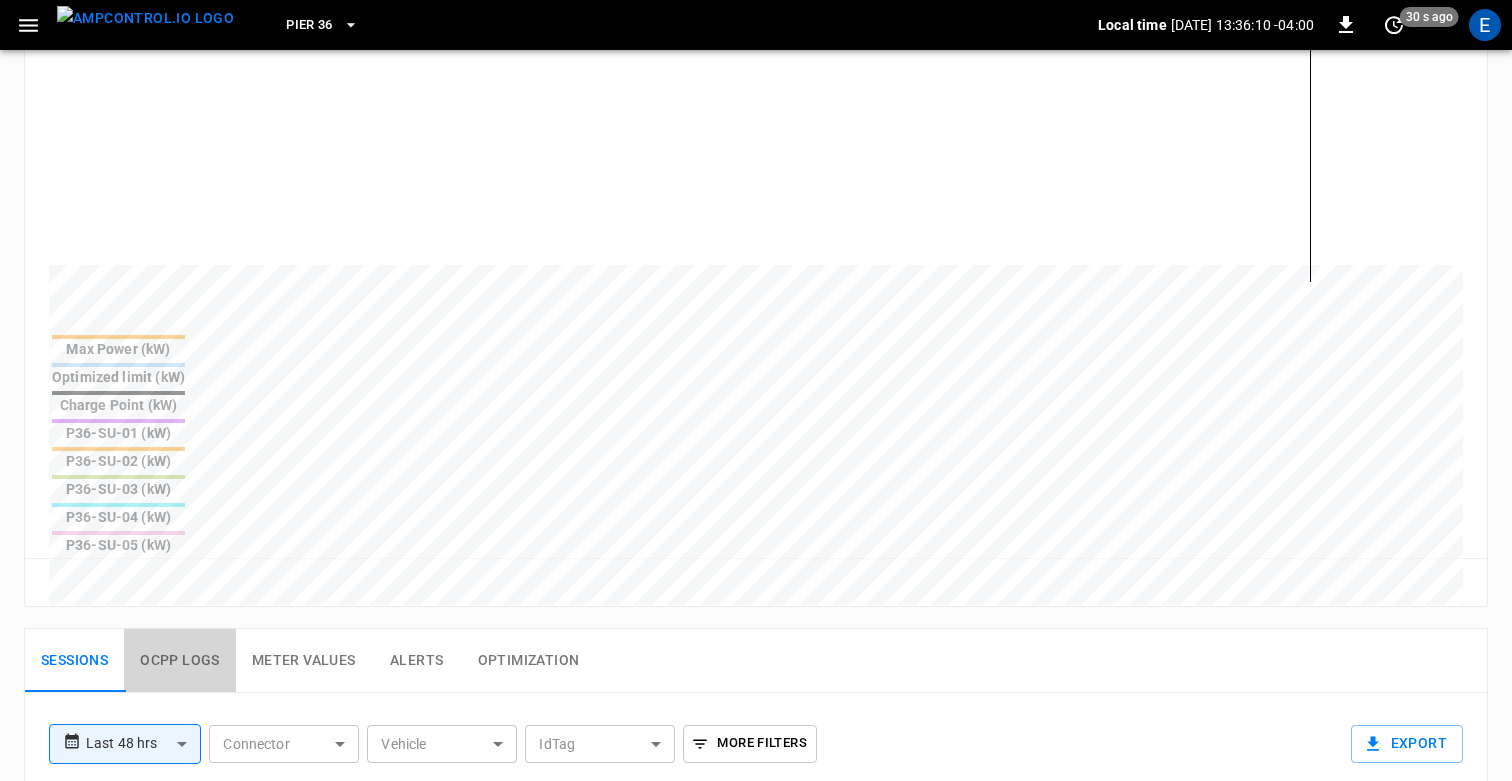 click on "Ocpp logs" at bounding box center [180, 661] 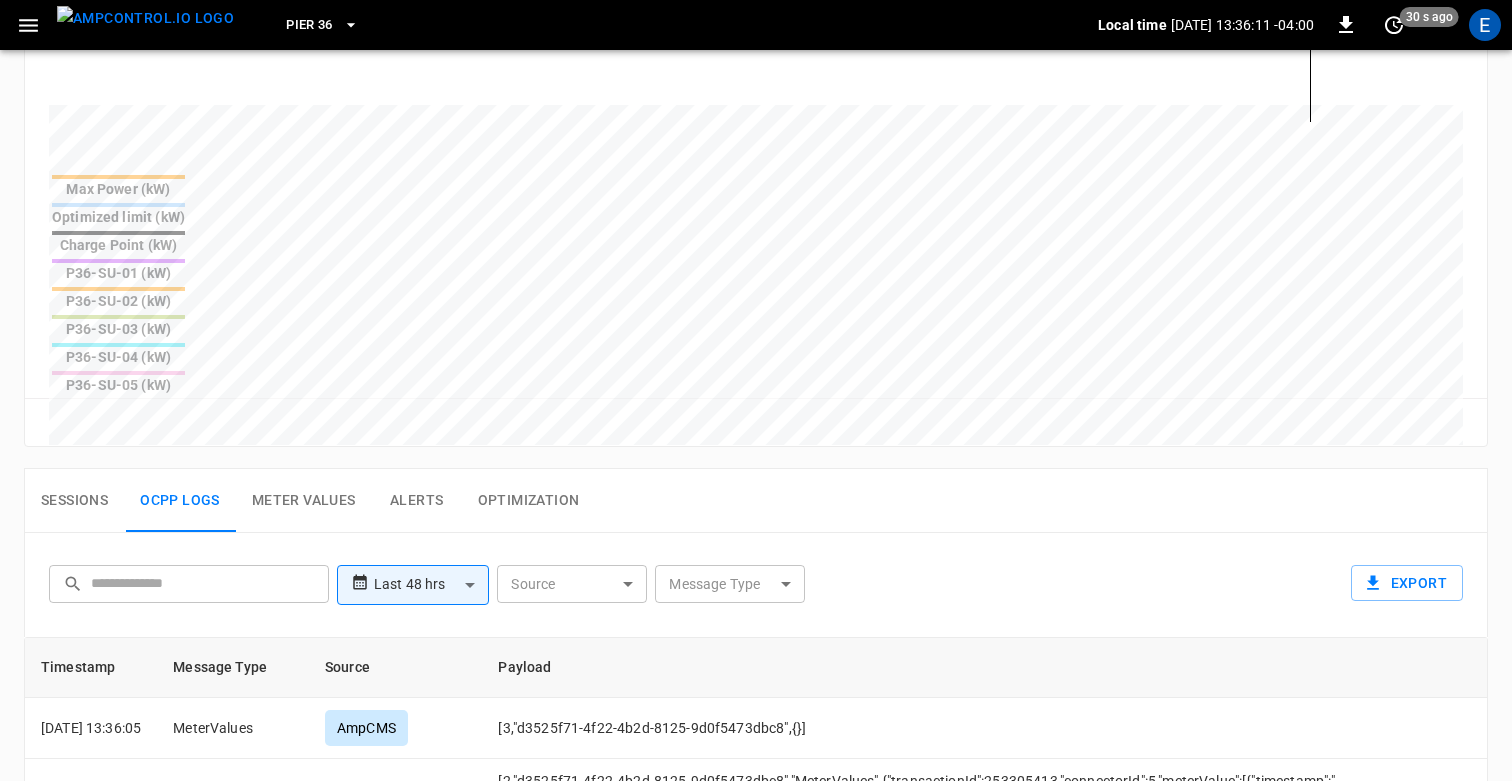 scroll, scrollTop: 757, scrollLeft: 0, axis: vertical 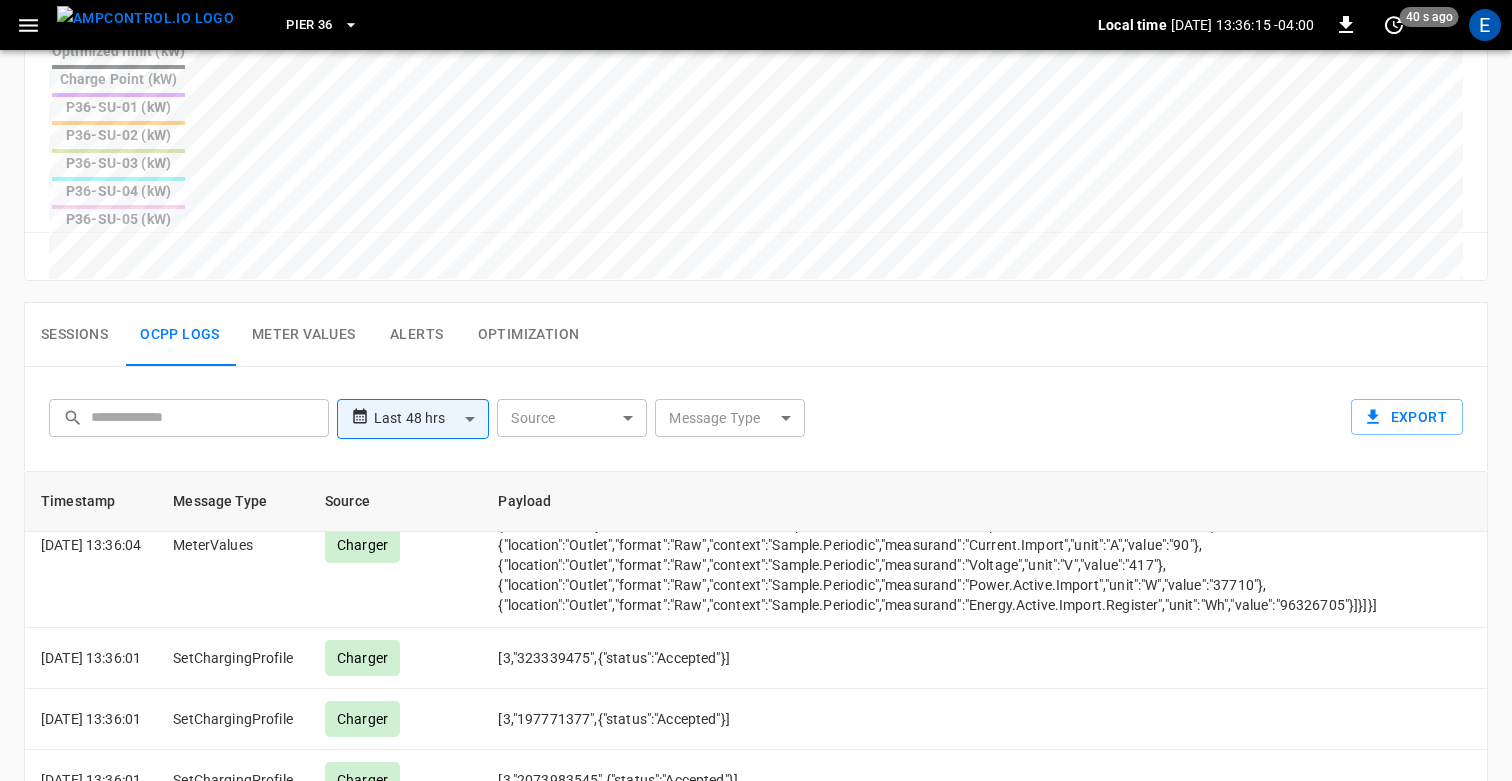 click on "Meter Values" at bounding box center (304, 335) 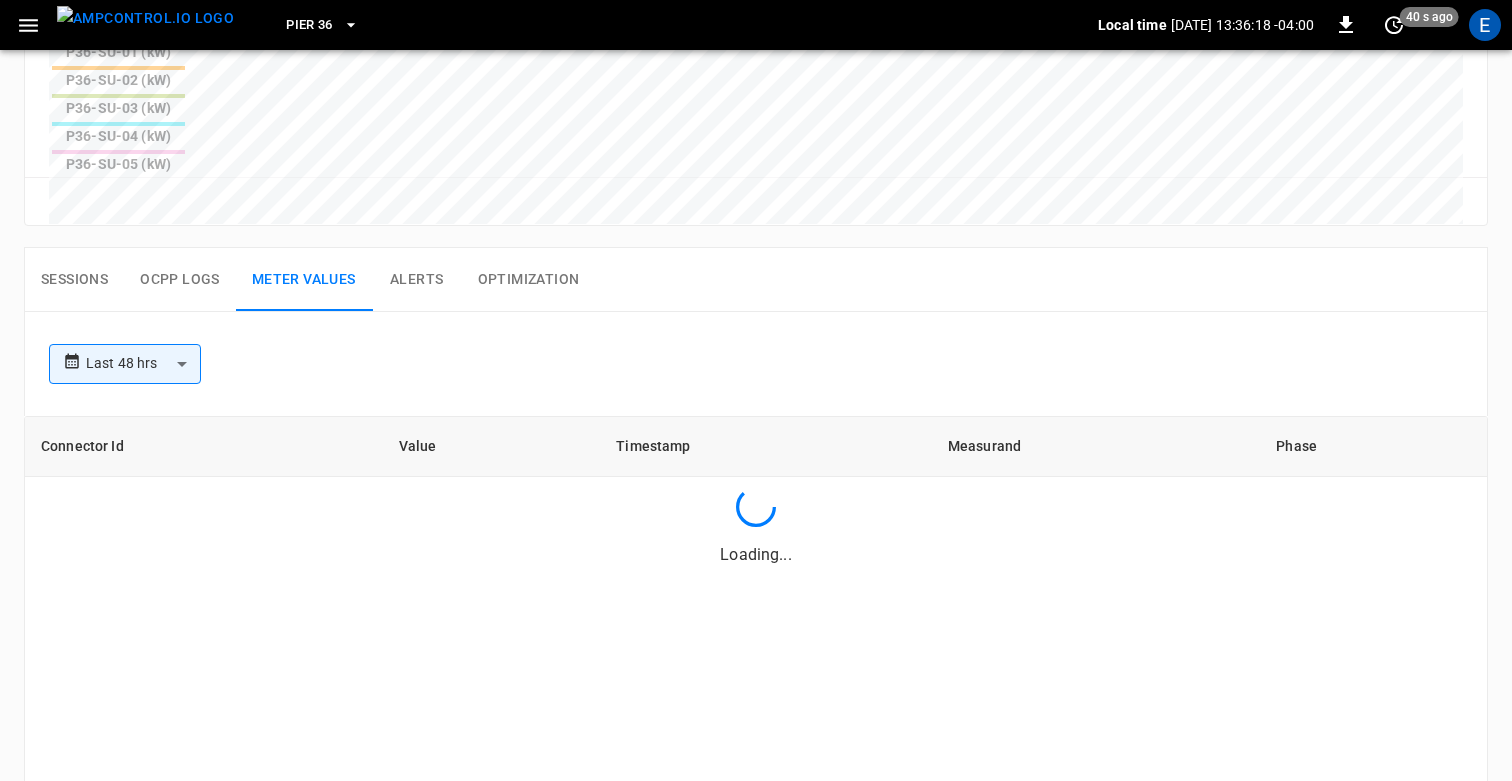 scroll, scrollTop: 941, scrollLeft: 0, axis: vertical 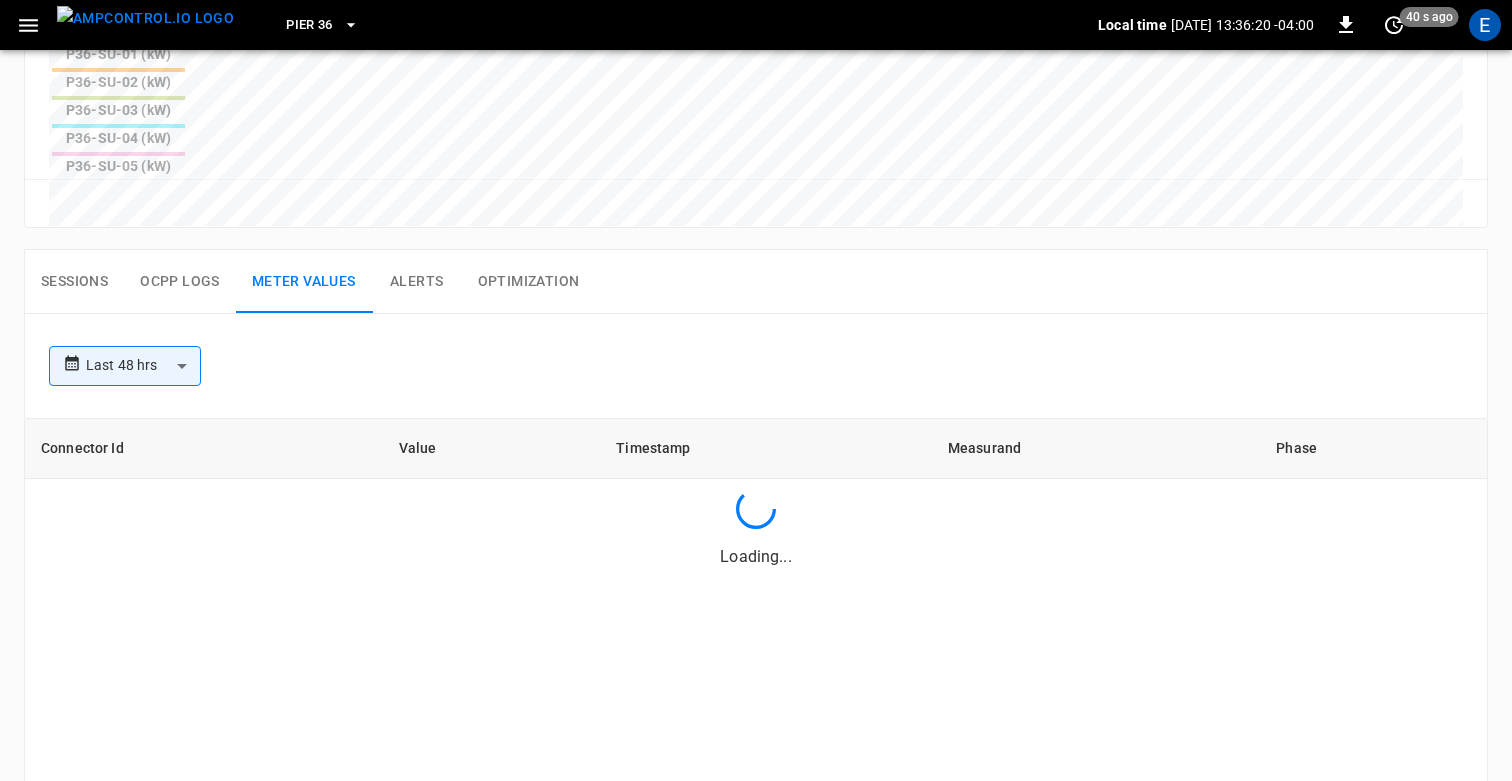 click on "Alerts" at bounding box center (417, 282) 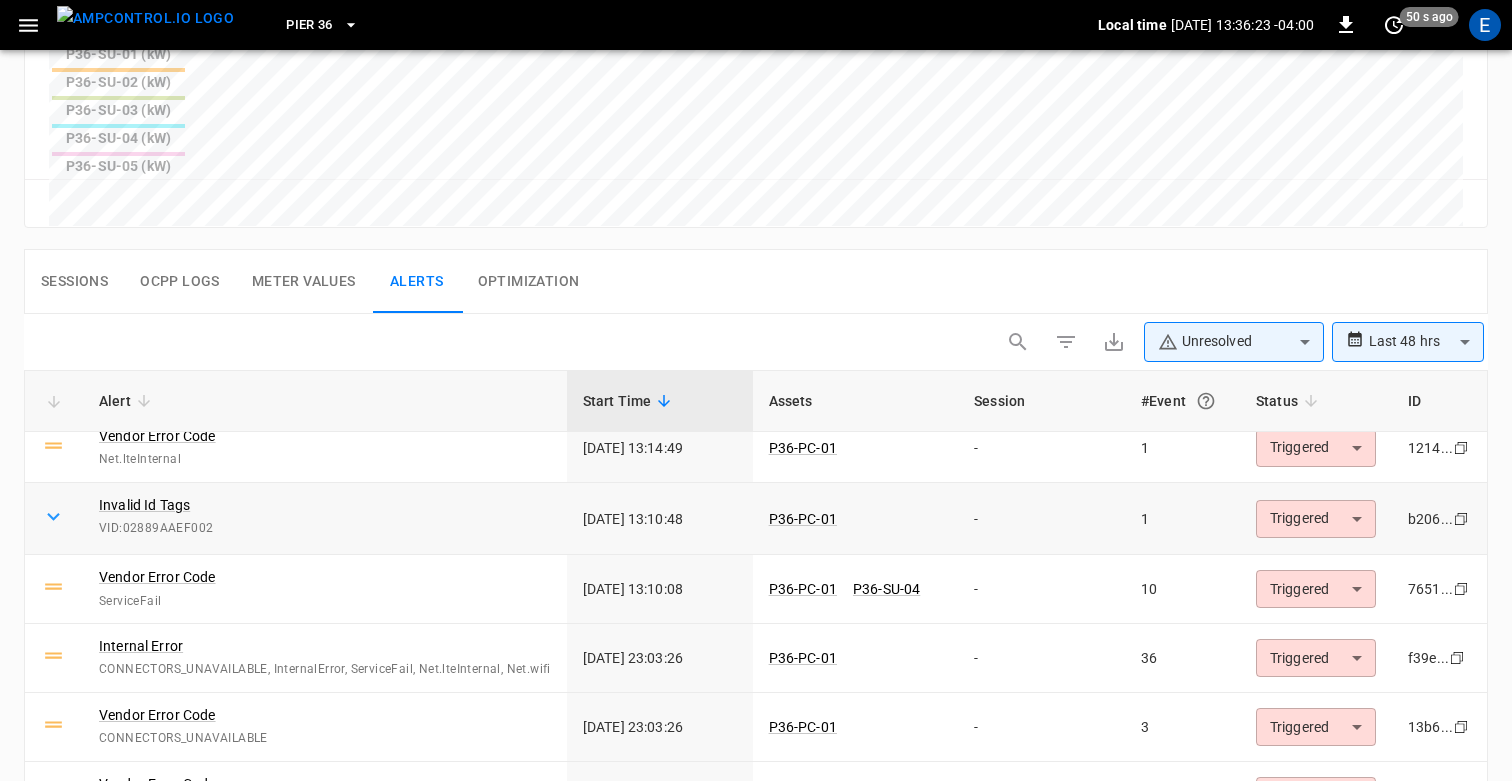 scroll, scrollTop: 0, scrollLeft: 0, axis: both 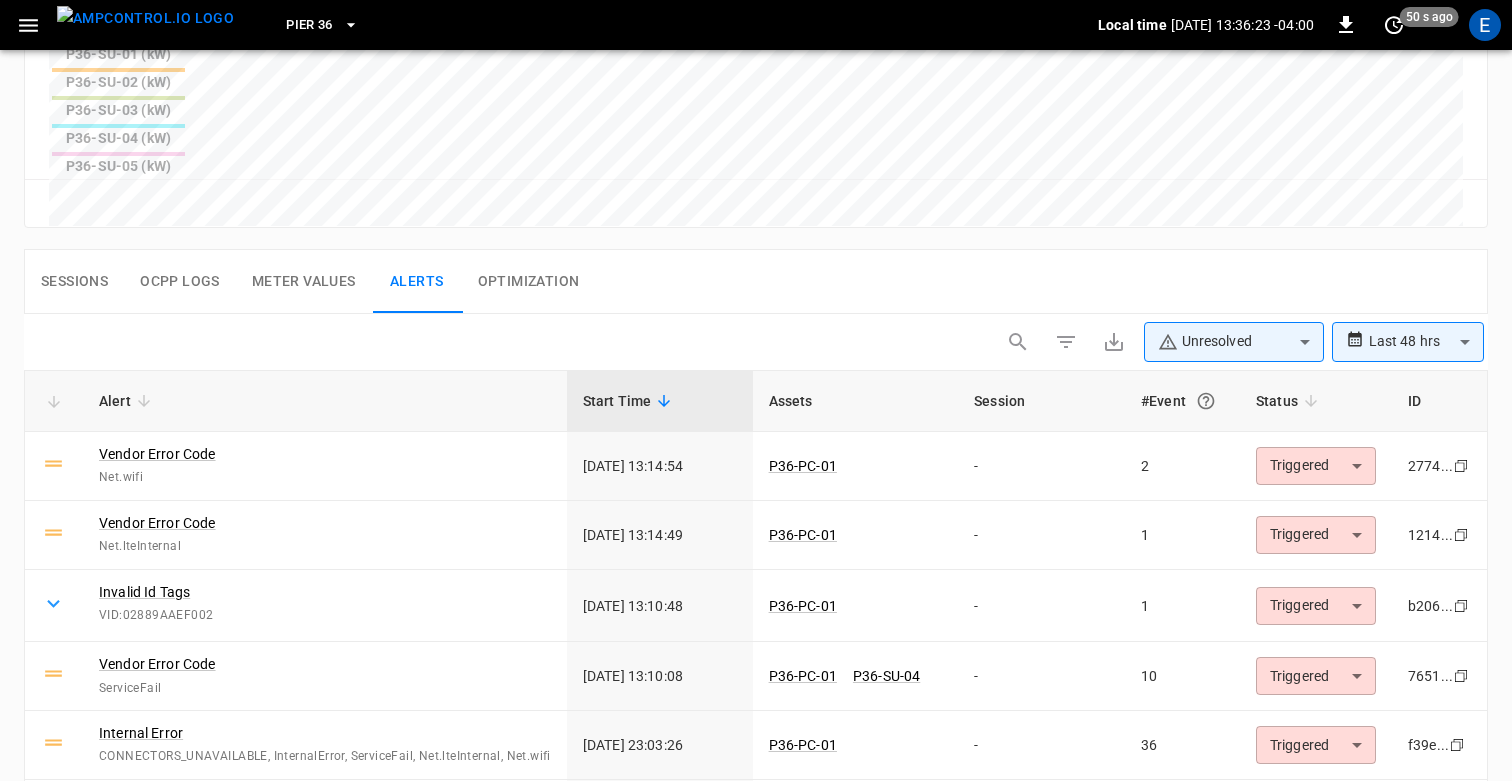 click on "Optimization" at bounding box center [529, 282] 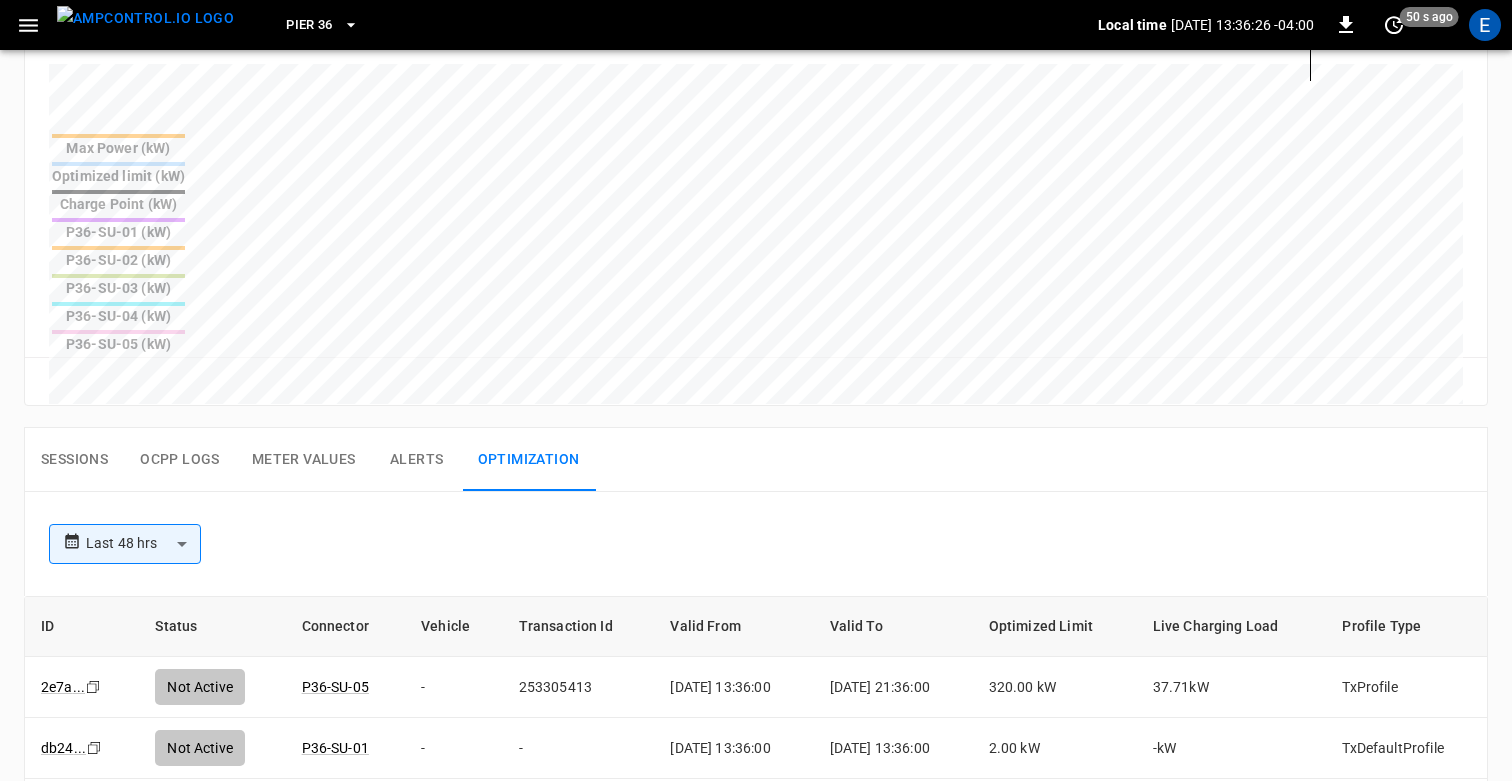scroll, scrollTop: 769, scrollLeft: 0, axis: vertical 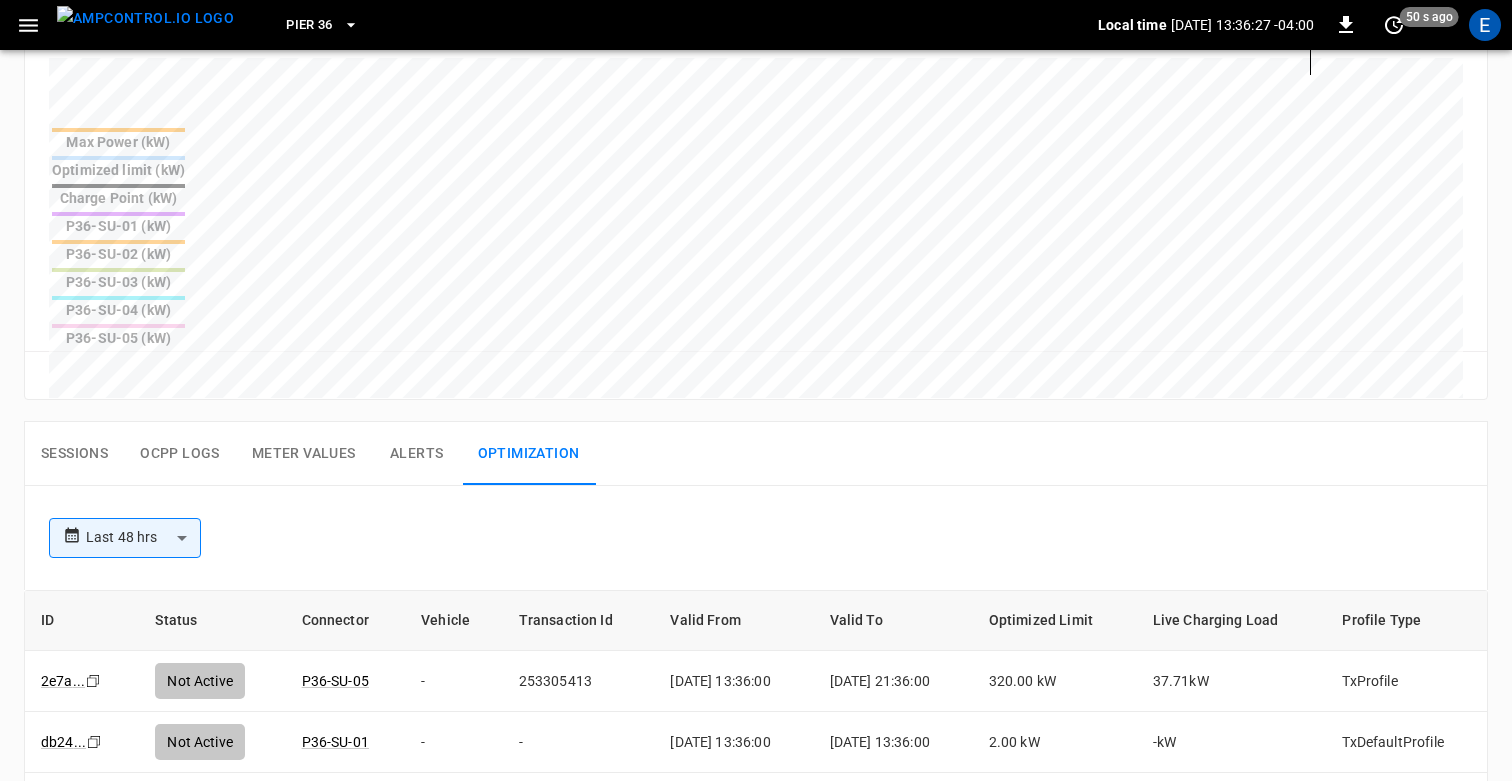 click on "**********" at bounding box center [748, 798] 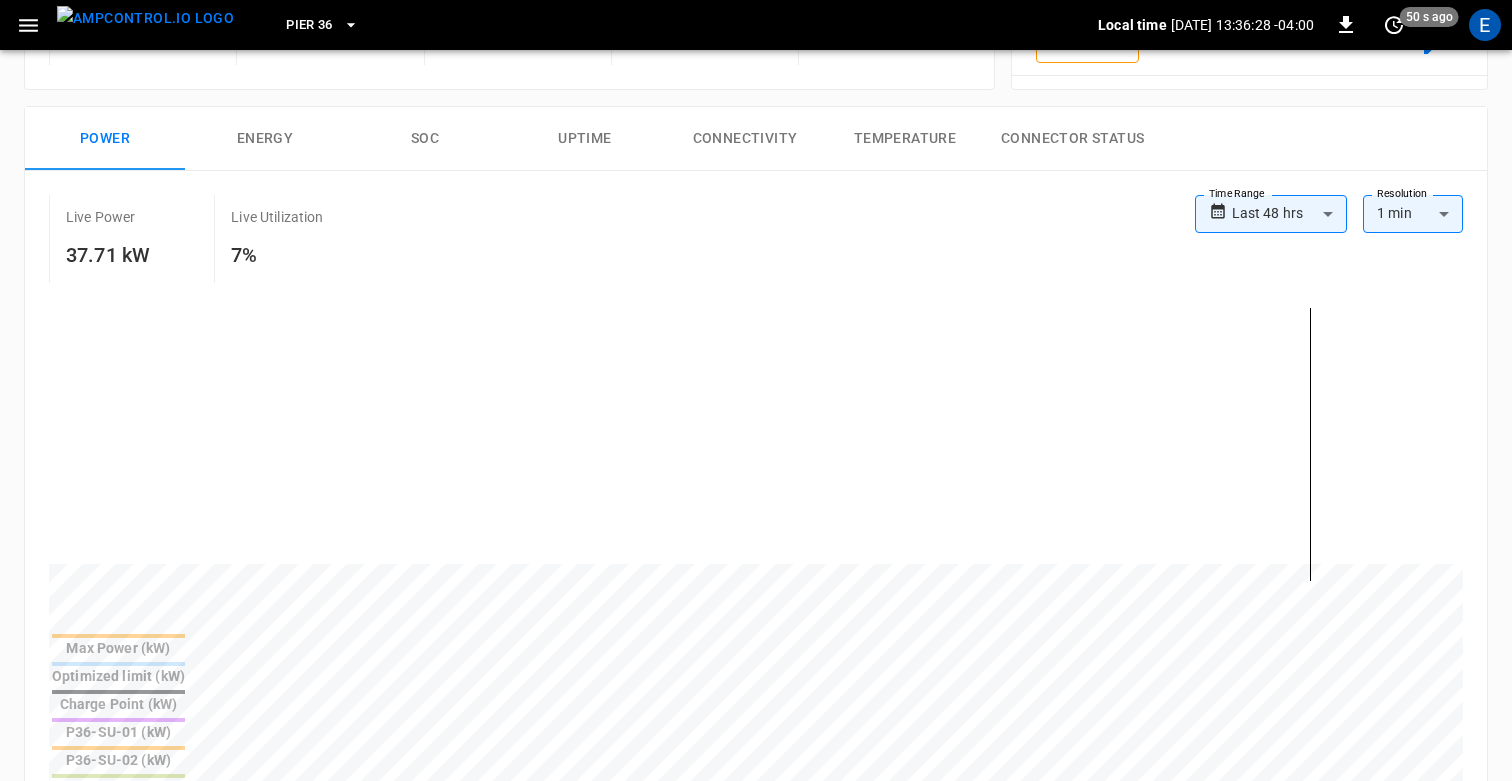 scroll, scrollTop: 0, scrollLeft: 0, axis: both 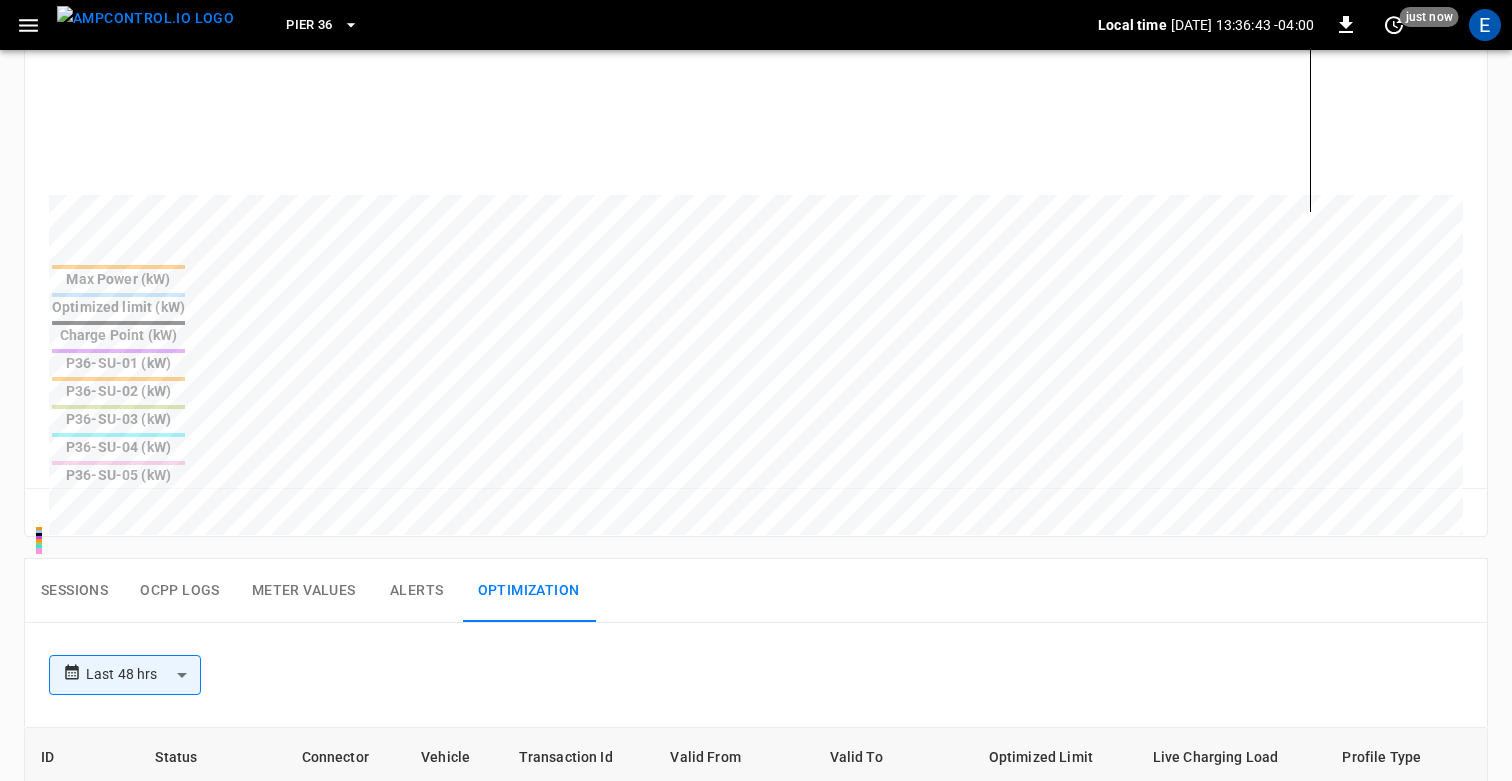 click on "Sessions Ocpp logs Meter Values Alerts Optimization" at bounding box center (756, 591) 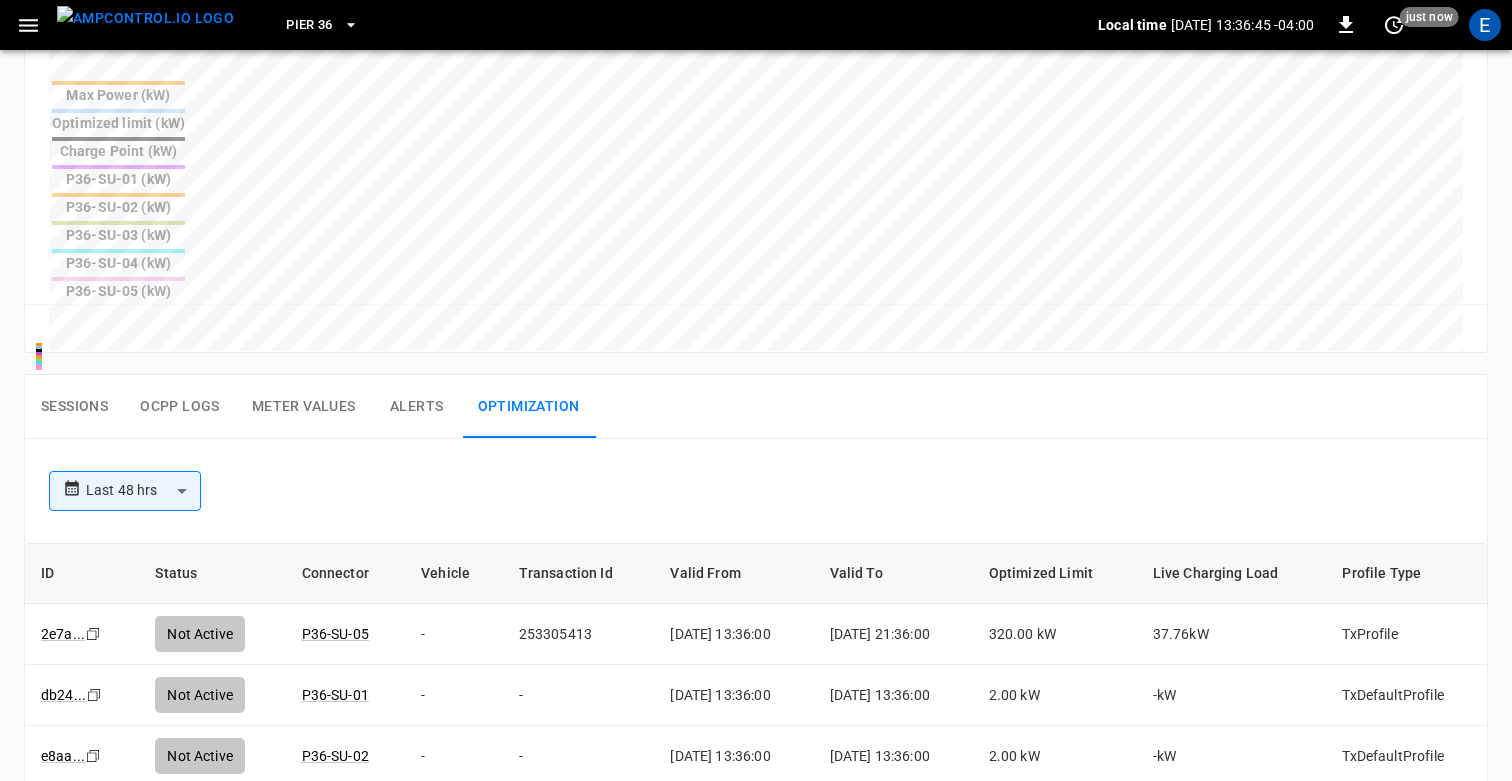 click on "**********" at bounding box center (752, 487) 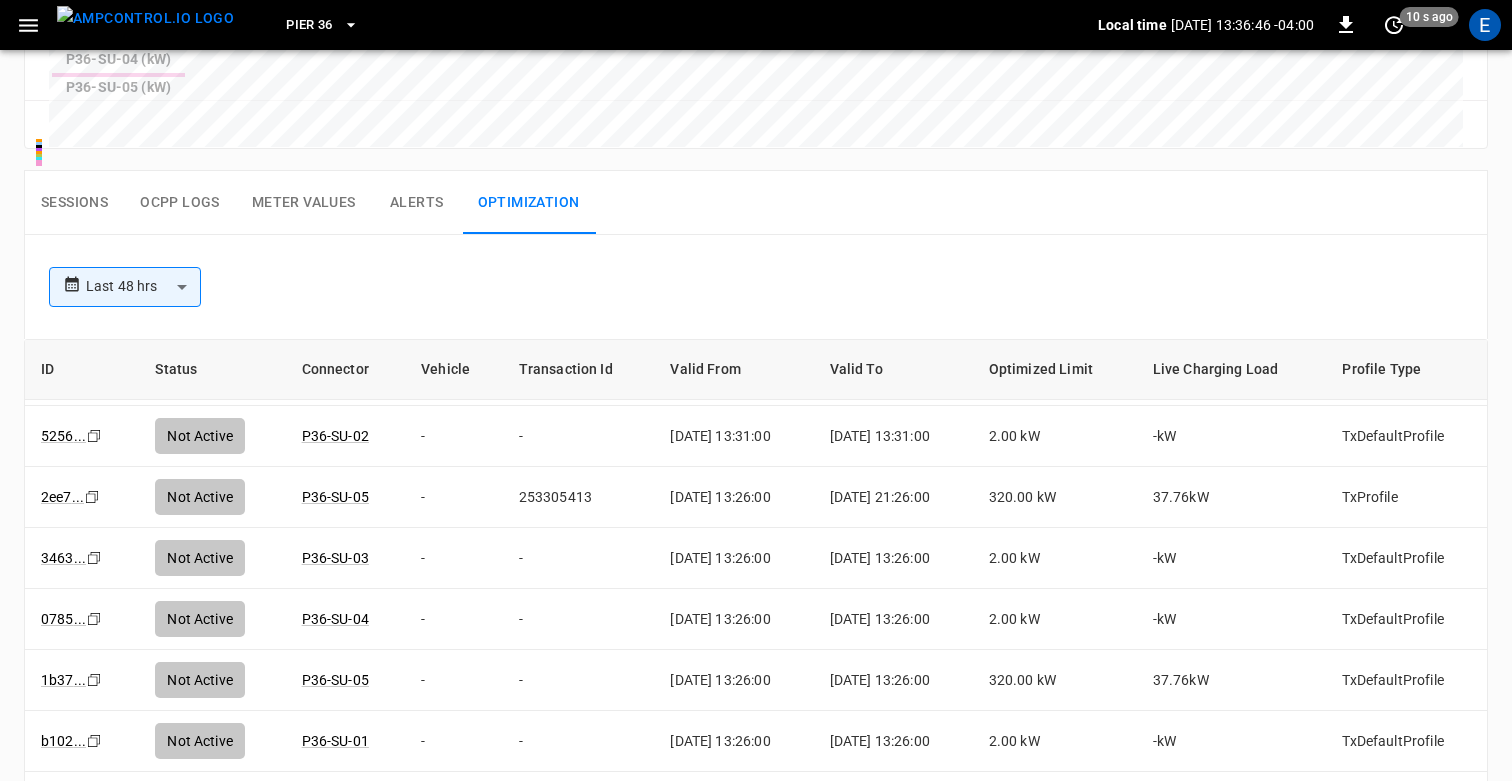 scroll, scrollTop: 24, scrollLeft: 0, axis: vertical 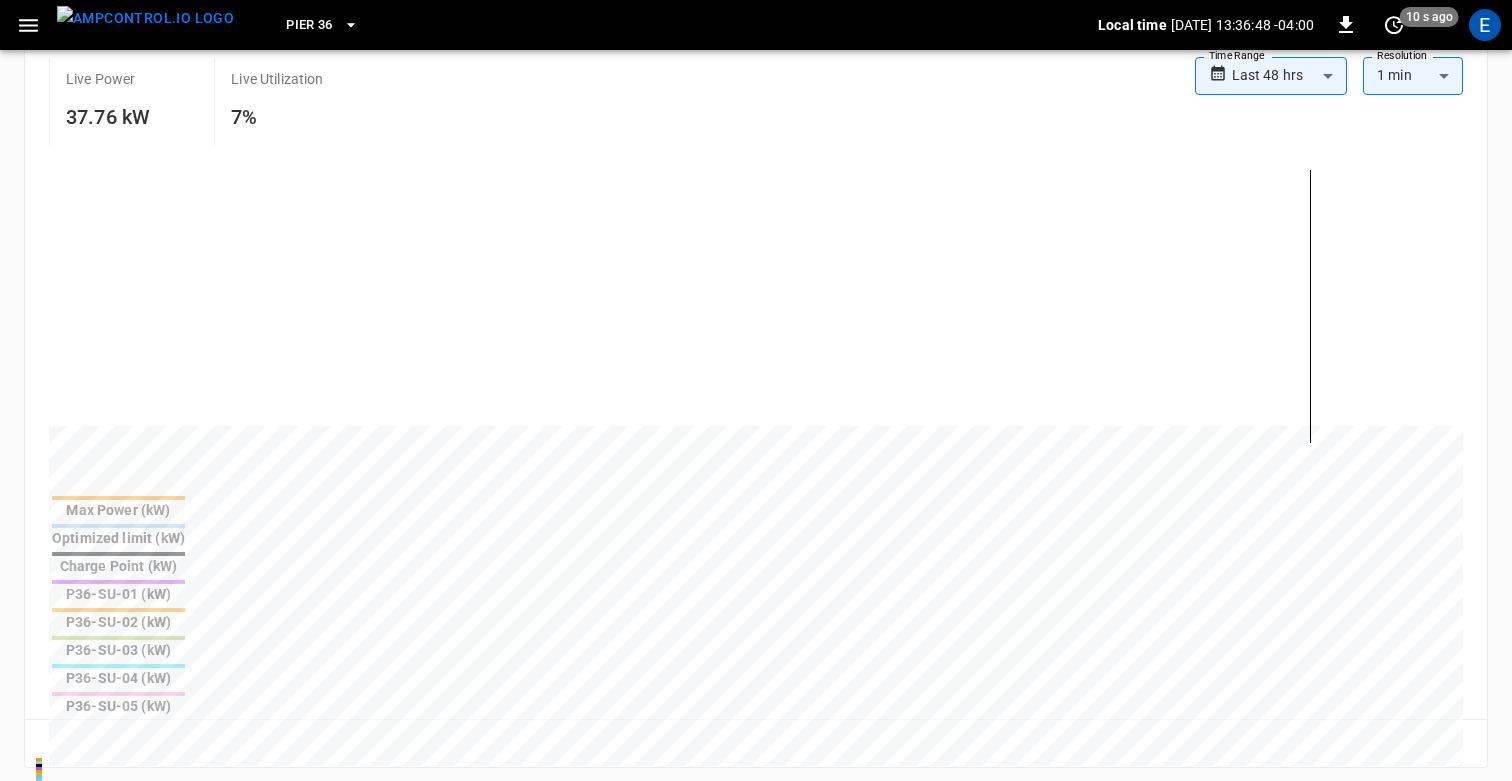 click on "**********" at bounding box center [748, 1166] 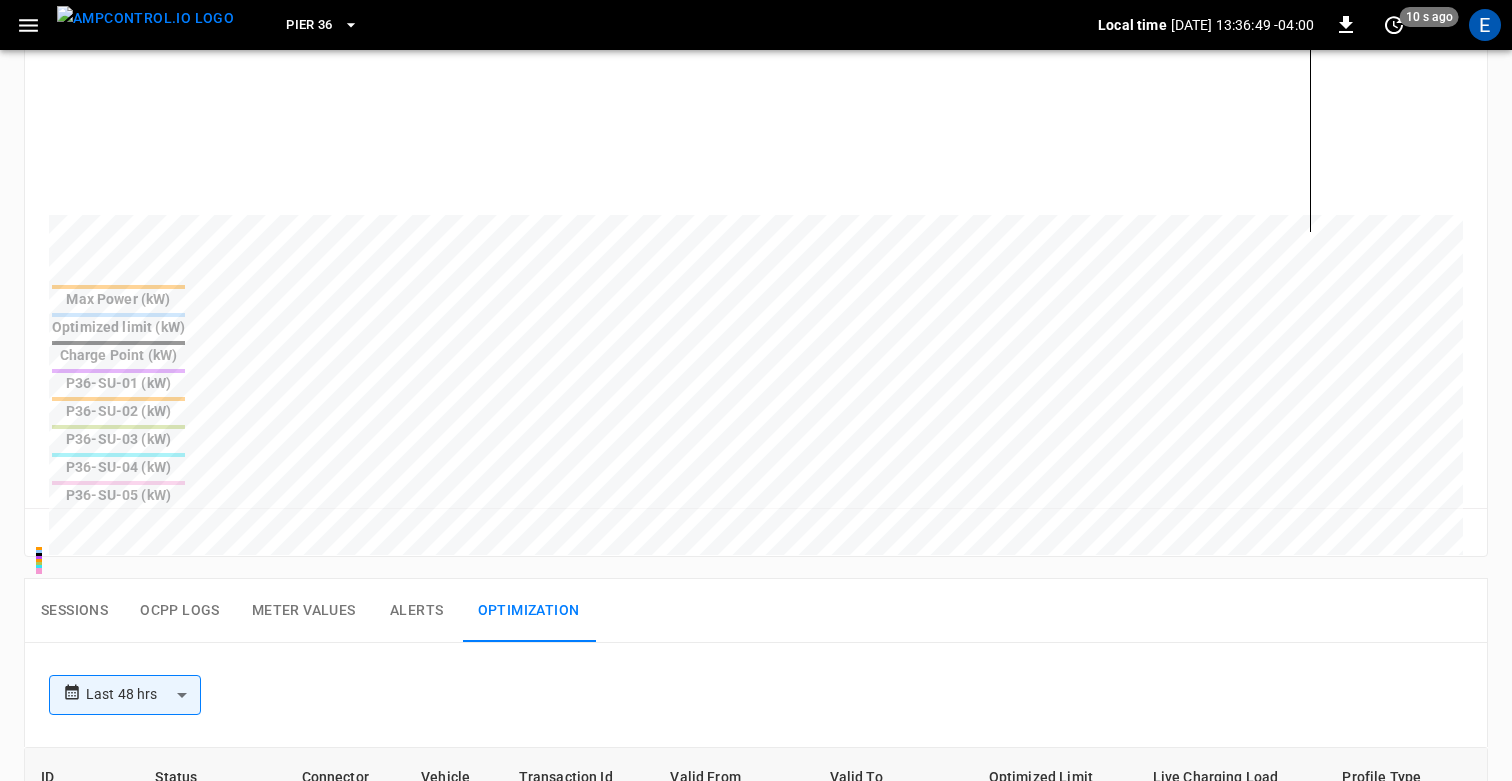 scroll, scrollTop: 722, scrollLeft: 0, axis: vertical 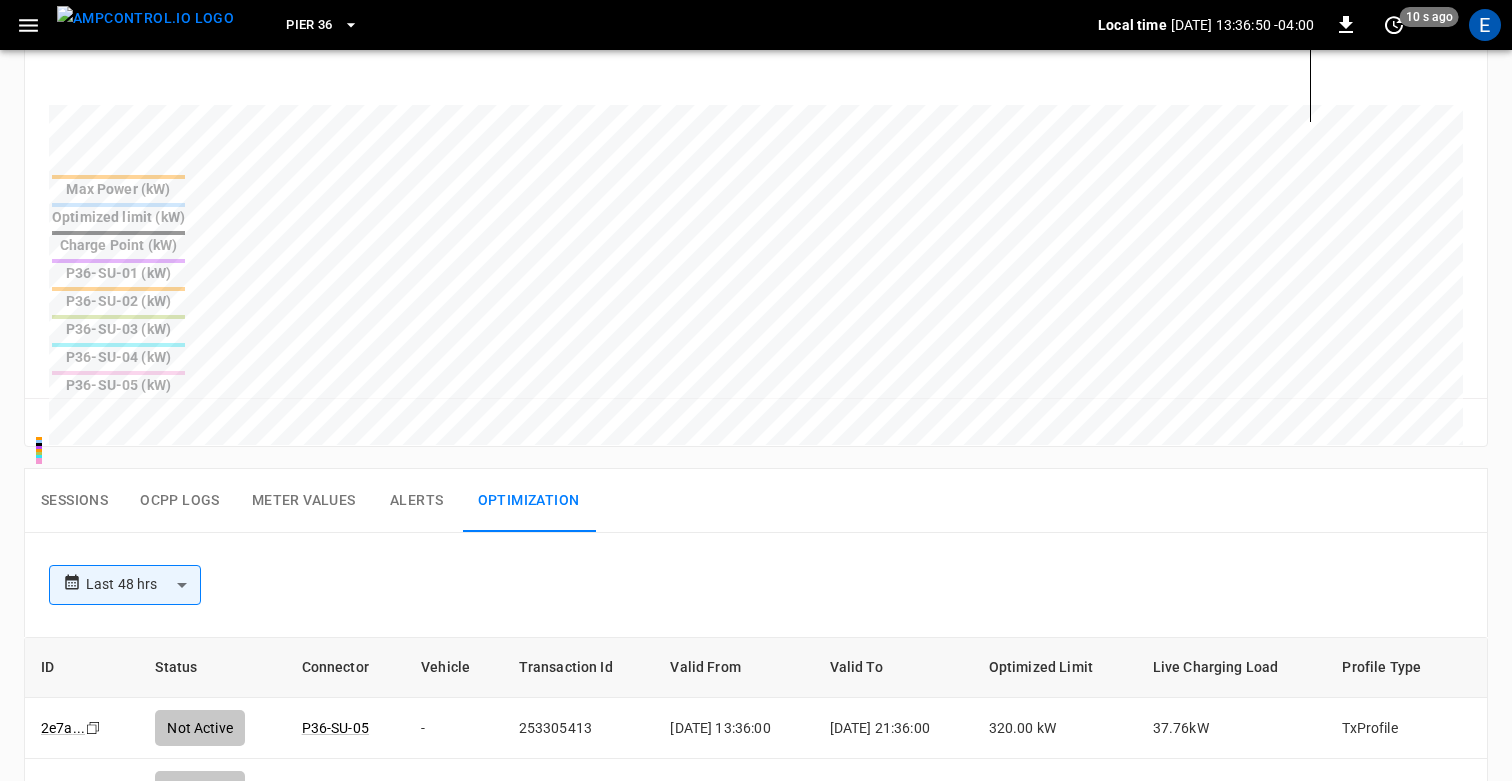 click on "Sessions" at bounding box center (74, 501) 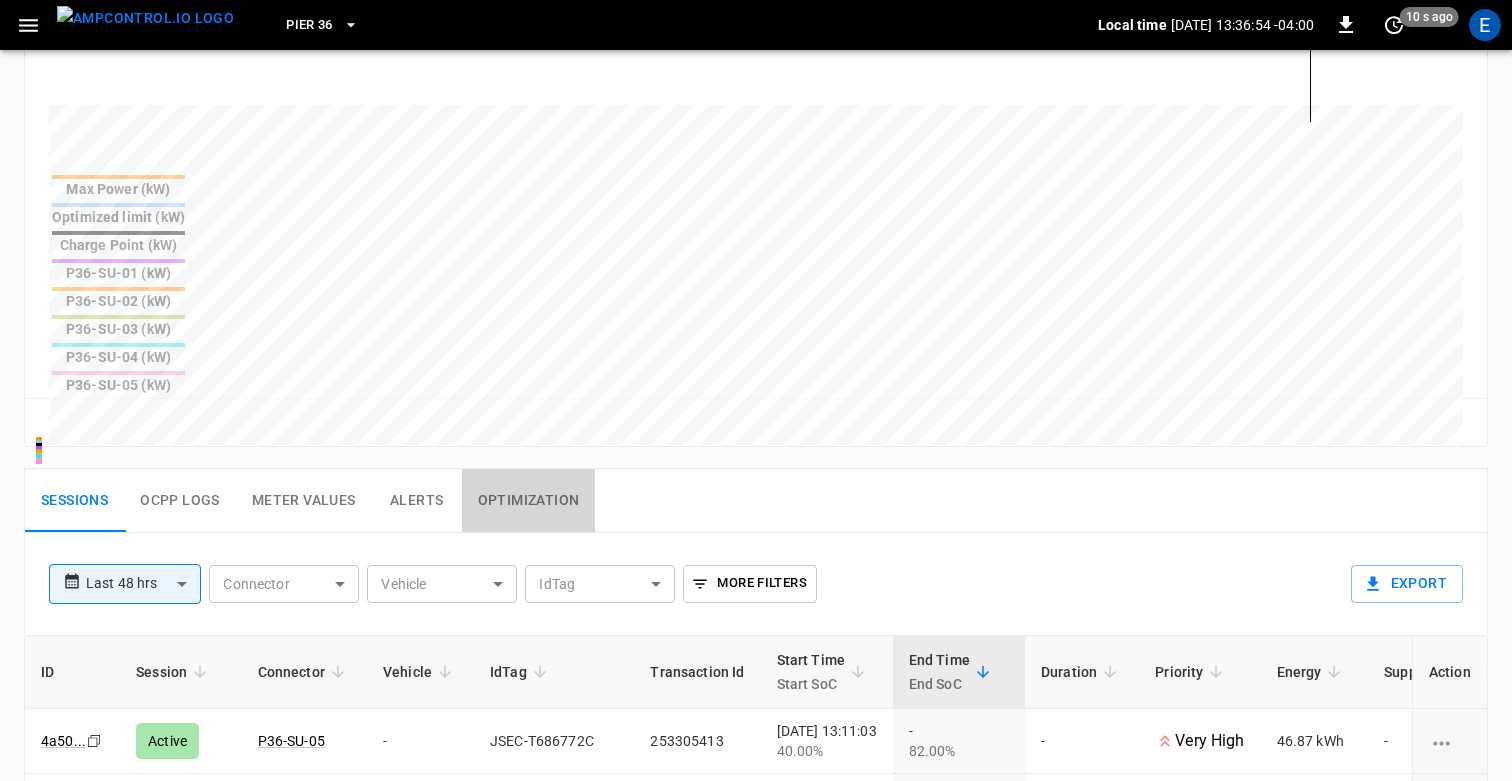 click on "Optimization" at bounding box center [529, 501] 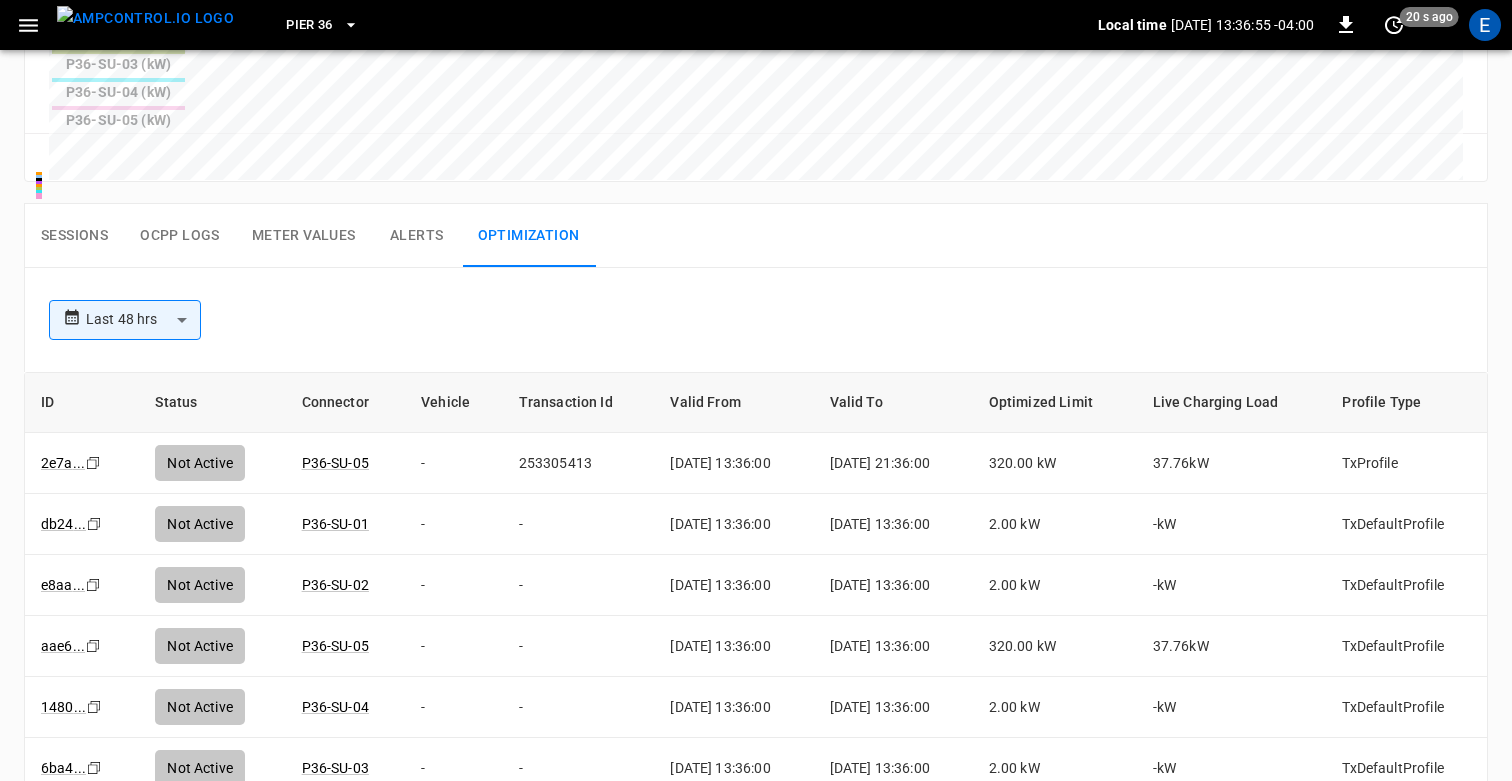 scroll, scrollTop: 994, scrollLeft: 0, axis: vertical 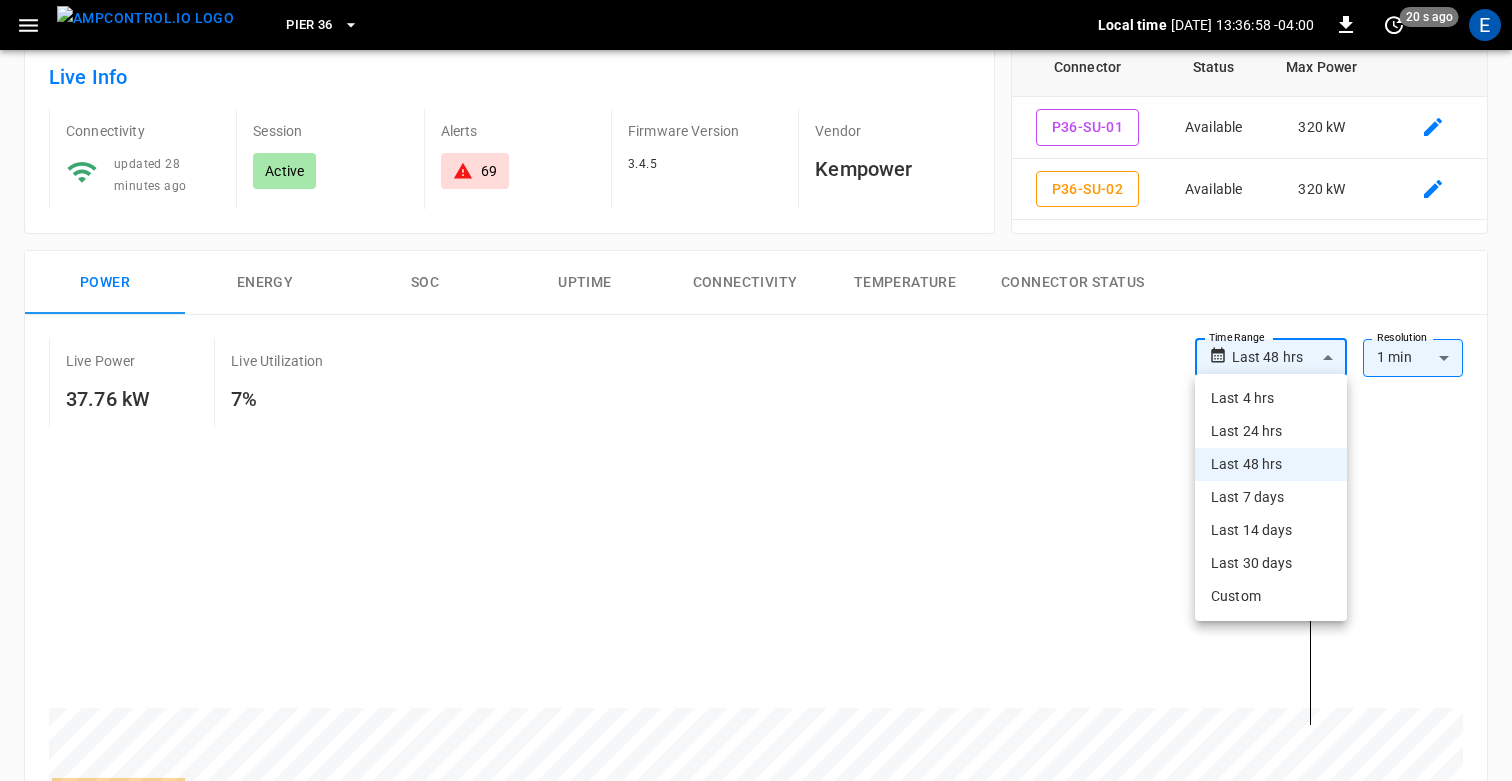 click on "**********" at bounding box center (756, 872) 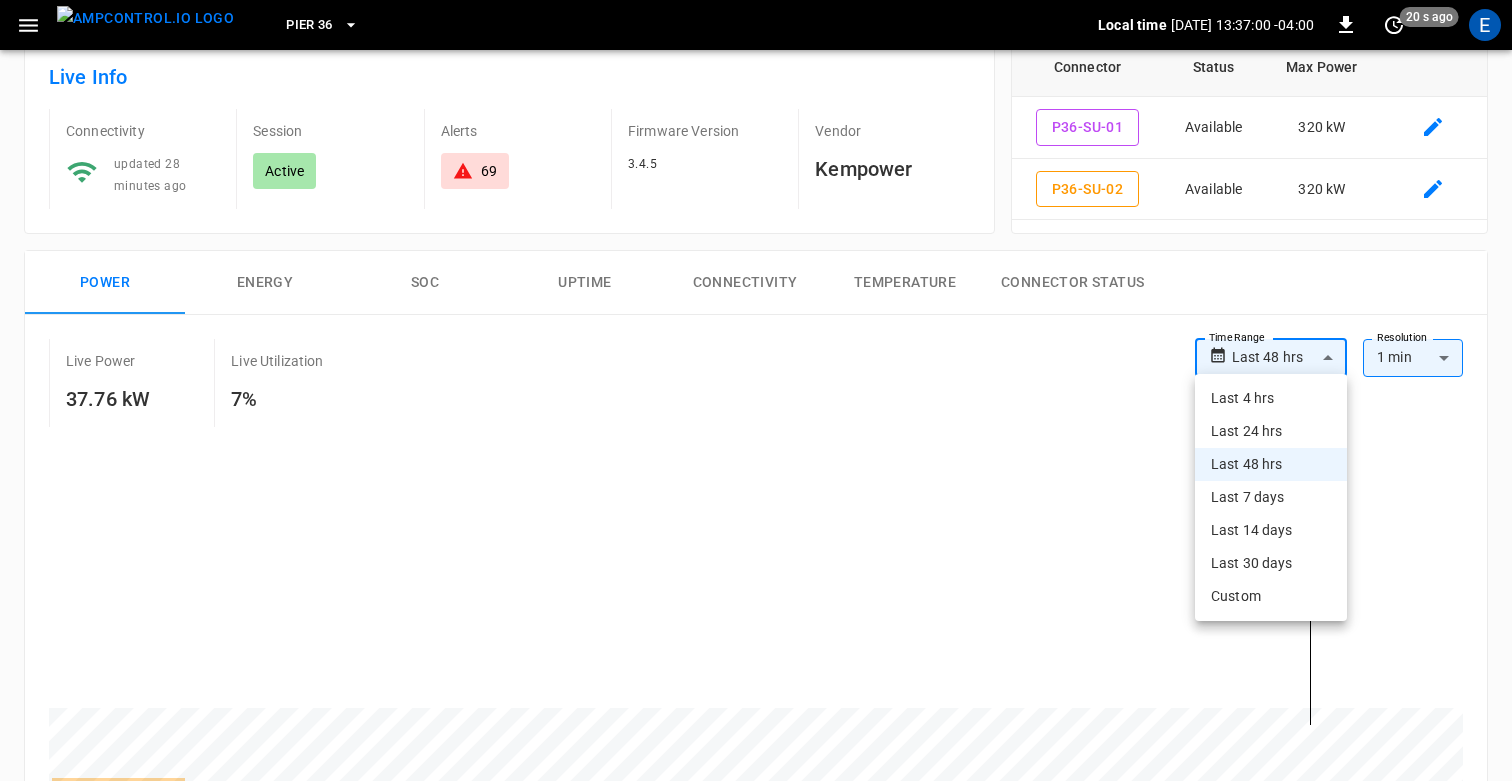 click on "Last 14 days" at bounding box center (1271, 530) 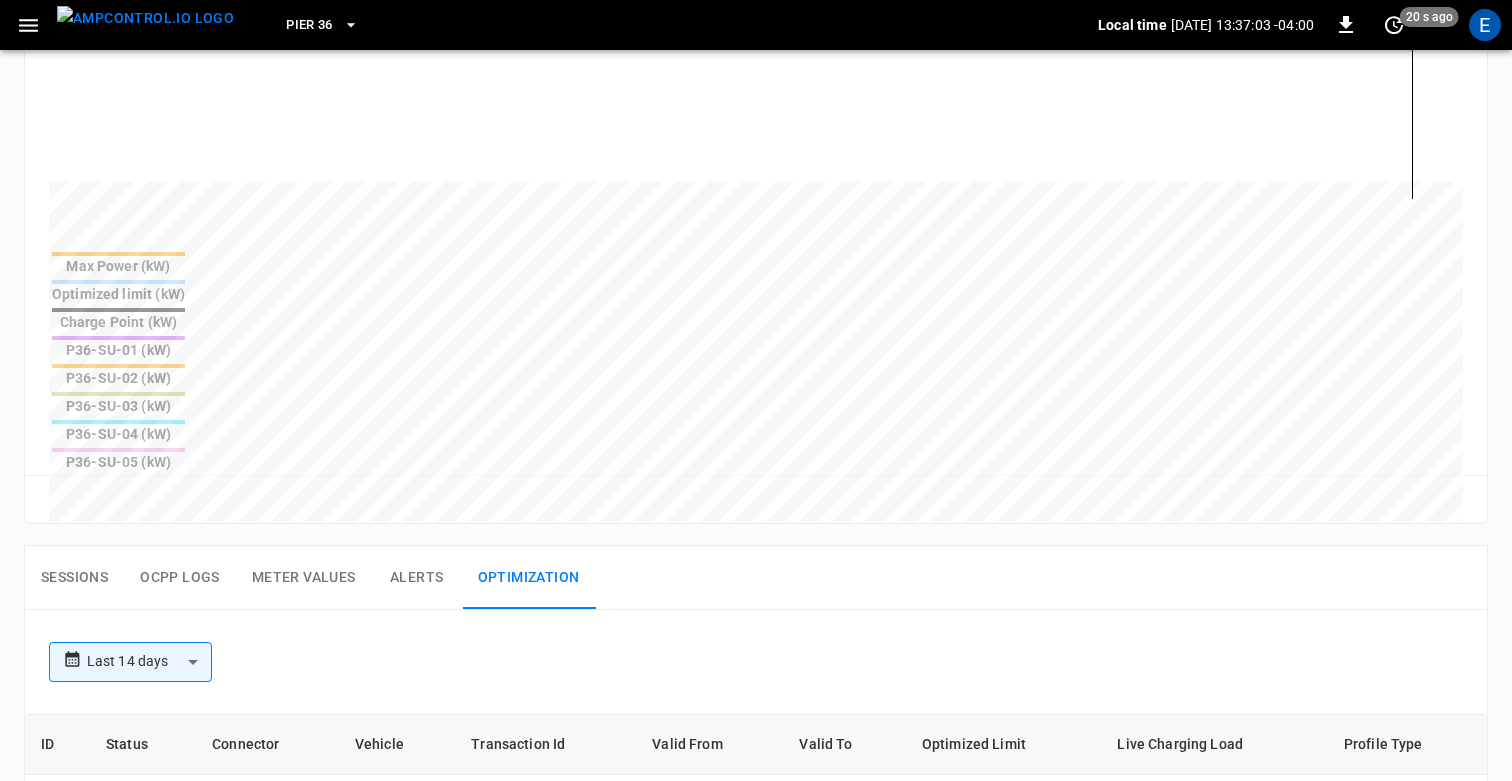click on "Sessions Ocpp logs Meter Values Alerts Optimization" at bounding box center [756, 578] 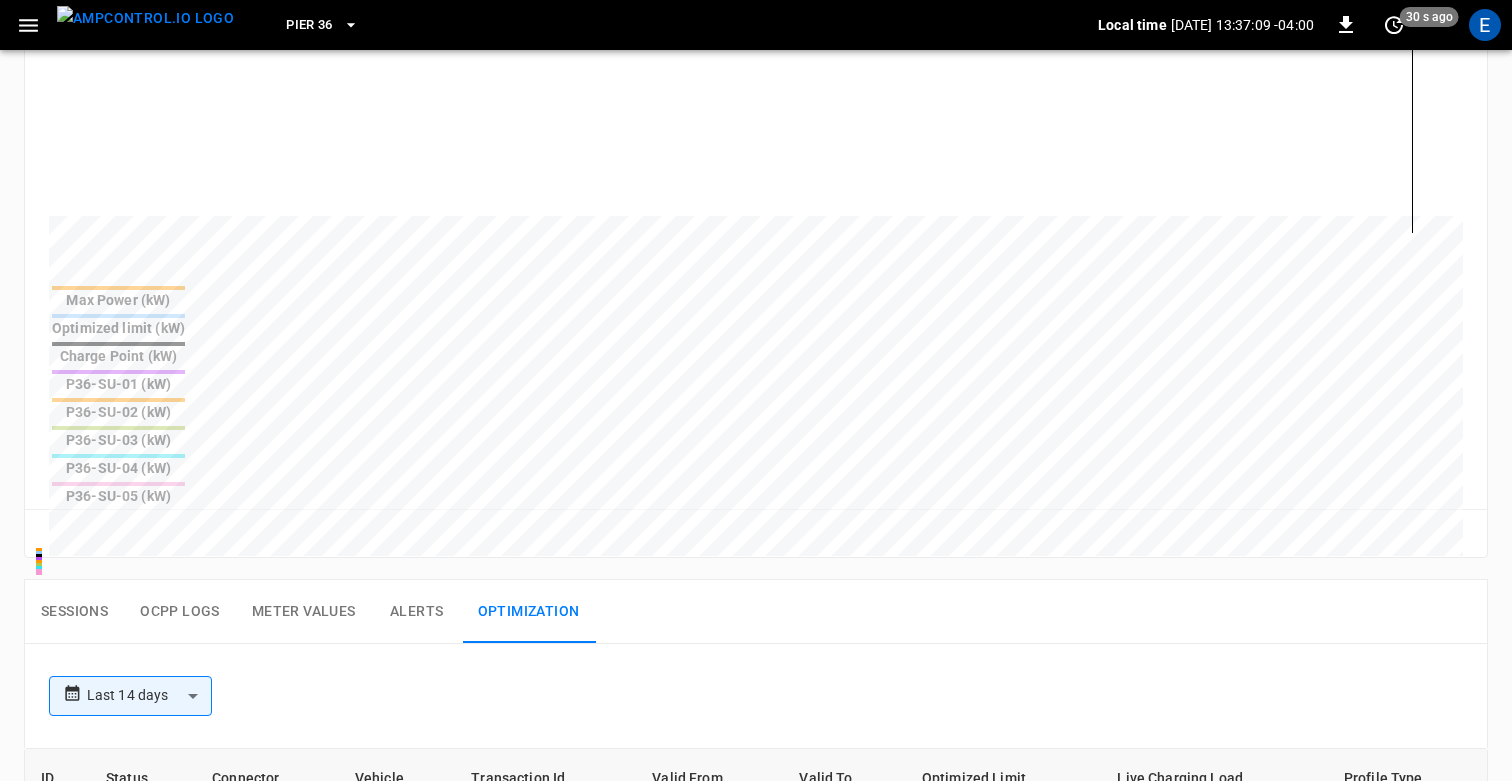 scroll, scrollTop: 625, scrollLeft: 0, axis: vertical 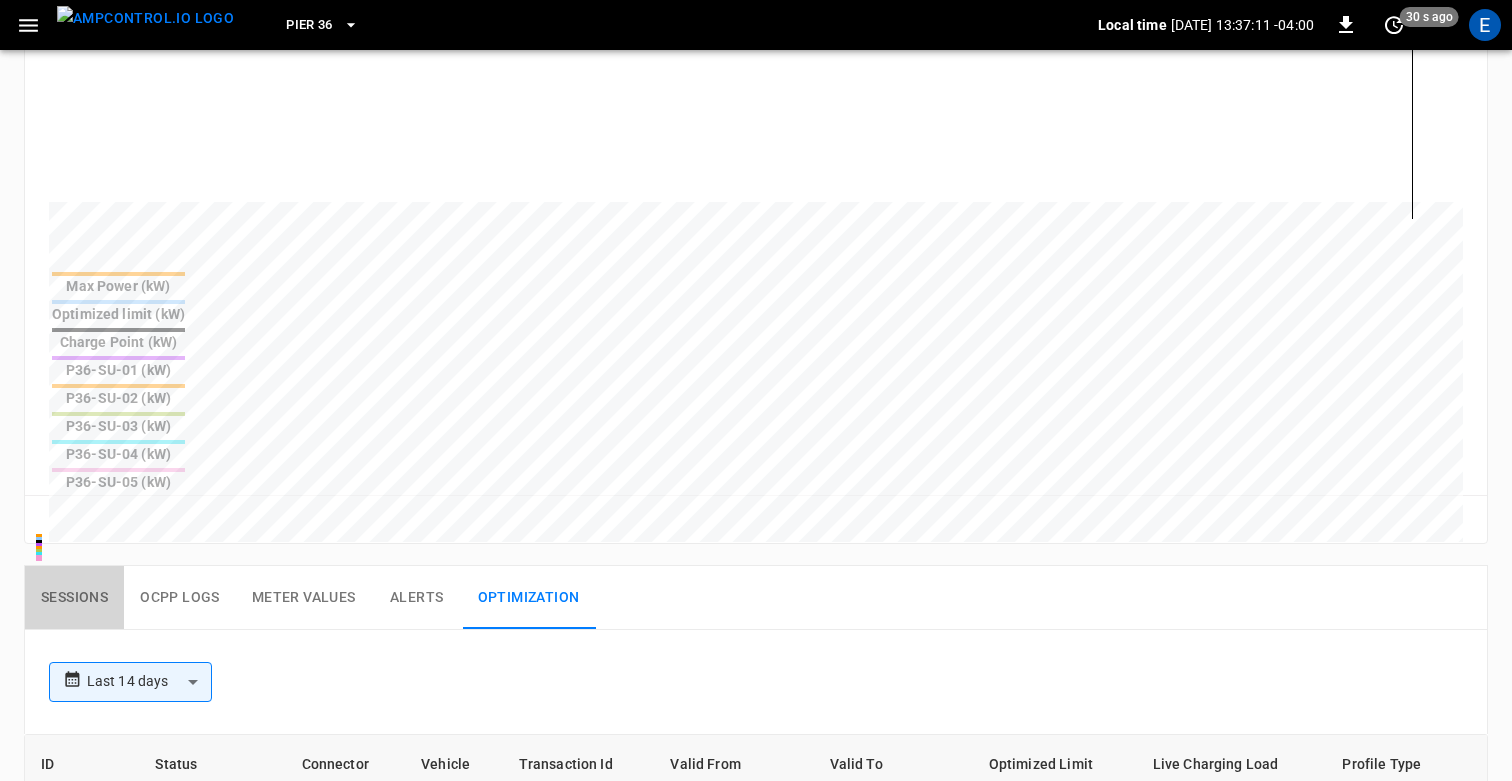 click on "Sessions" at bounding box center (74, 598) 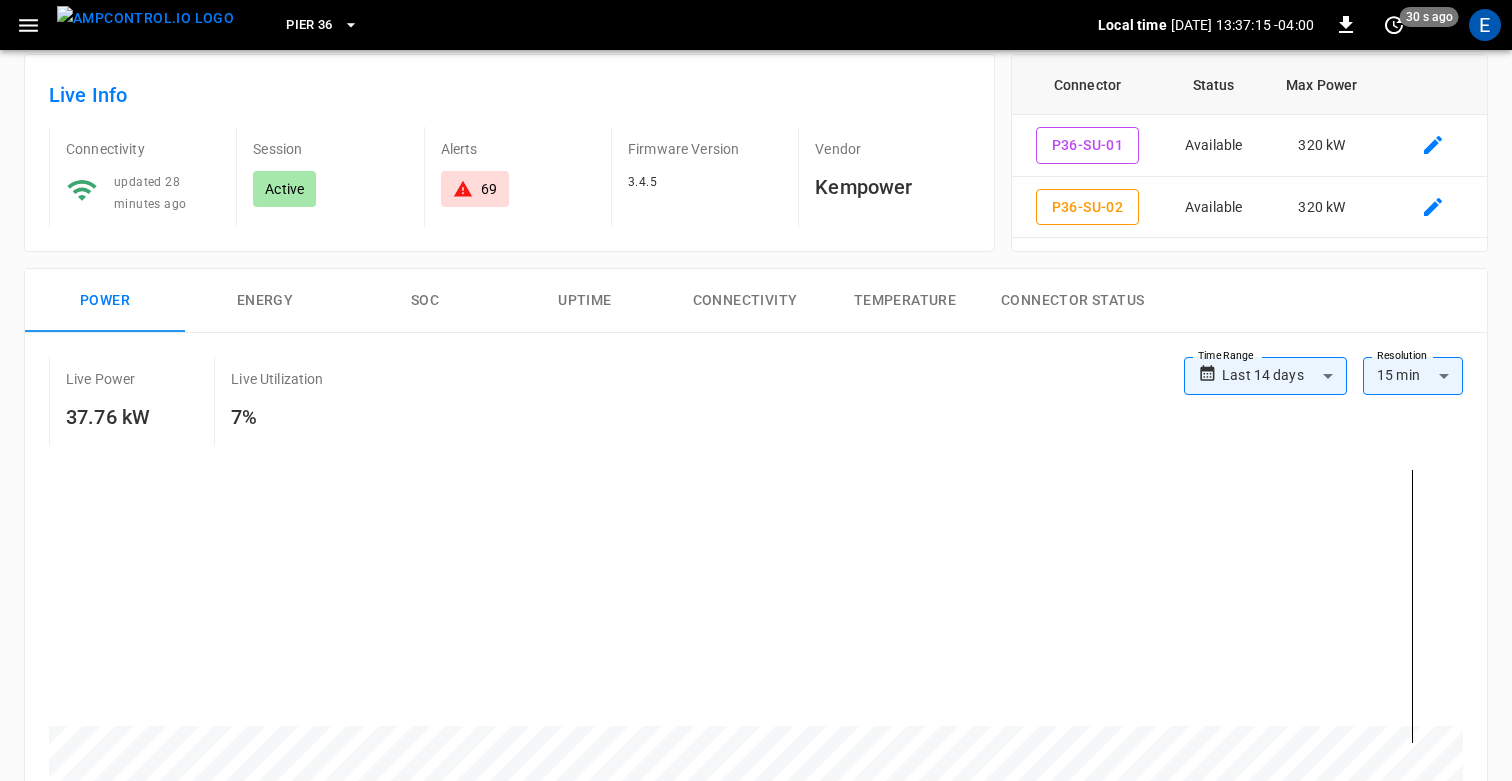 scroll, scrollTop: 0, scrollLeft: 0, axis: both 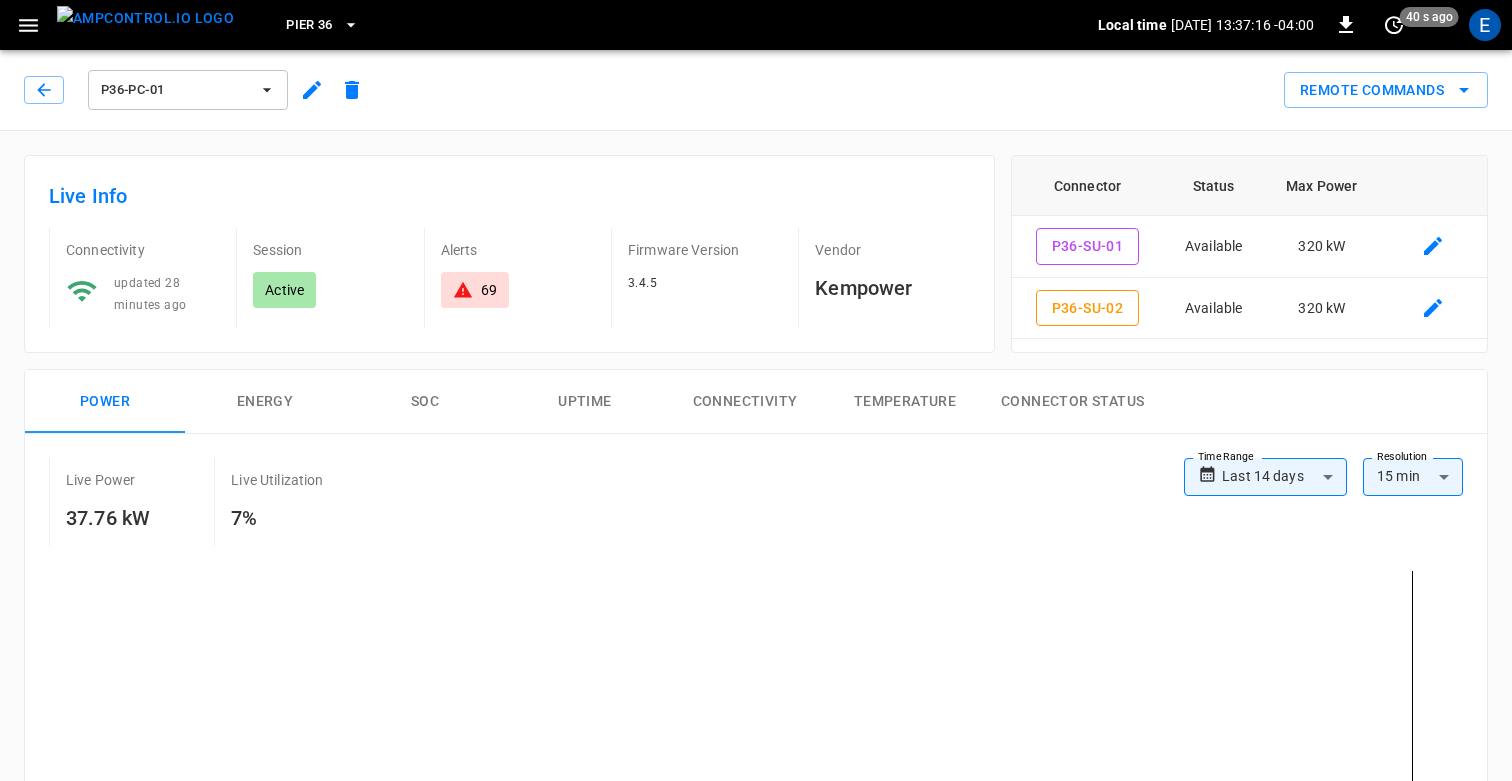 click on "P36-PC-01 Remote Commands" at bounding box center [756, 86] 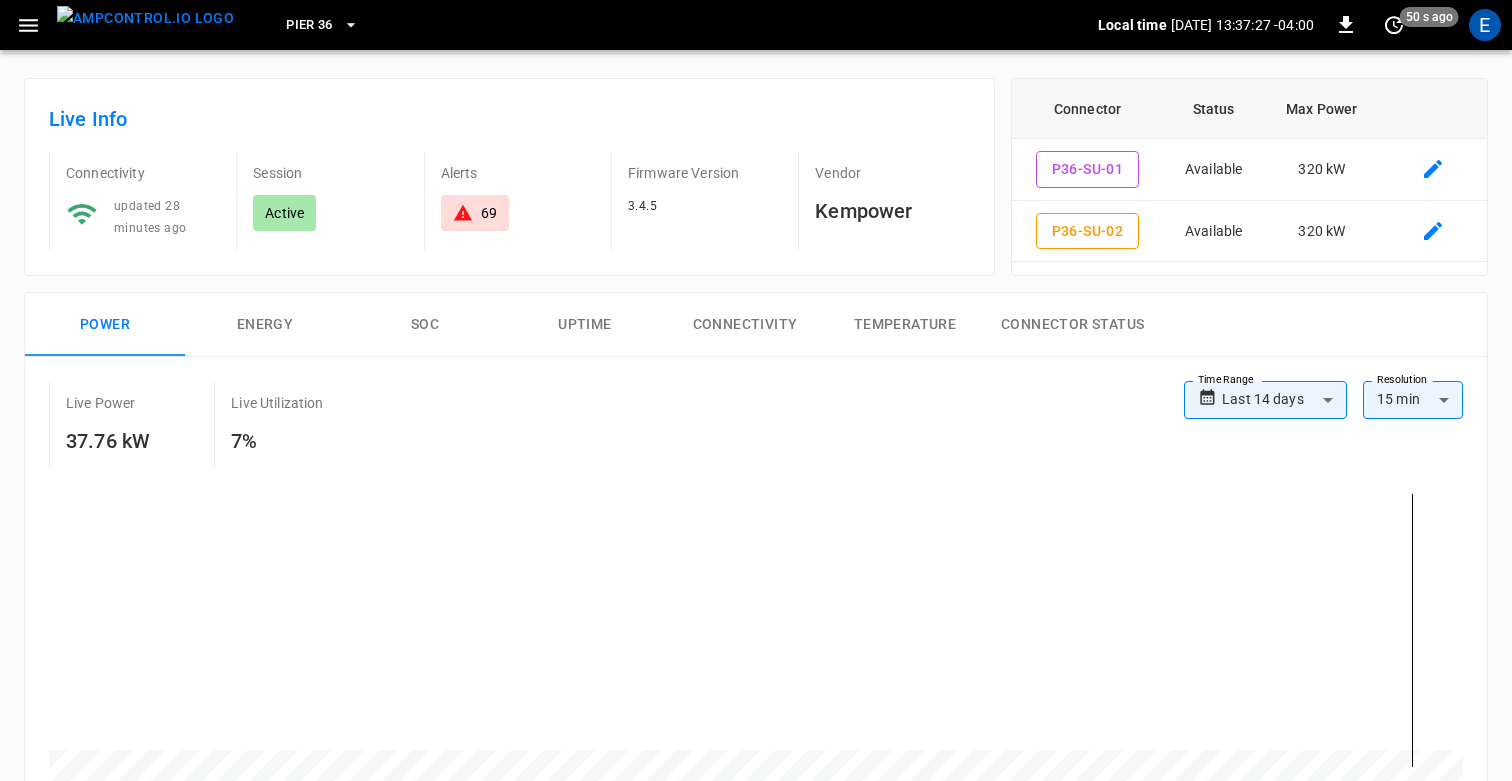 scroll, scrollTop: 73, scrollLeft: 0, axis: vertical 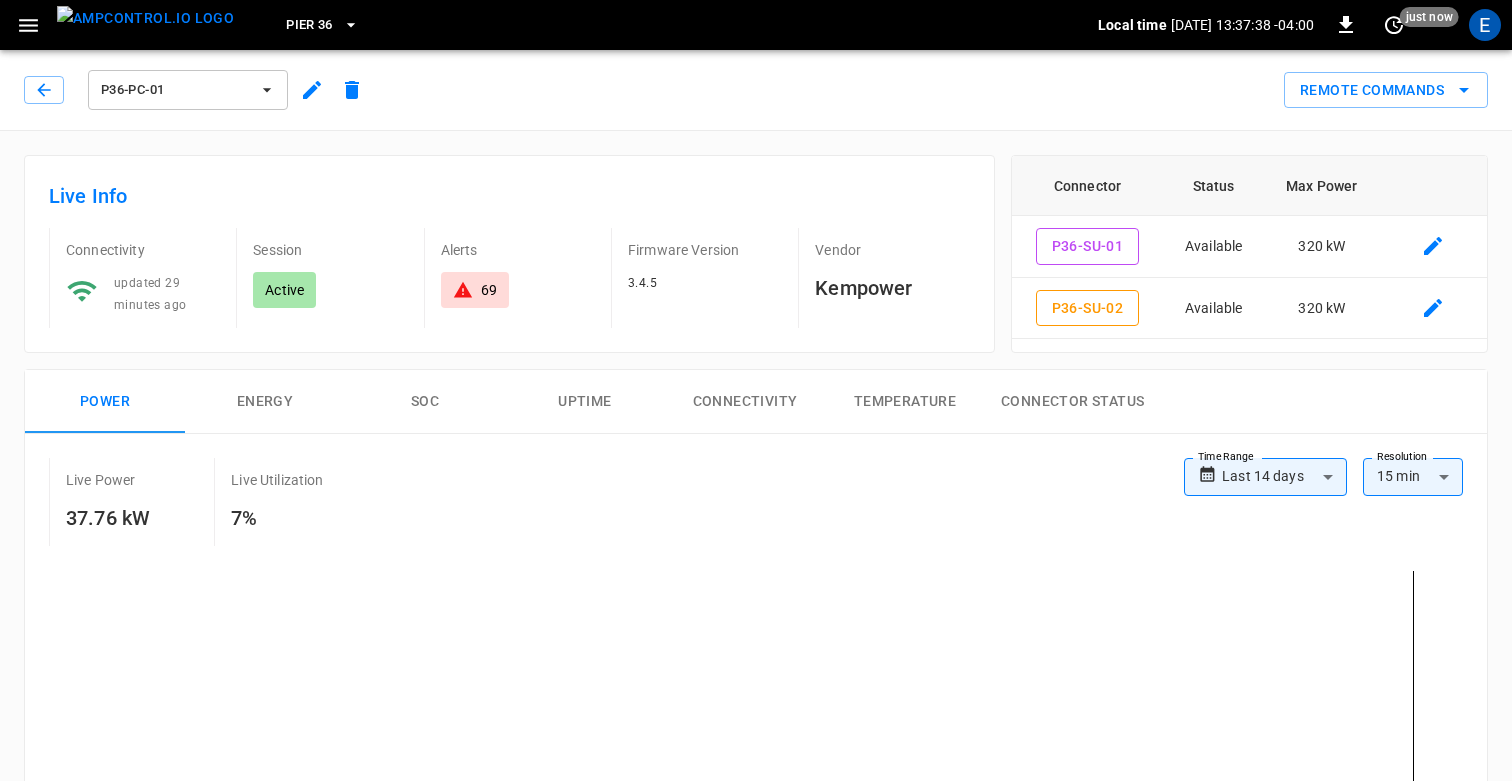 click on "P36-PC-01" at bounding box center [175, 90] 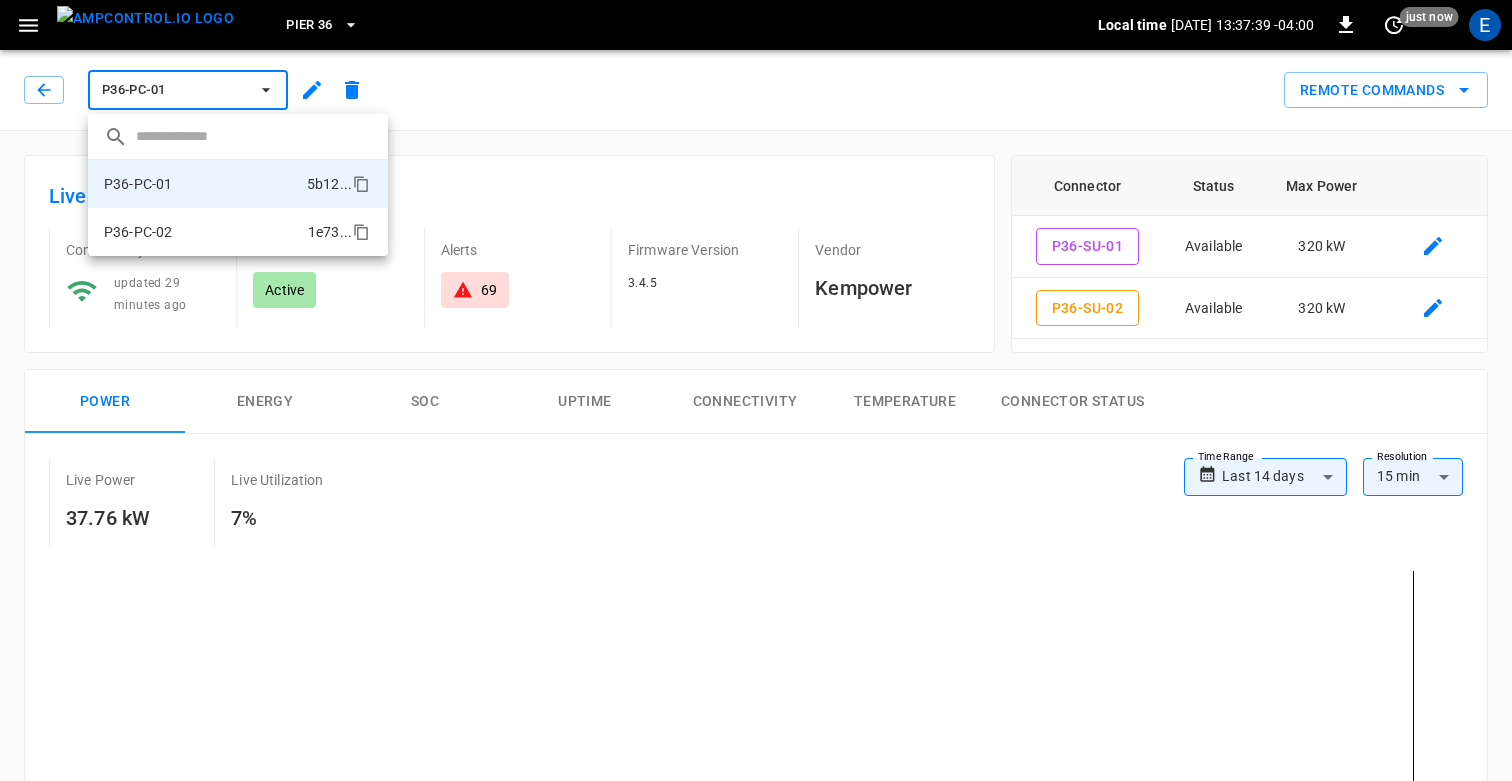 click on "P36-PC-02 1e73 ..." at bounding box center (238, 232) 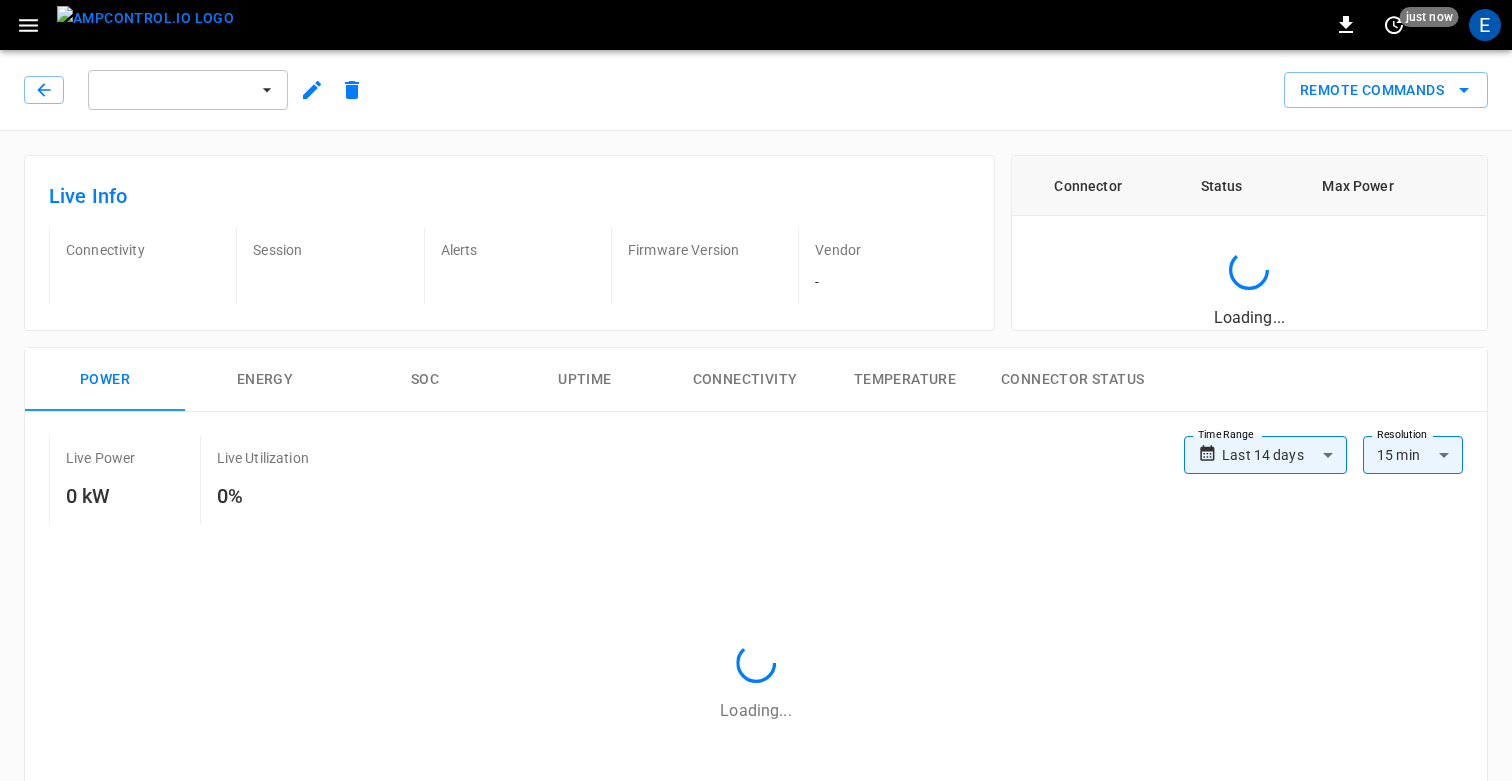 click on "**********" at bounding box center [756, 975] 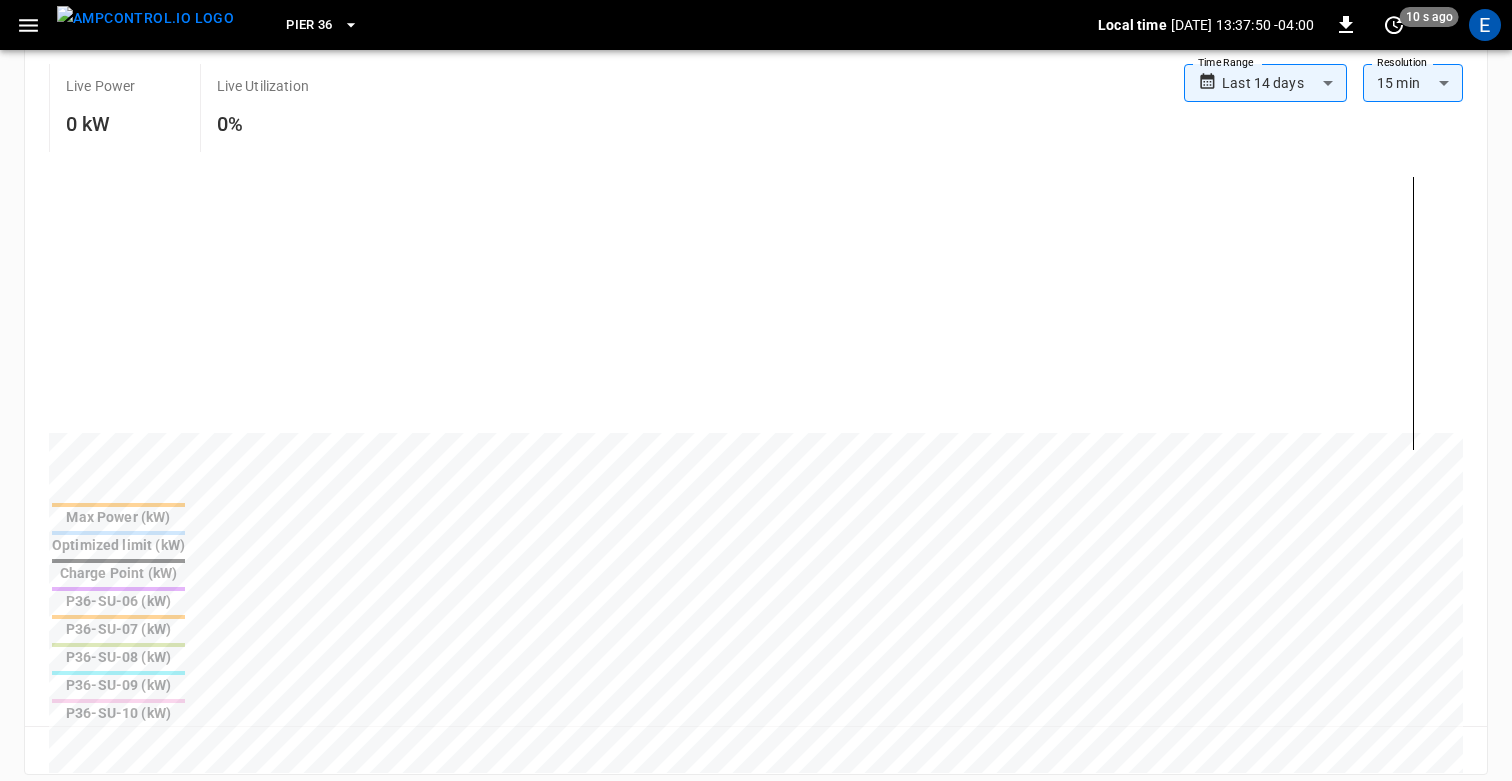 scroll, scrollTop: 0, scrollLeft: 0, axis: both 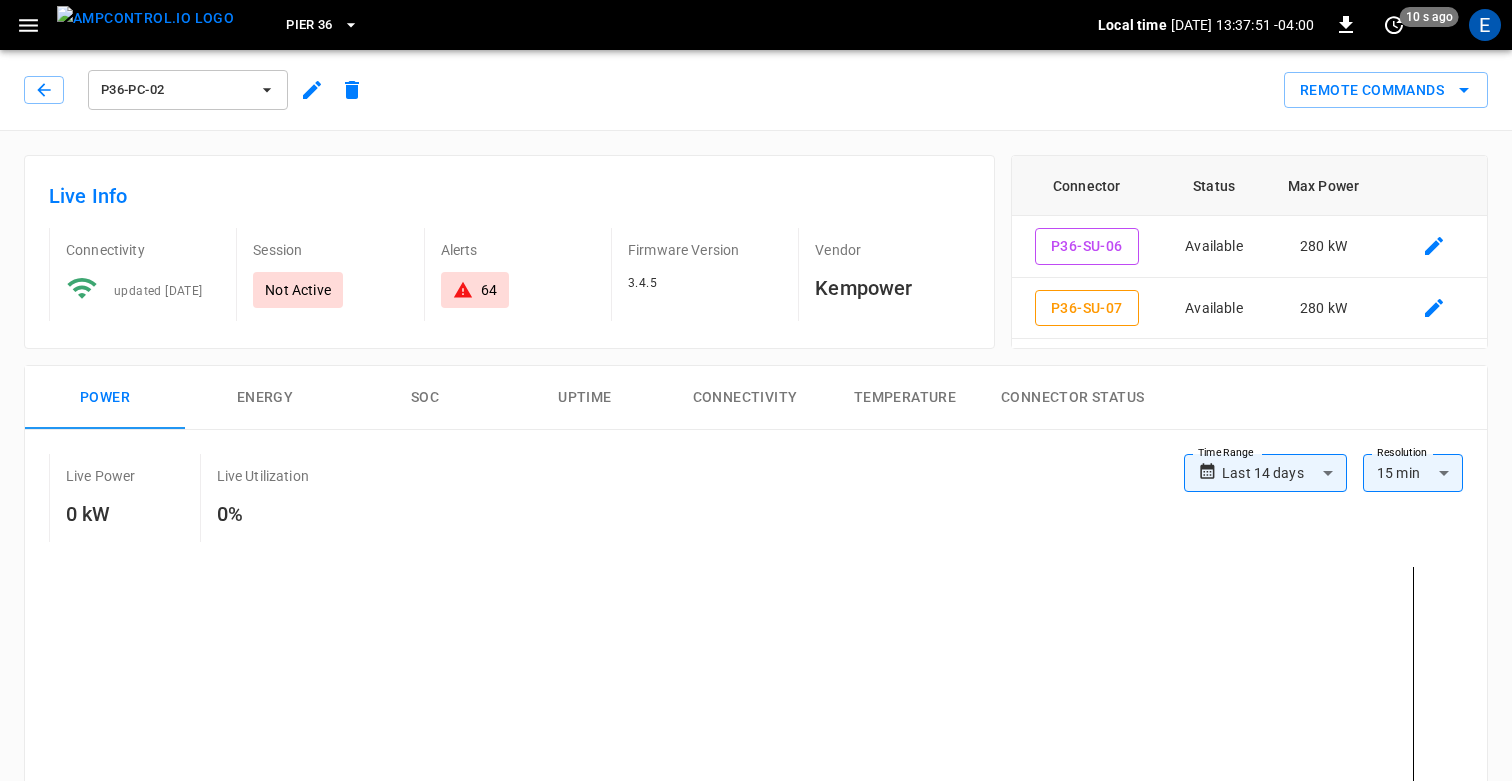 click at bounding box center (145, 18) 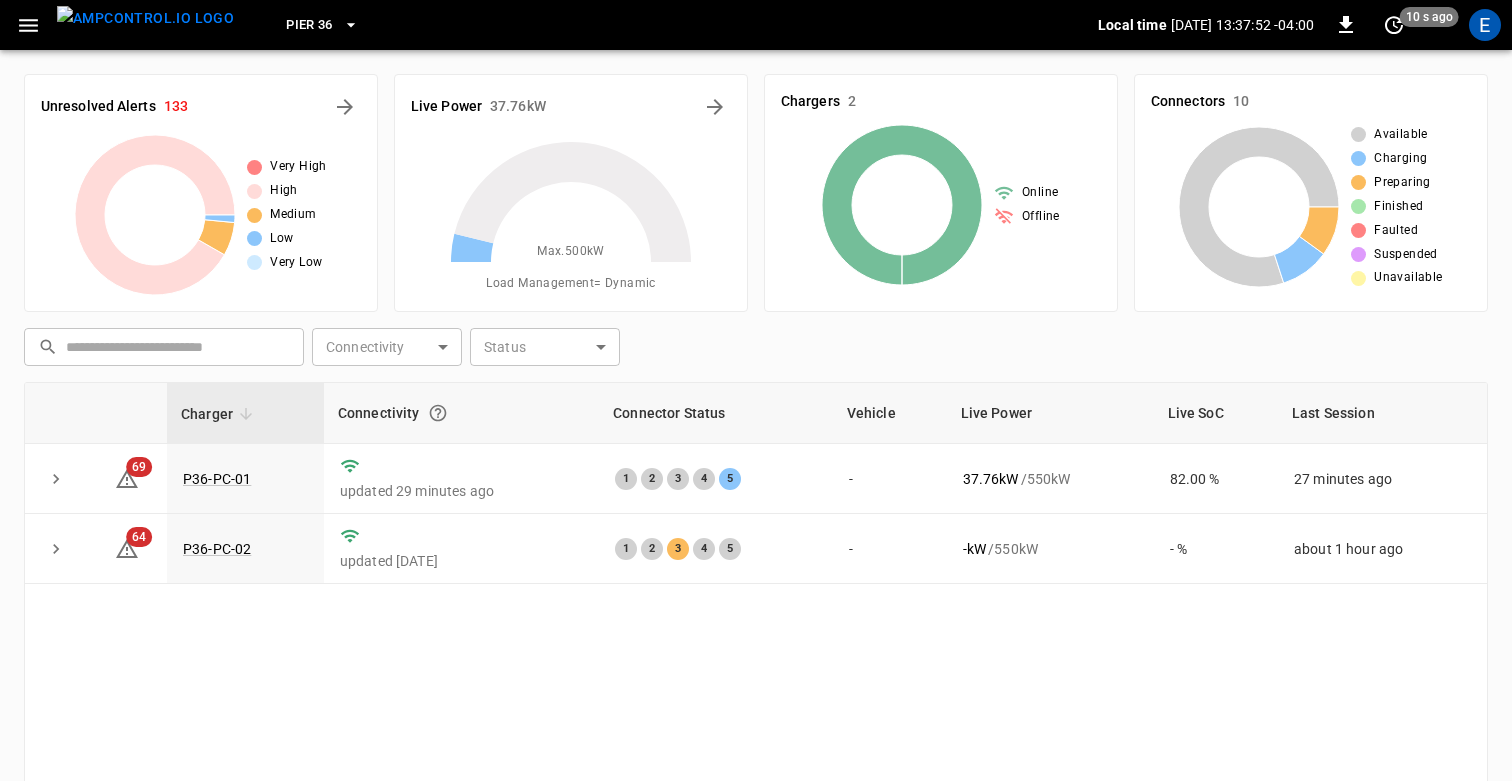 click 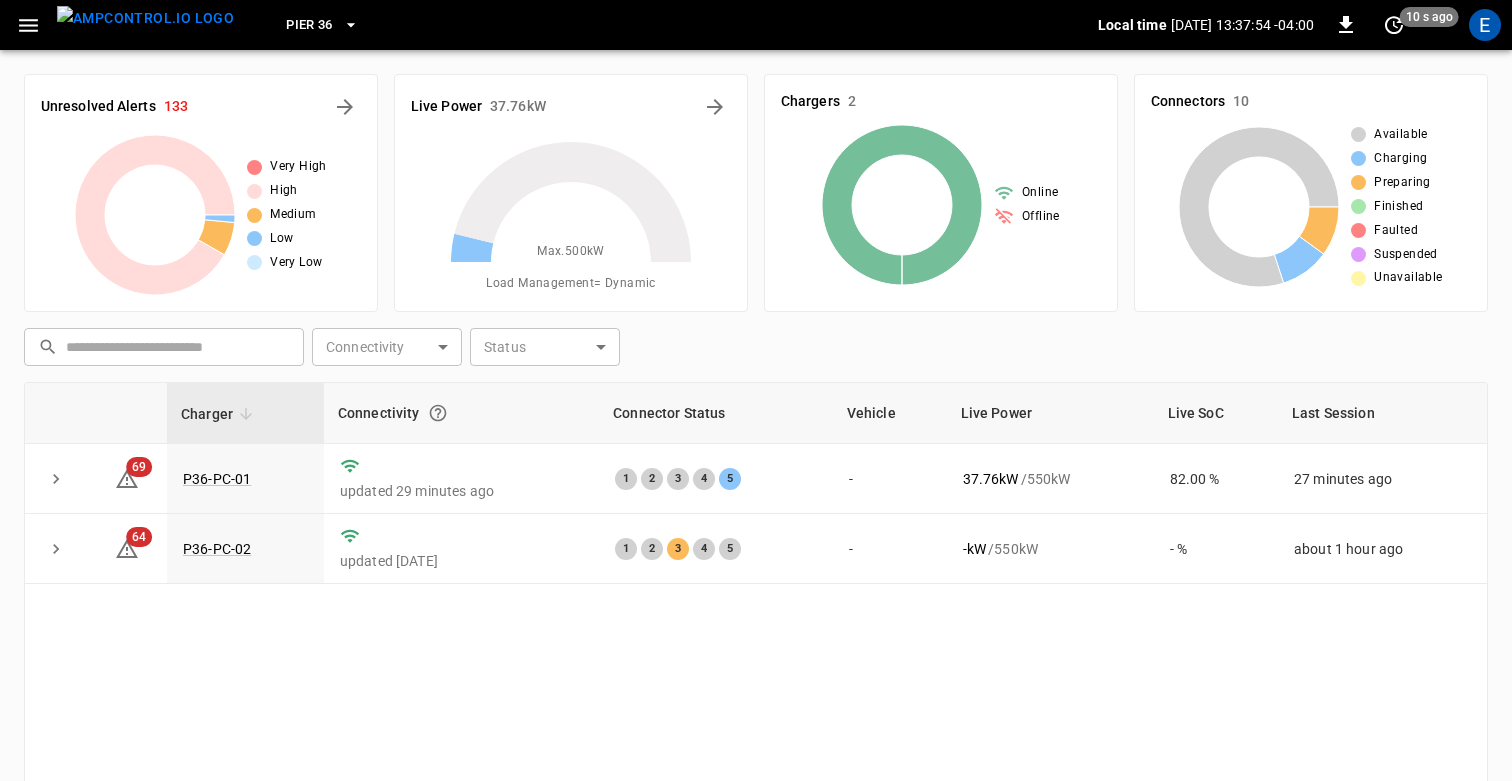 click on "​ ​ Connectivity ​ Connectivity Status ​ Status" at bounding box center (752, 343) 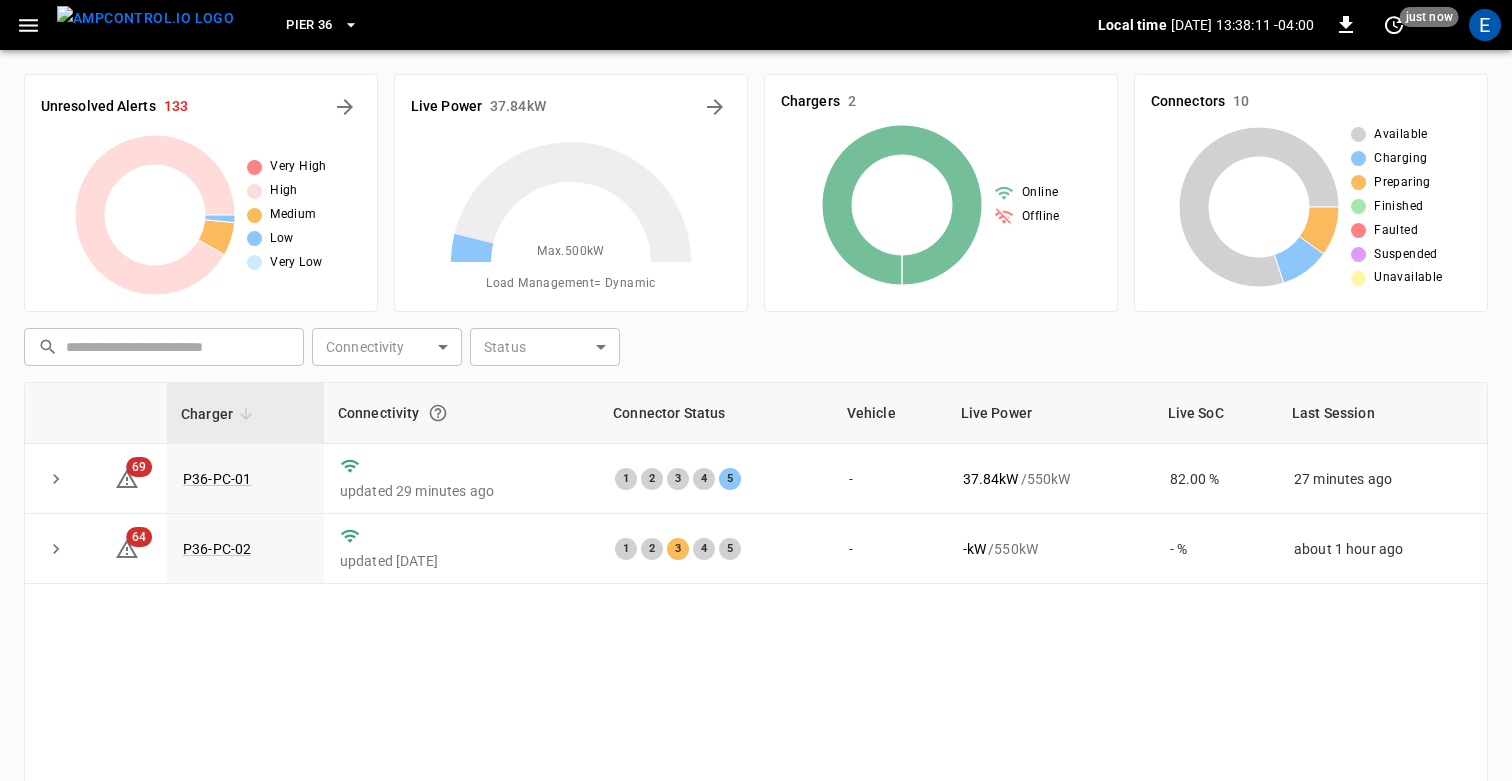 click 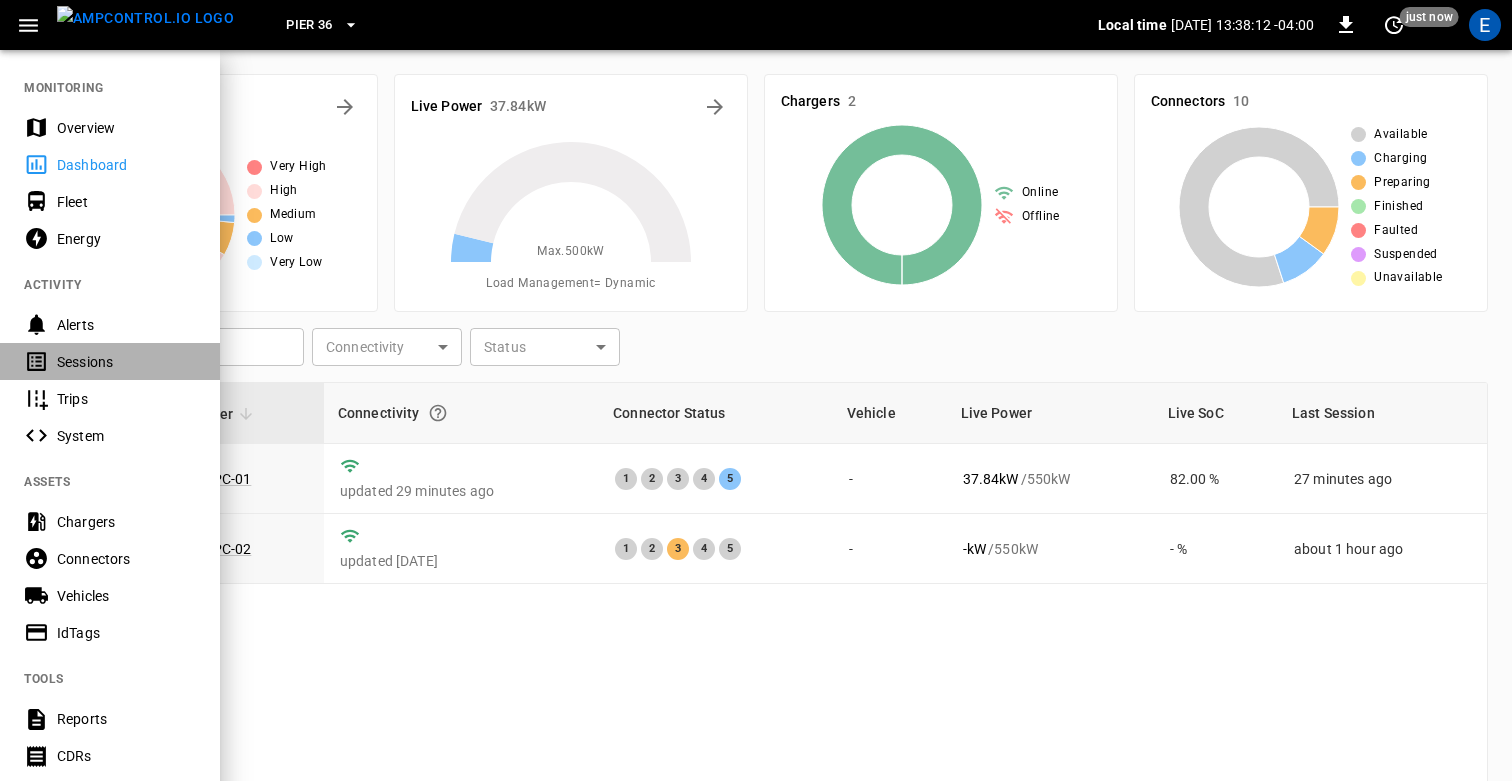 click on "Sessions" at bounding box center (126, 362) 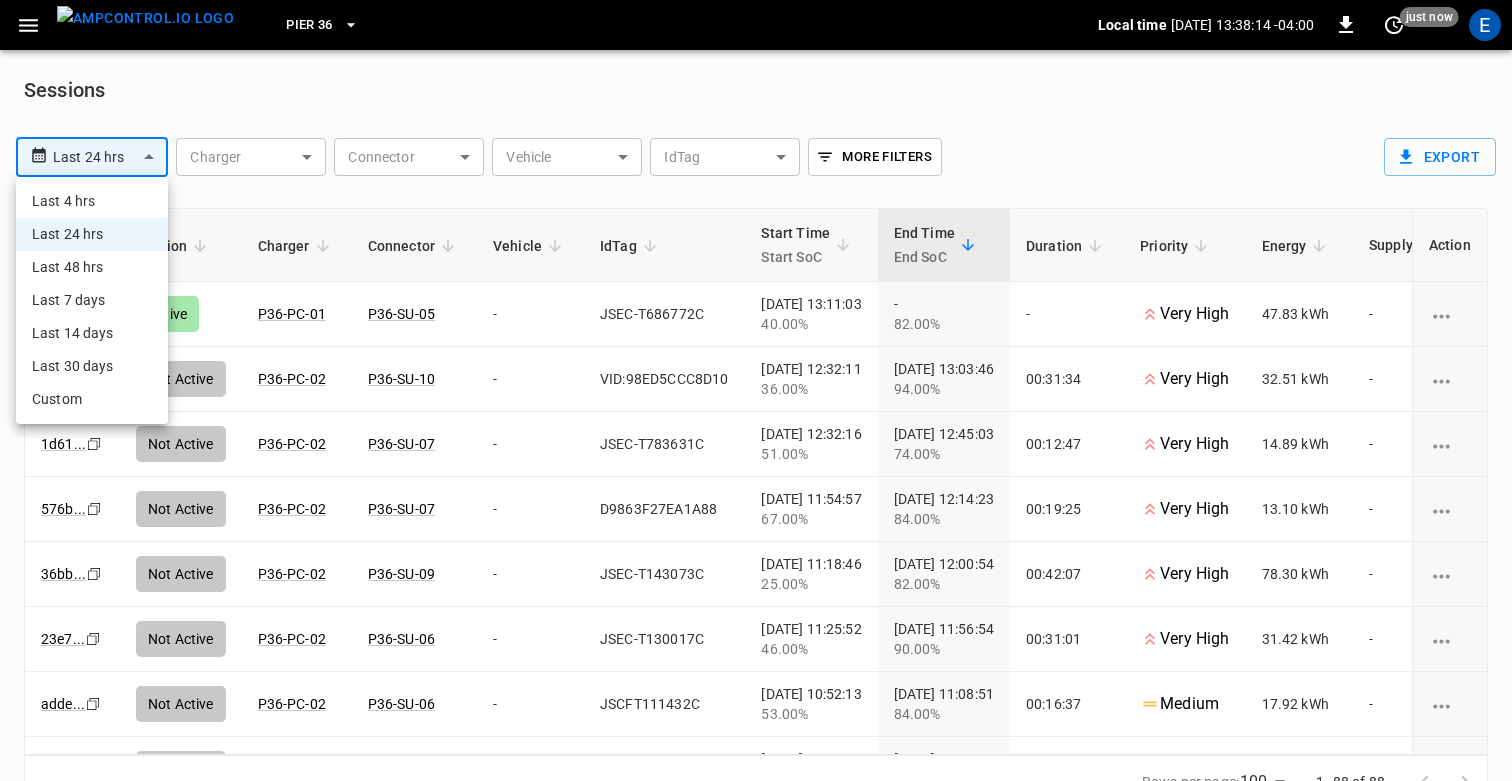 click on "**********" at bounding box center (756, 416) 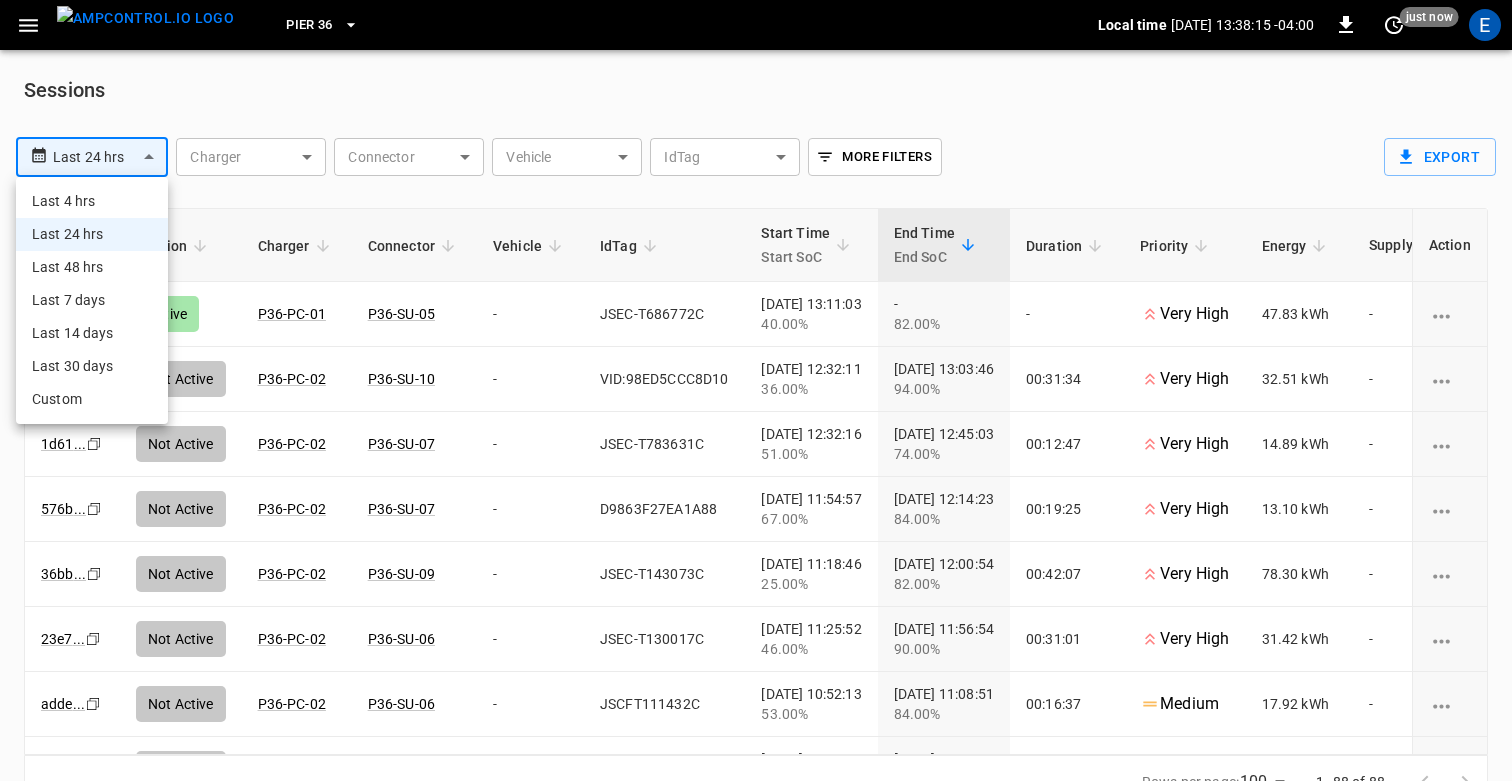 click on "Last 14 days" at bounding box center (92, 333) 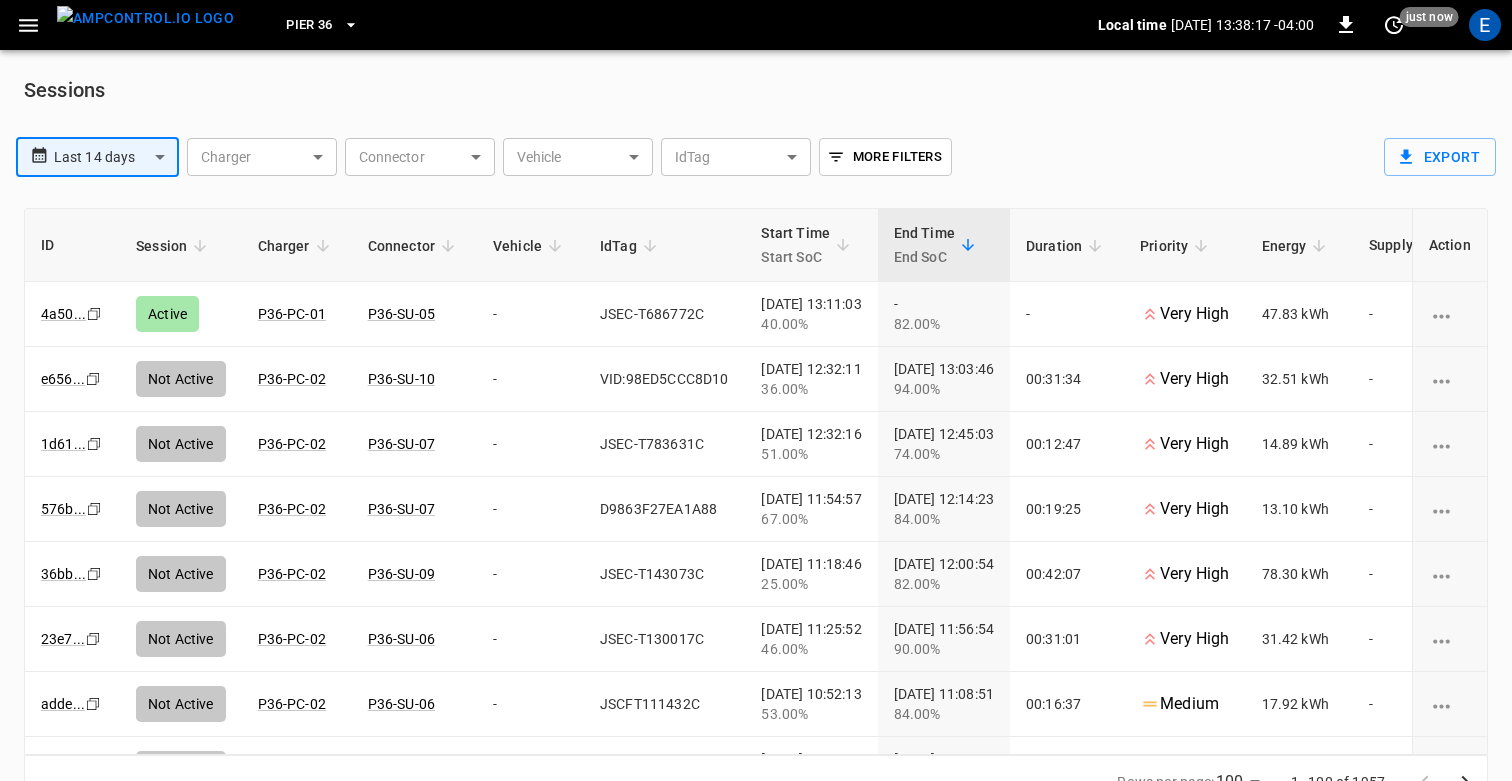 click at bounding box center (145, 18) 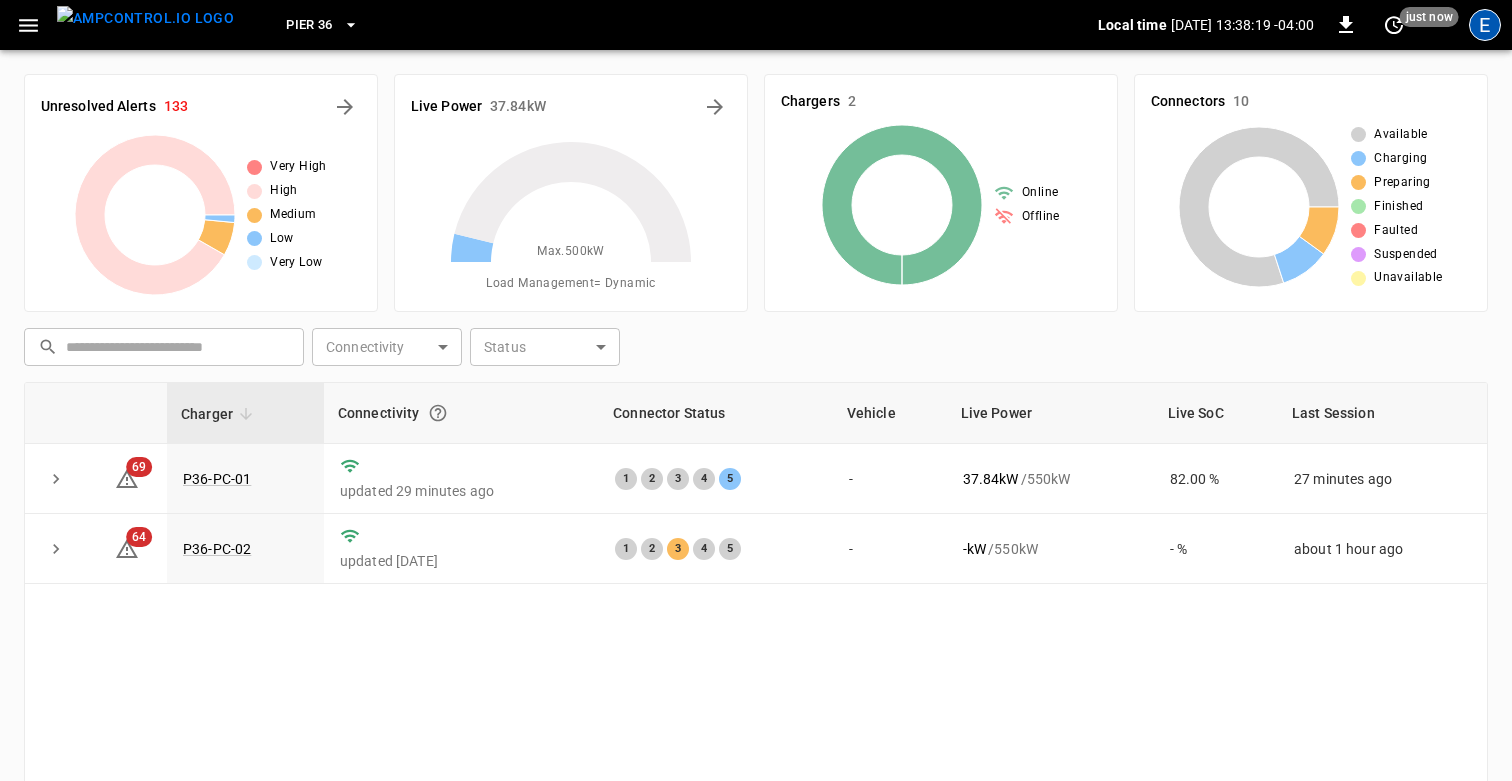 click on "E" at bounding box center (1485, 25) 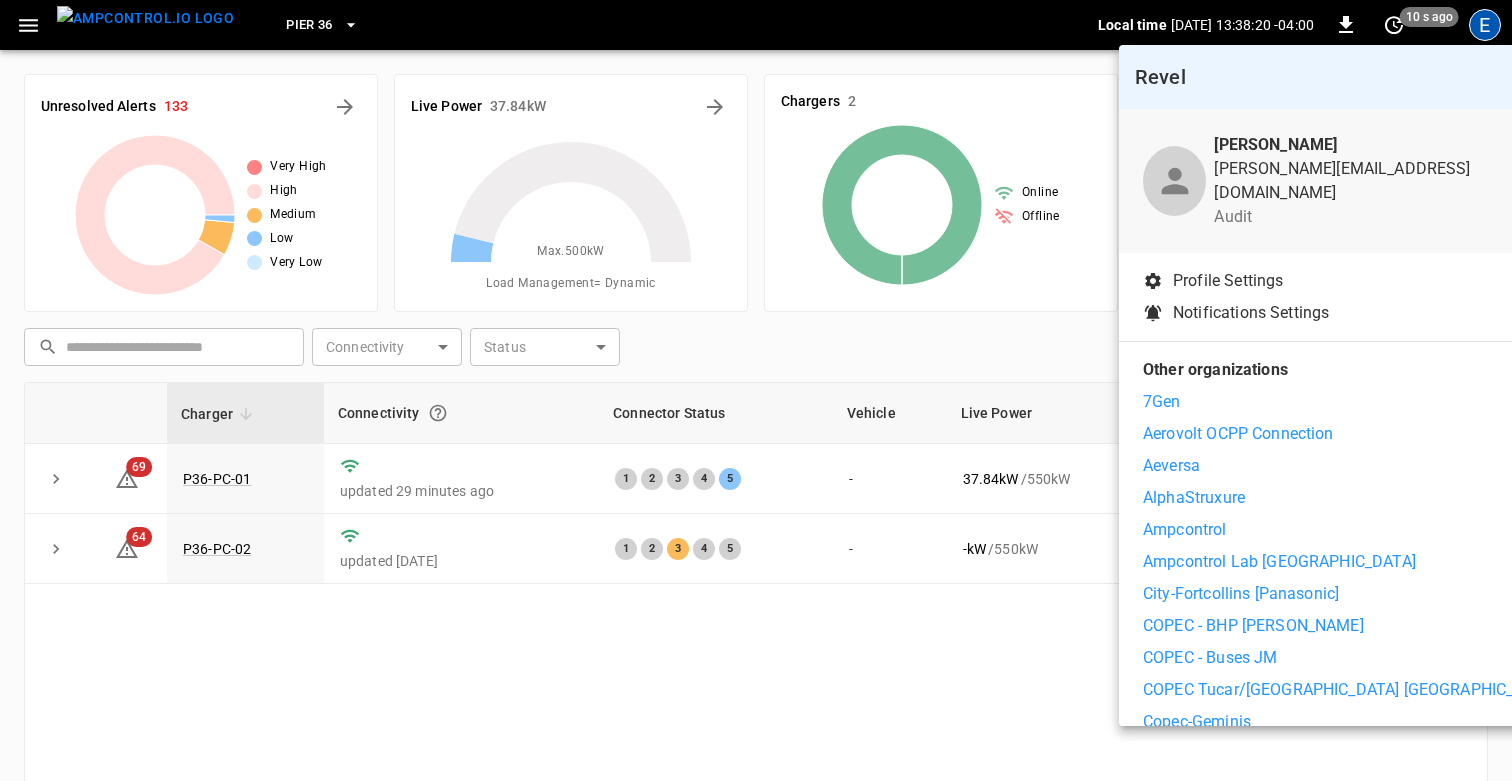 click at bounding box center (756, 390) 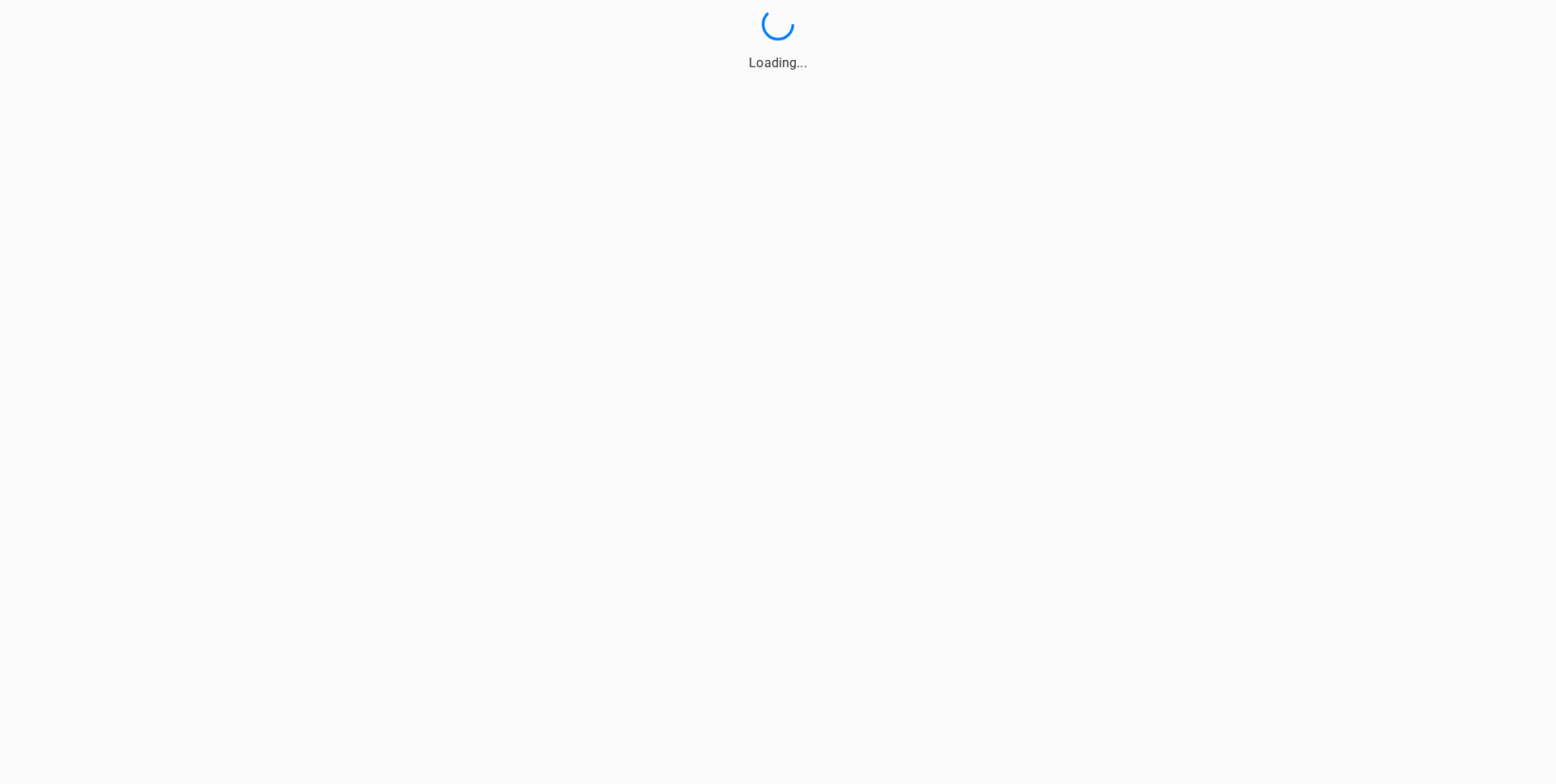scroll, scrollTop: 0, scrollLeft: 0, axis: both 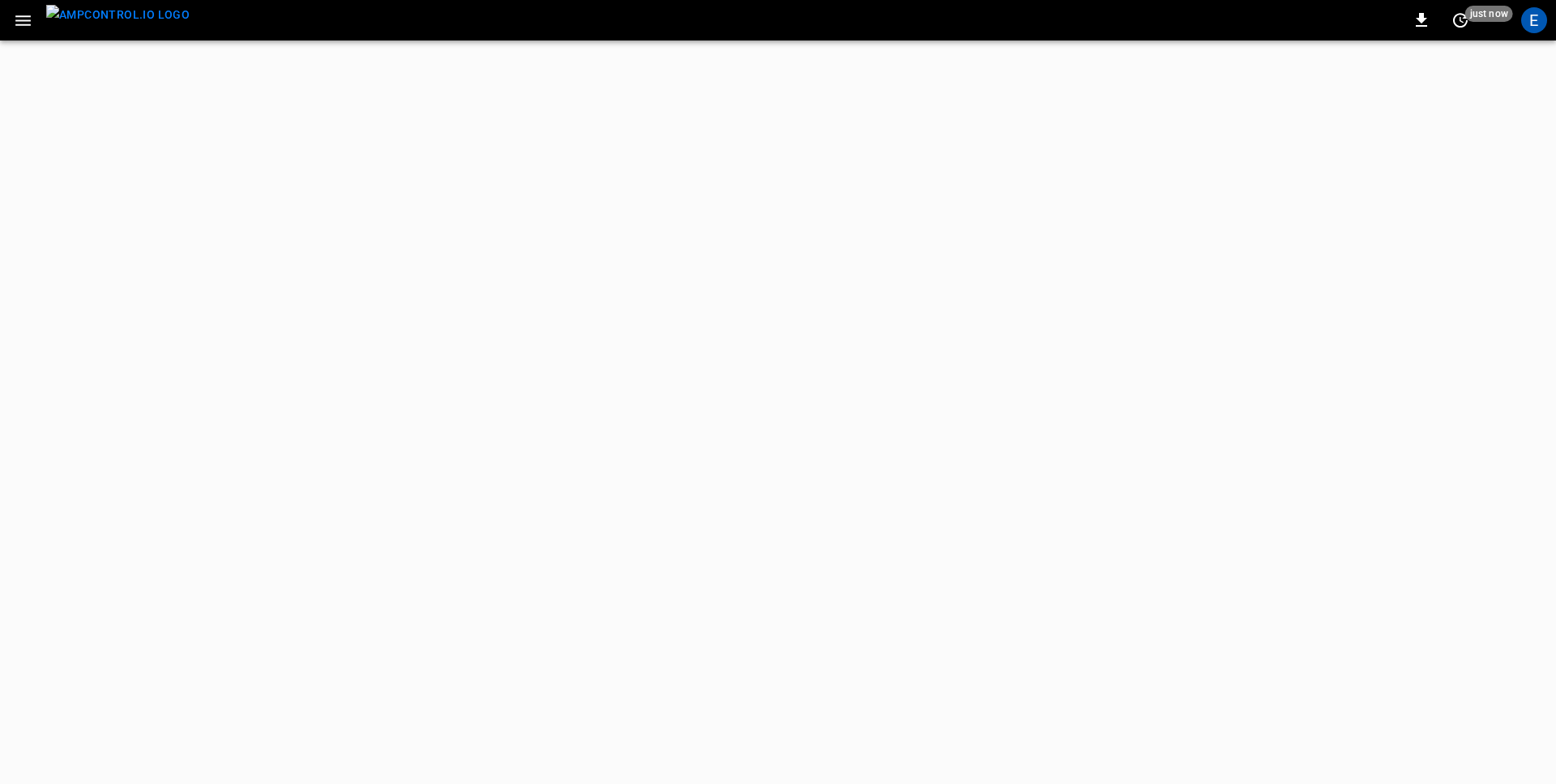 click 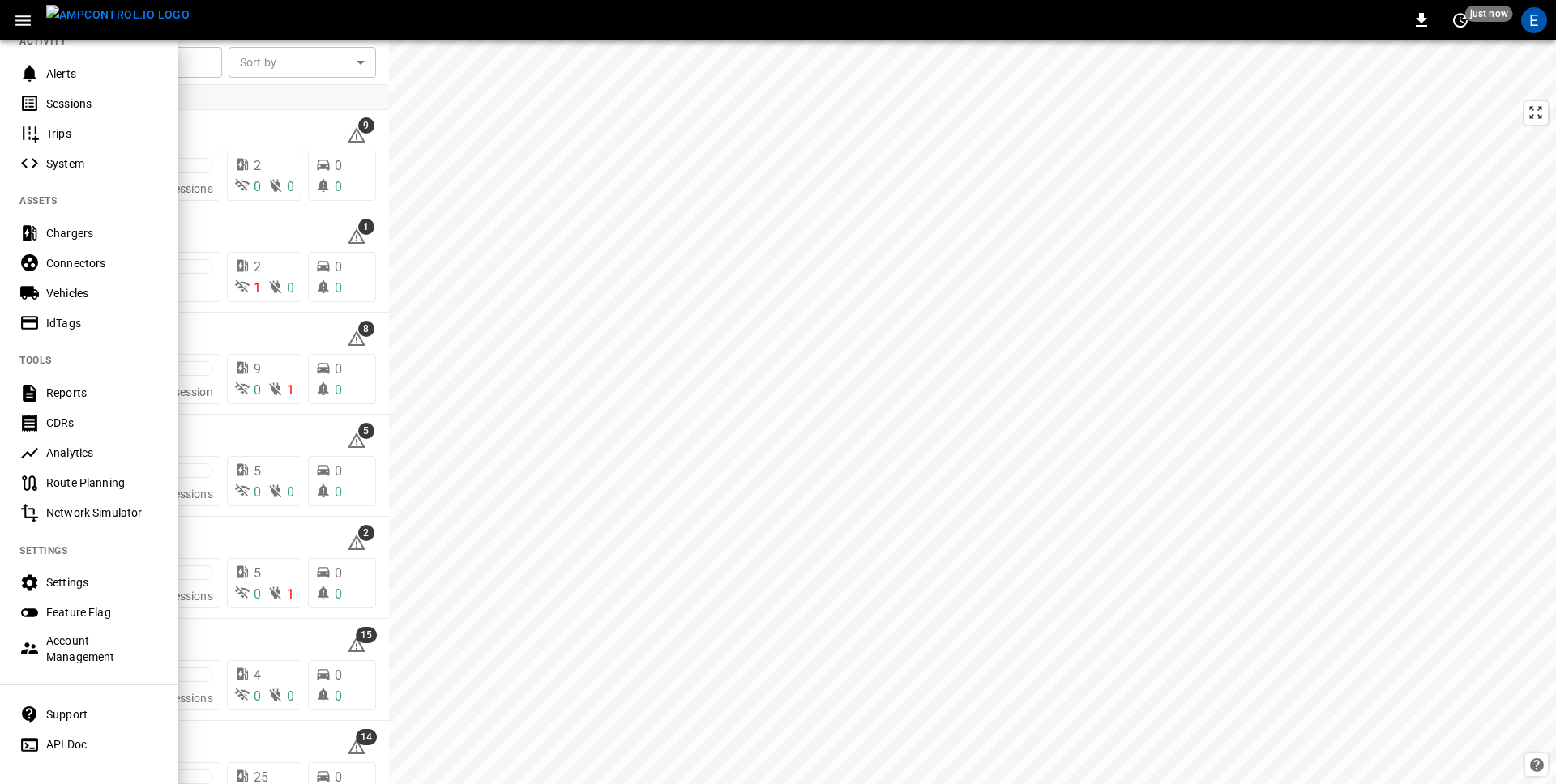 scroll, scrollTop: 161, scrollLeft: 0, axis: vertical 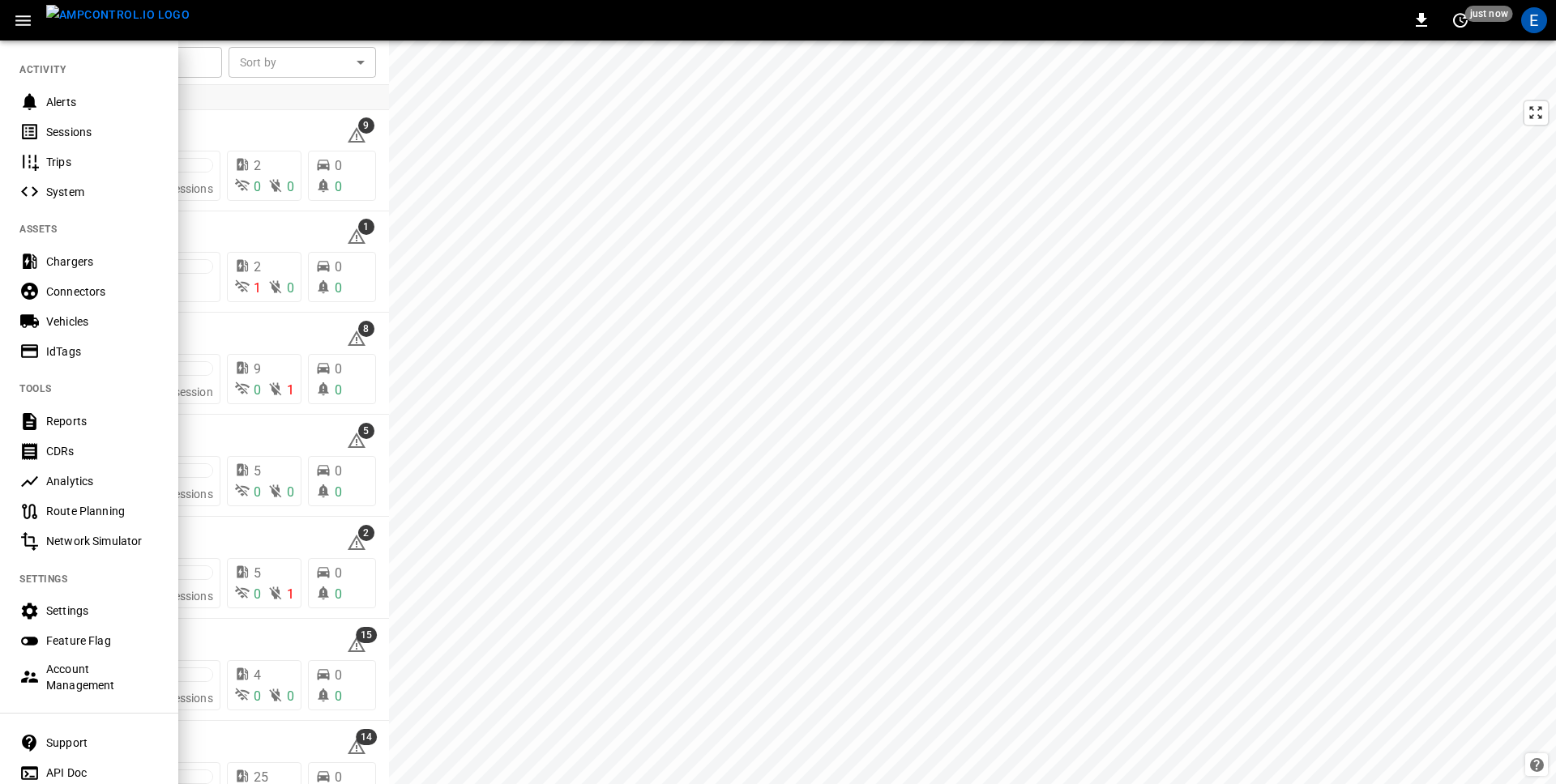 click on "Chargers" at bounding box center [102, 262] 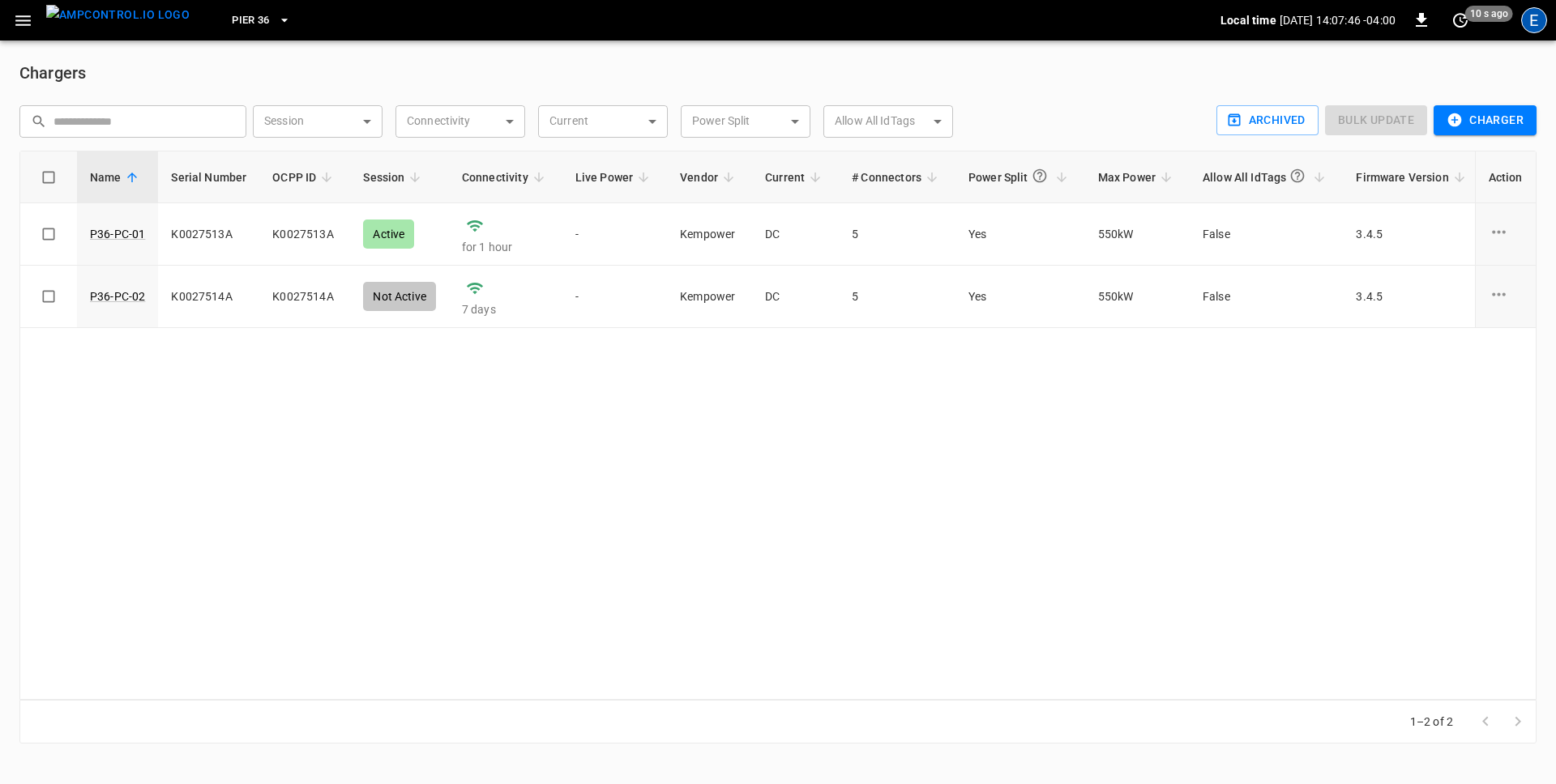 click on "E" at bounding box center [1534, 20] 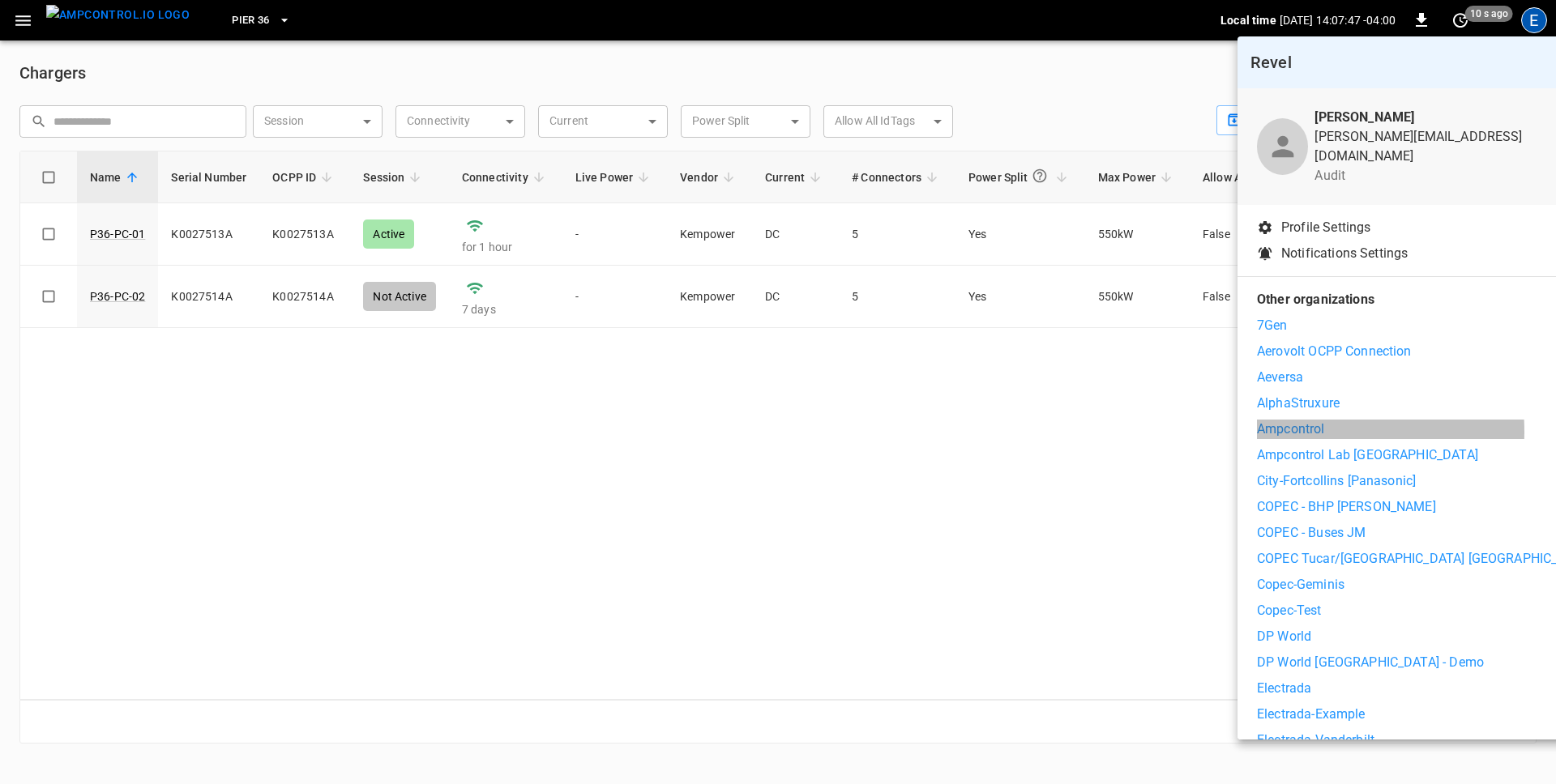 click on "Ampcontrol" at bounding box center (1291, 429) 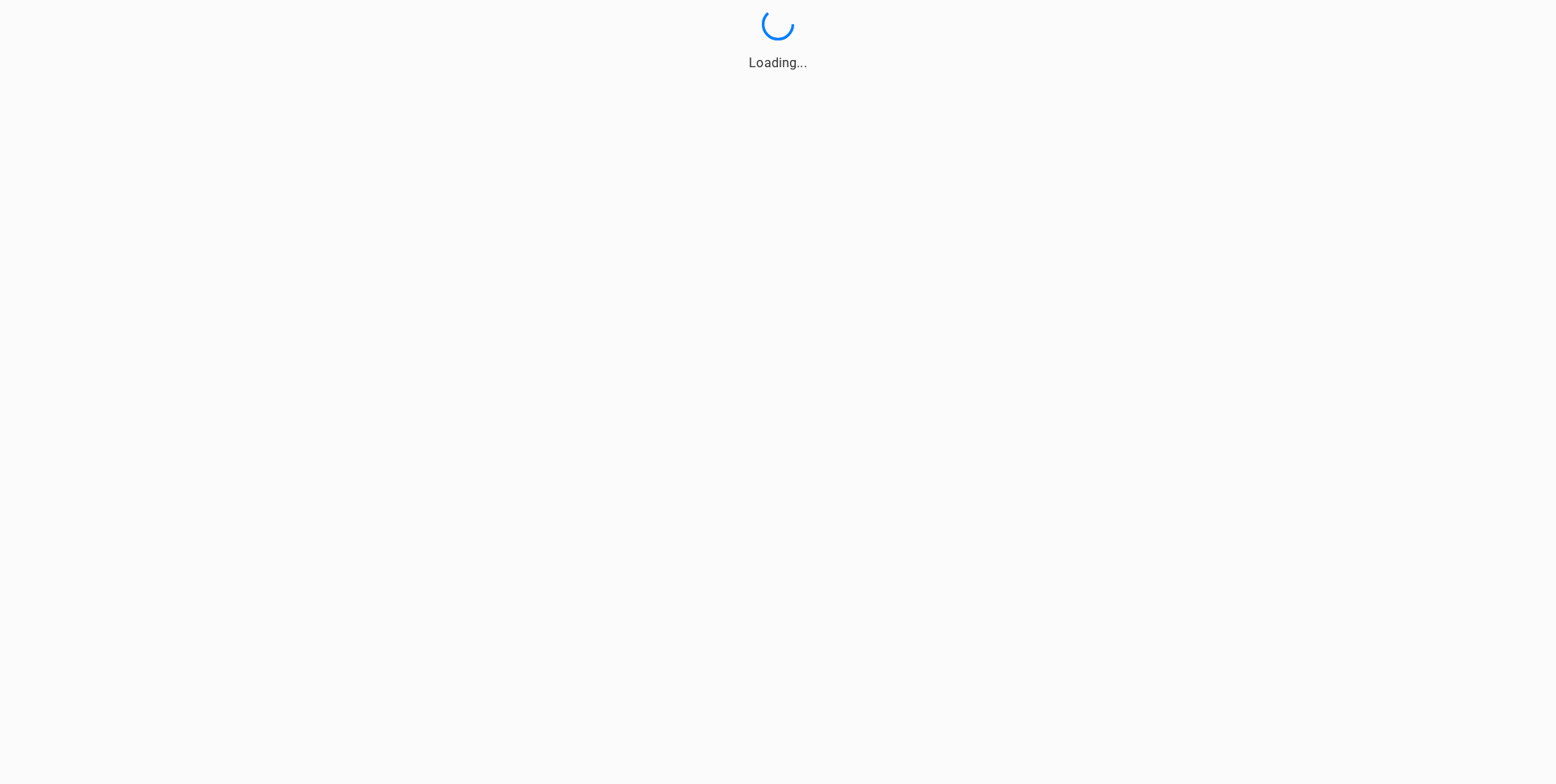 scroll, scrollTop: 0, scrollLeft: 0, axis: both 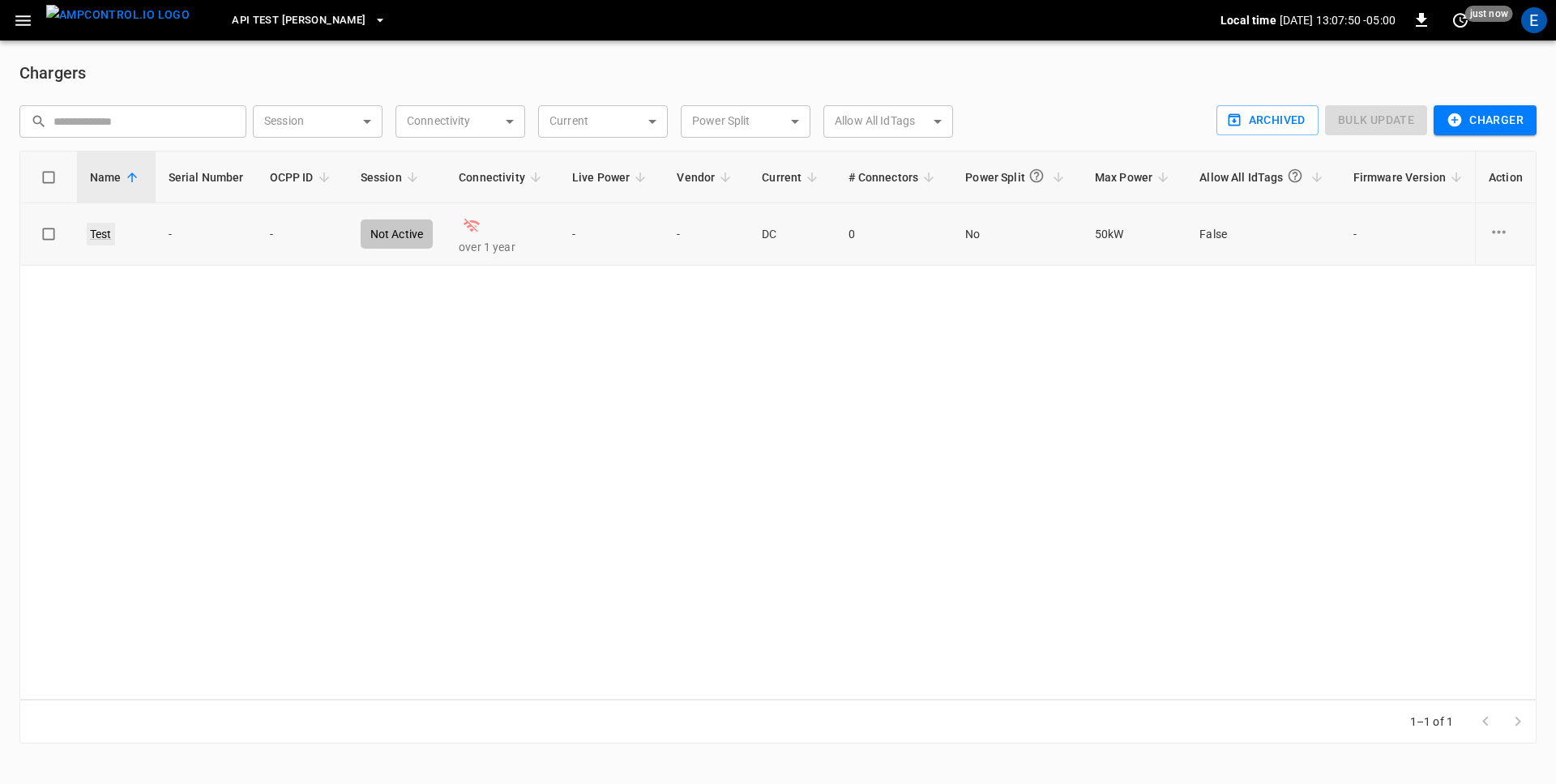 click on "Test" at bounding box center (100, 234) 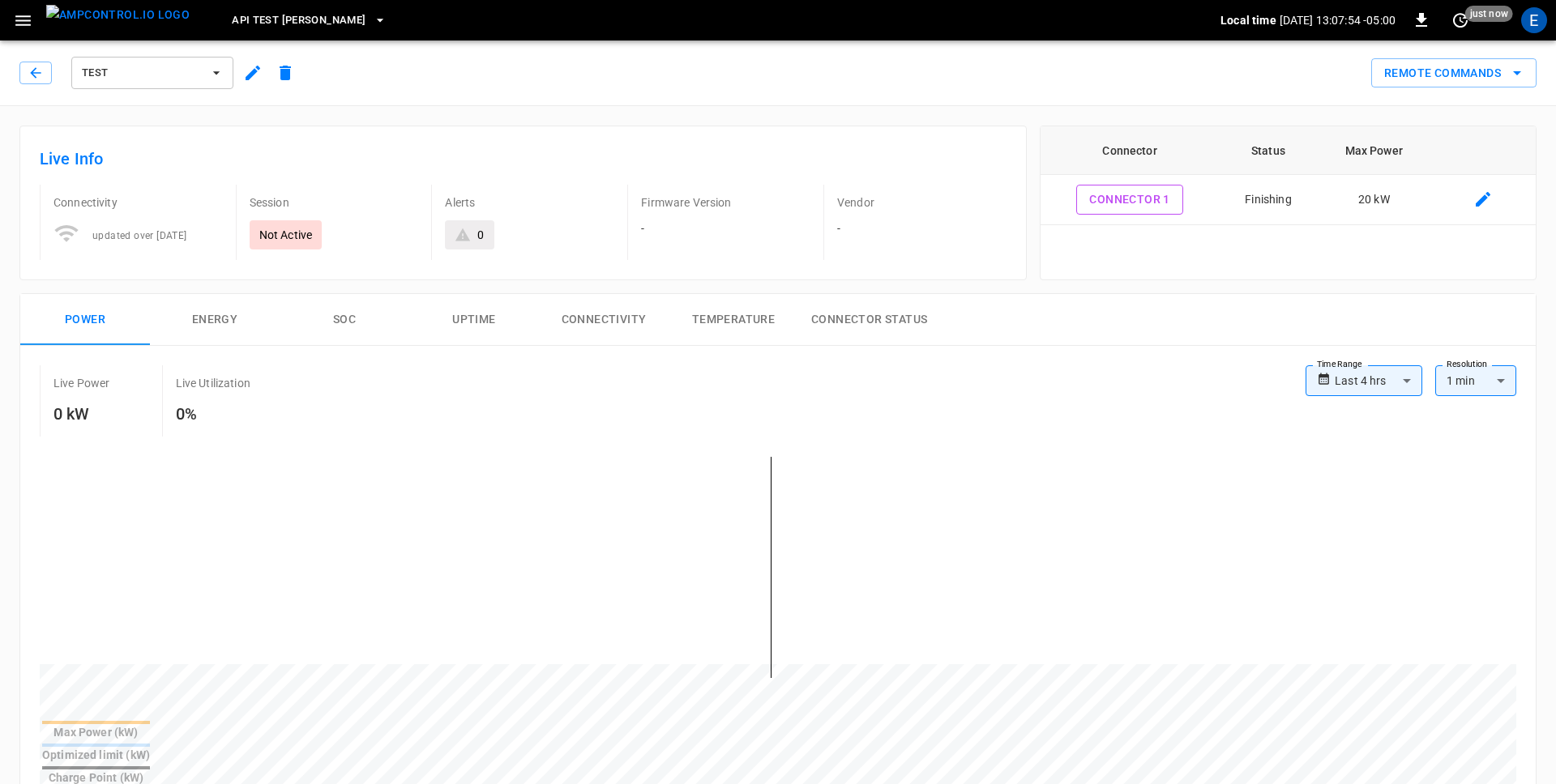 click 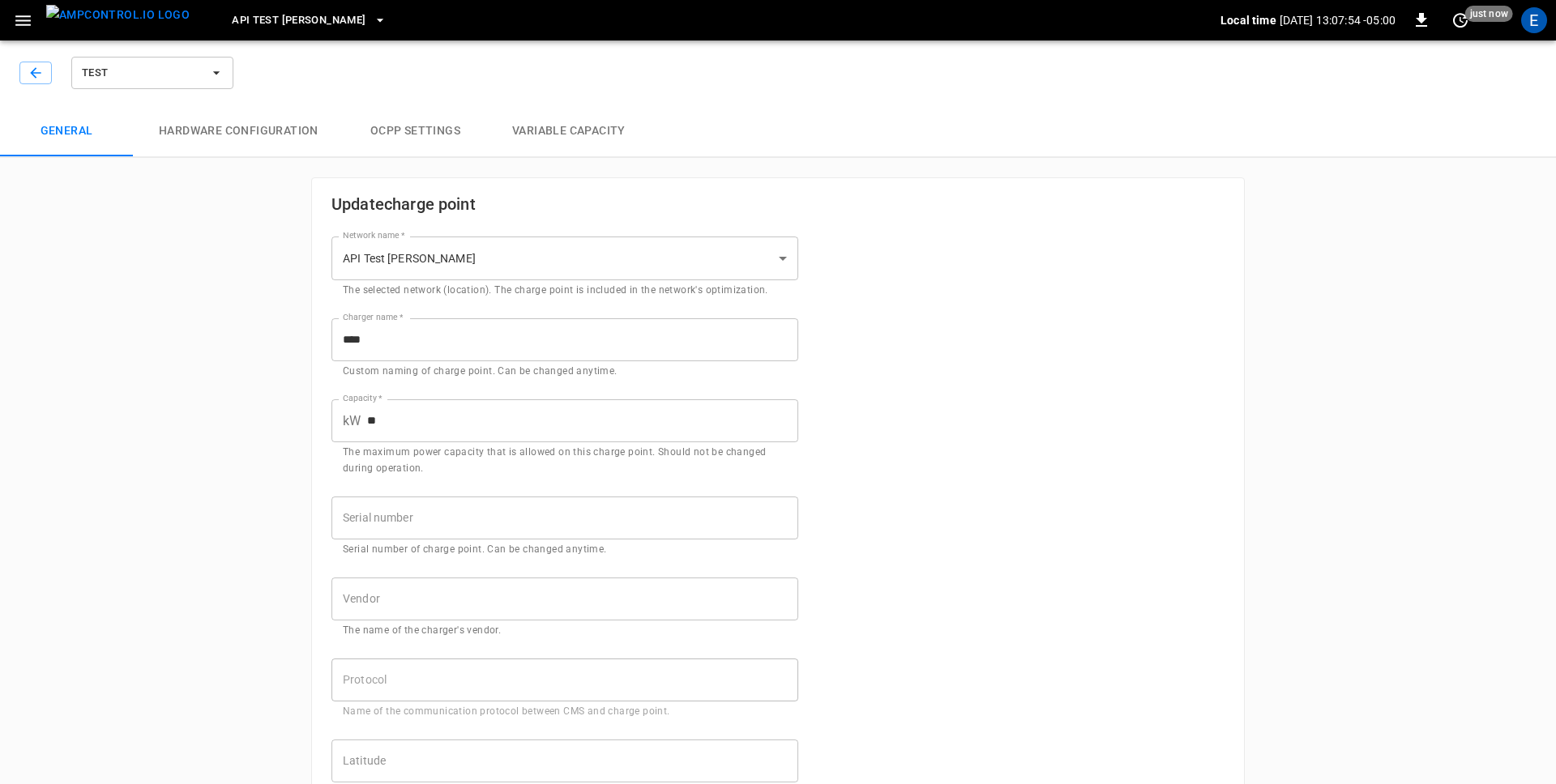 click on "Variable Capacity" at bounding box center (569, 131) 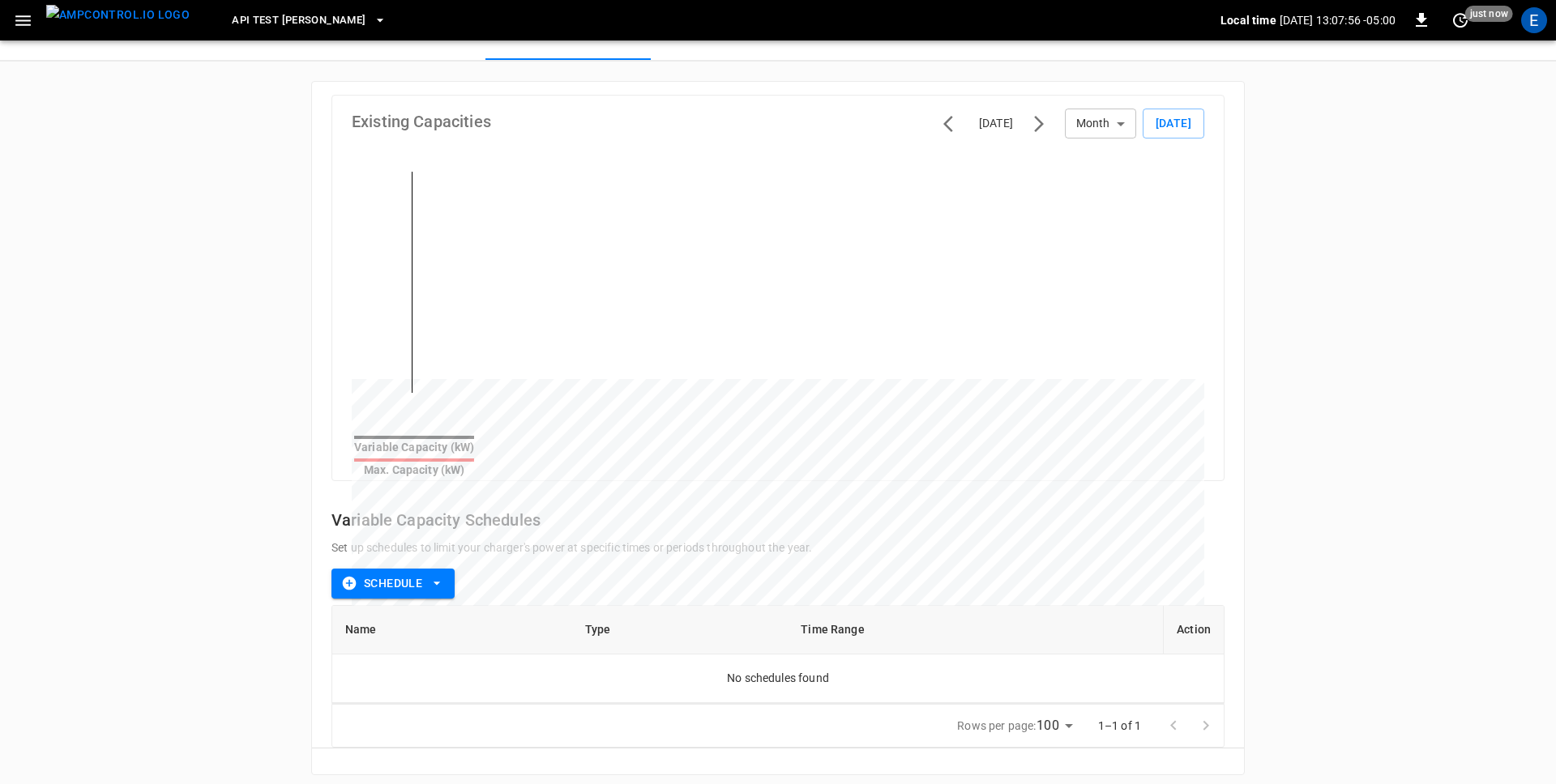 scroll, scrollTop: 87, scrollLeft: 0, axis: vertical 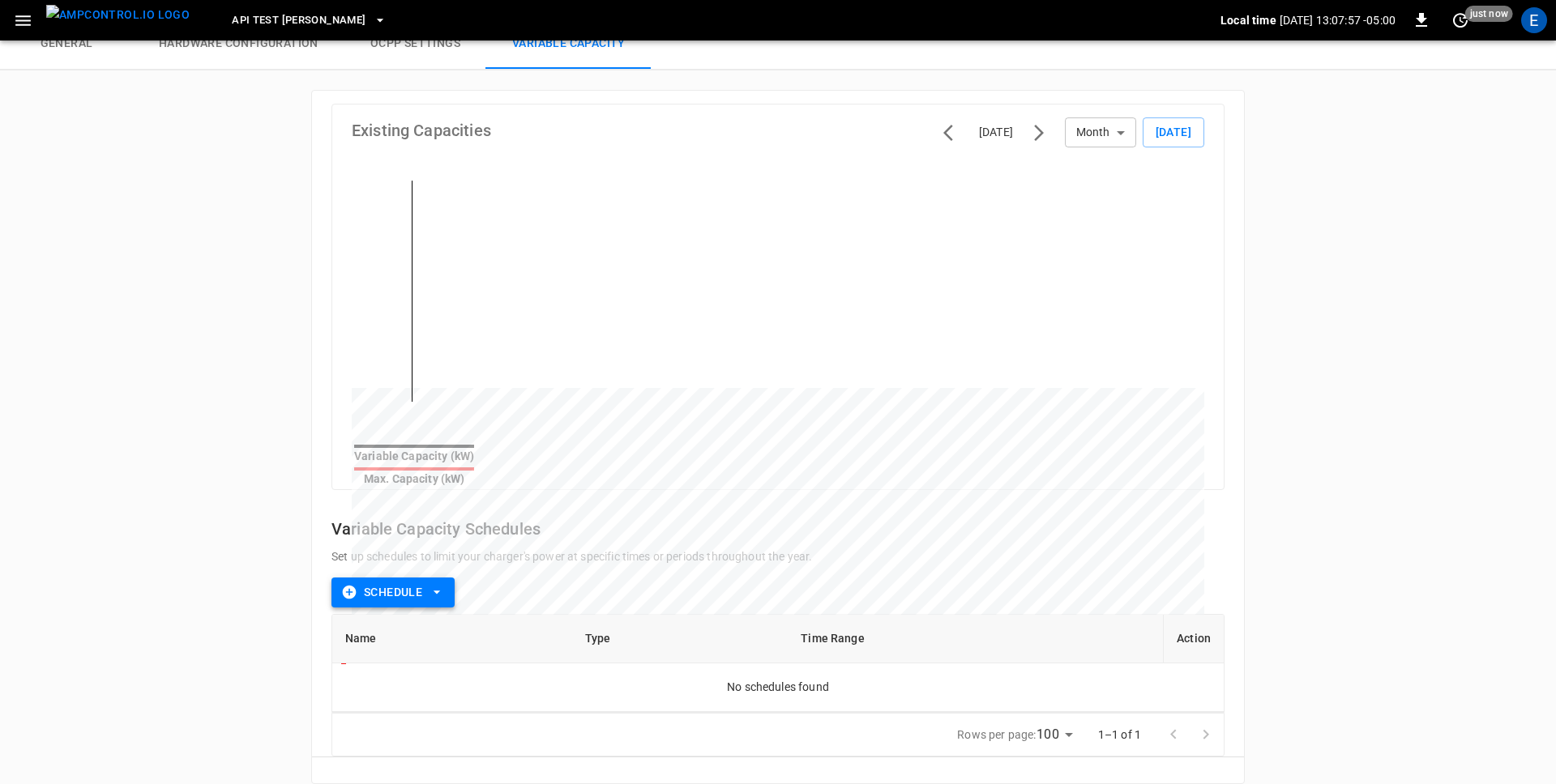 click on "Schedule" at bounding box center (393, 592) 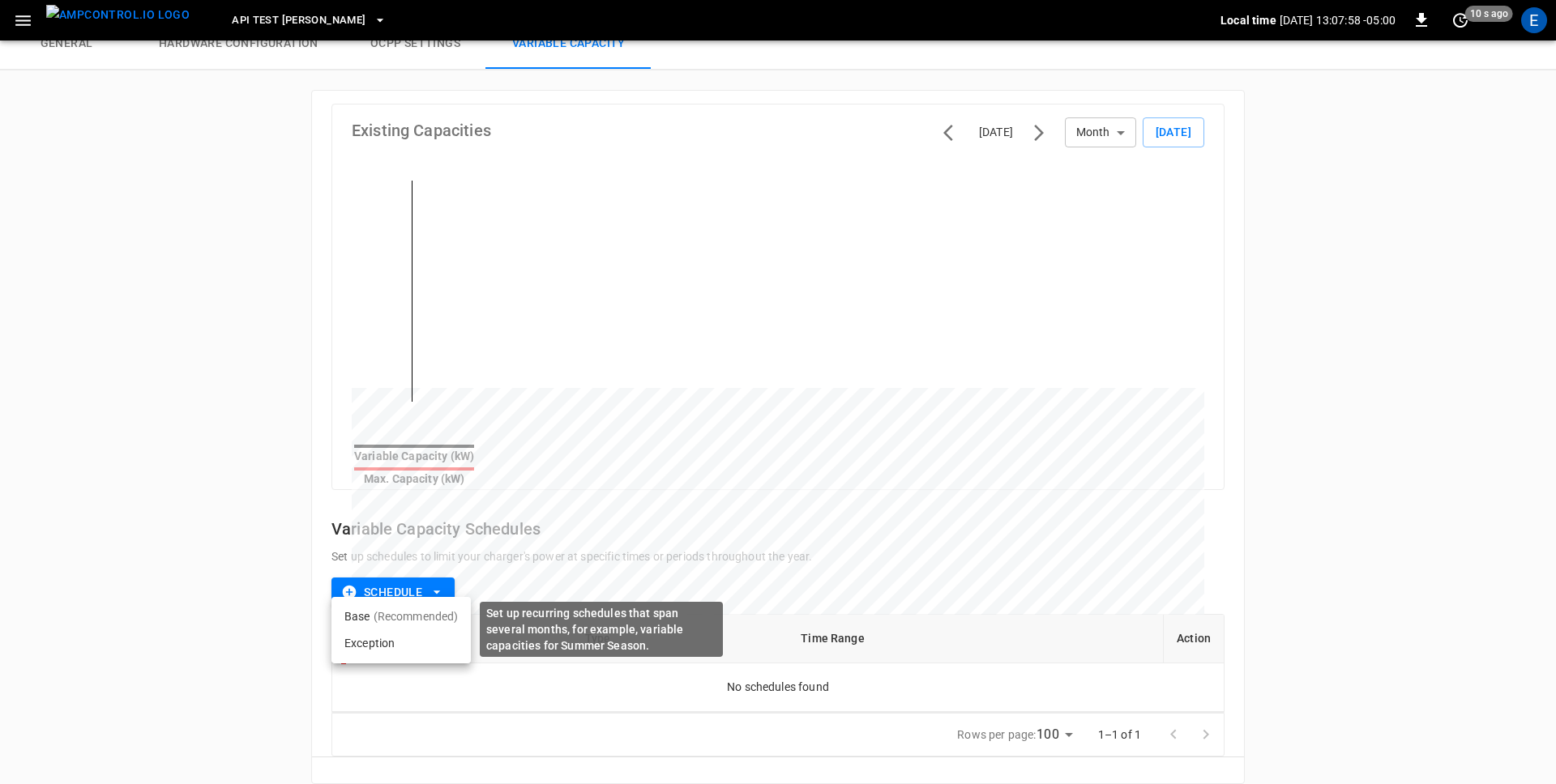 click on "(Recommended)" at bounding box center (416, 616) 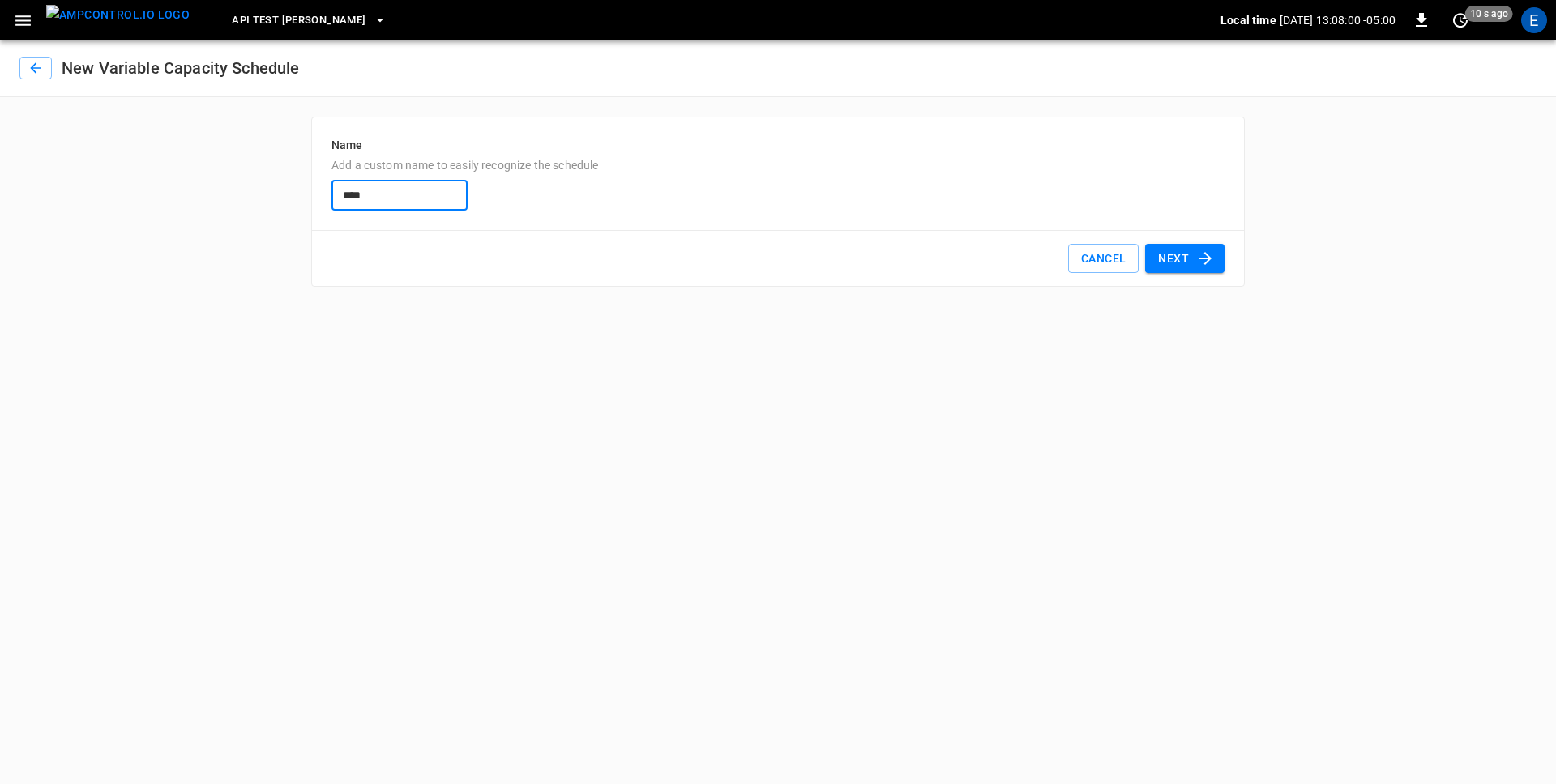 type on "****" 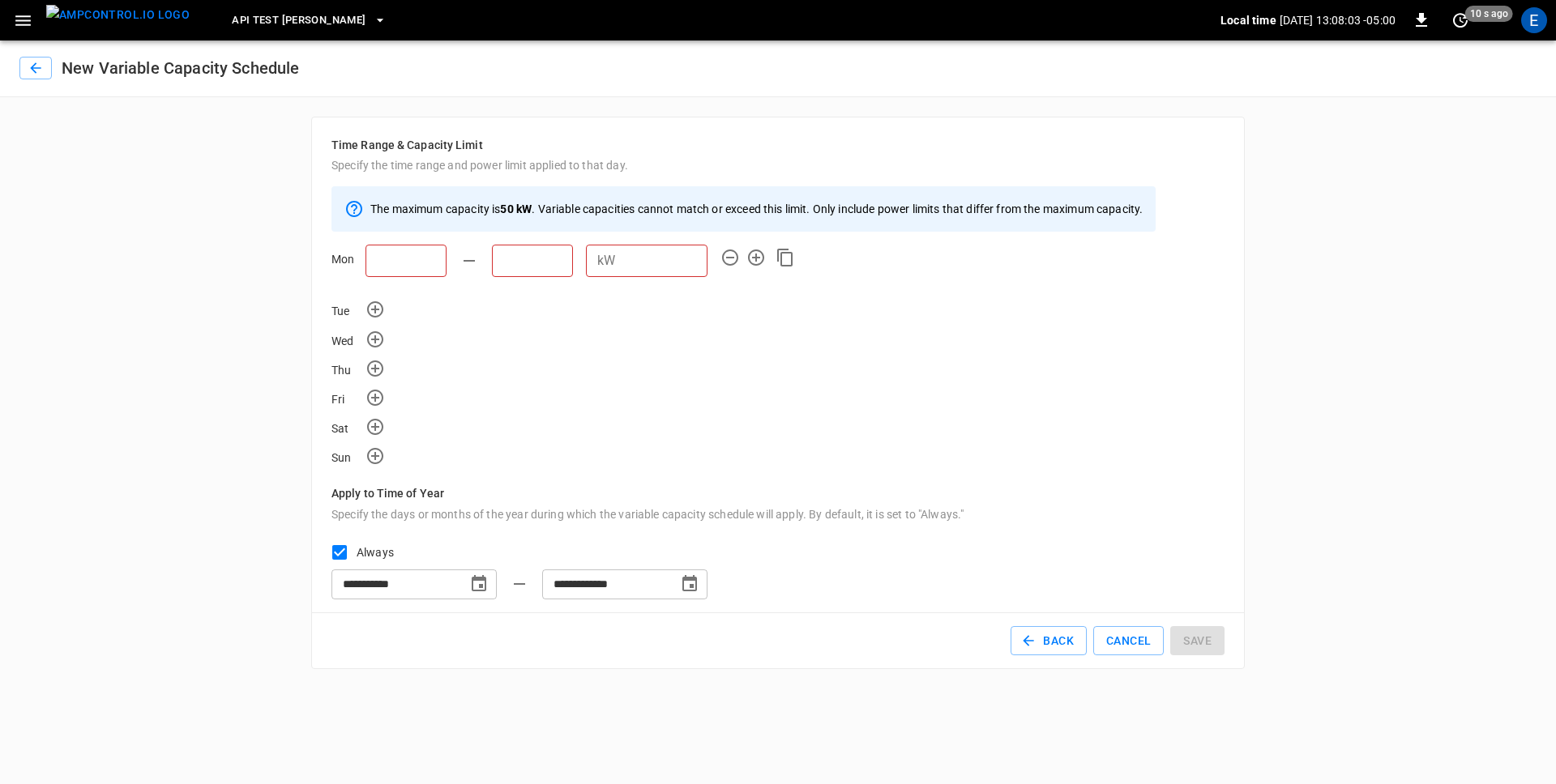 click on "**********" at bounding box center (394, 584) 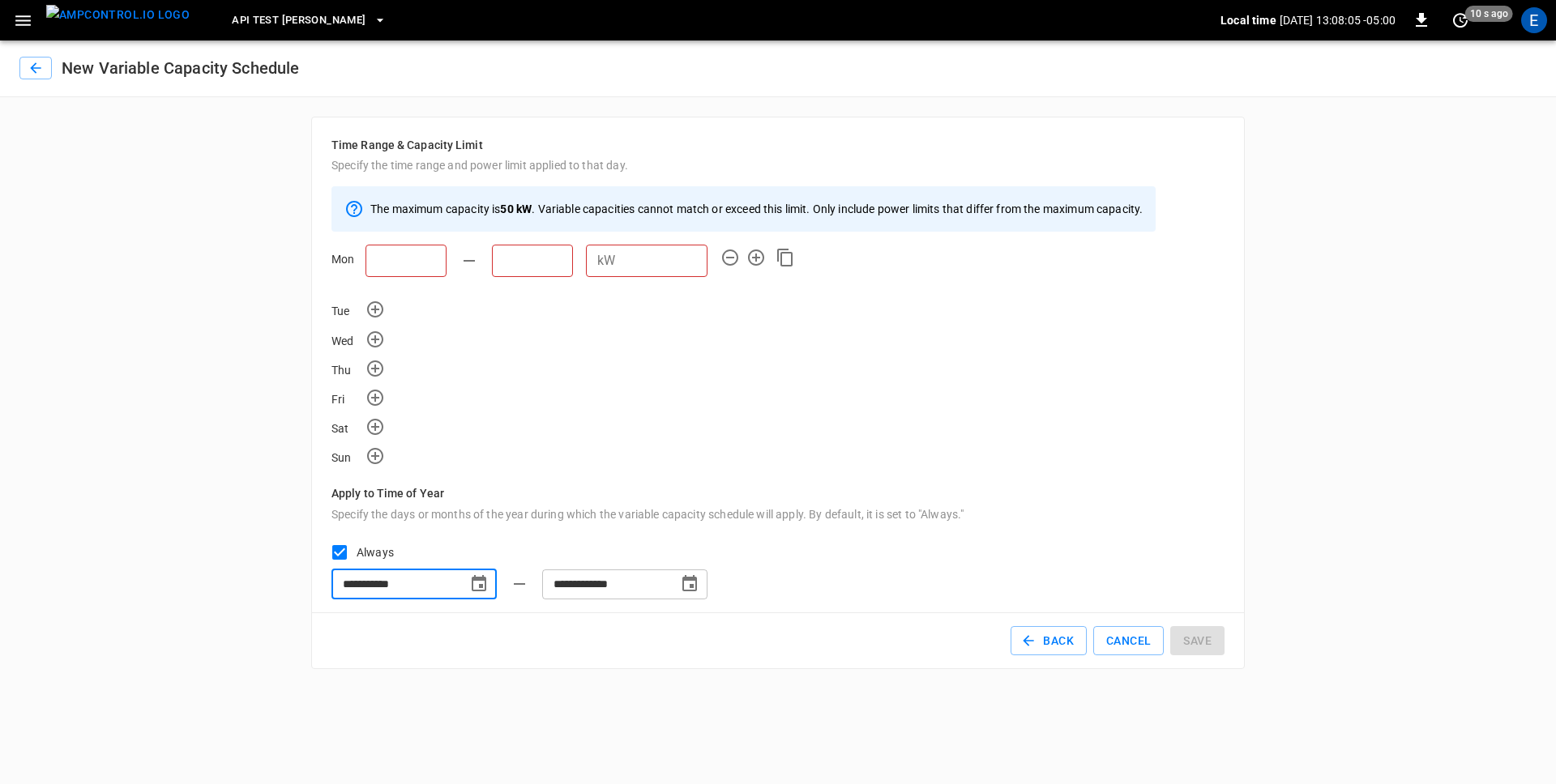 click 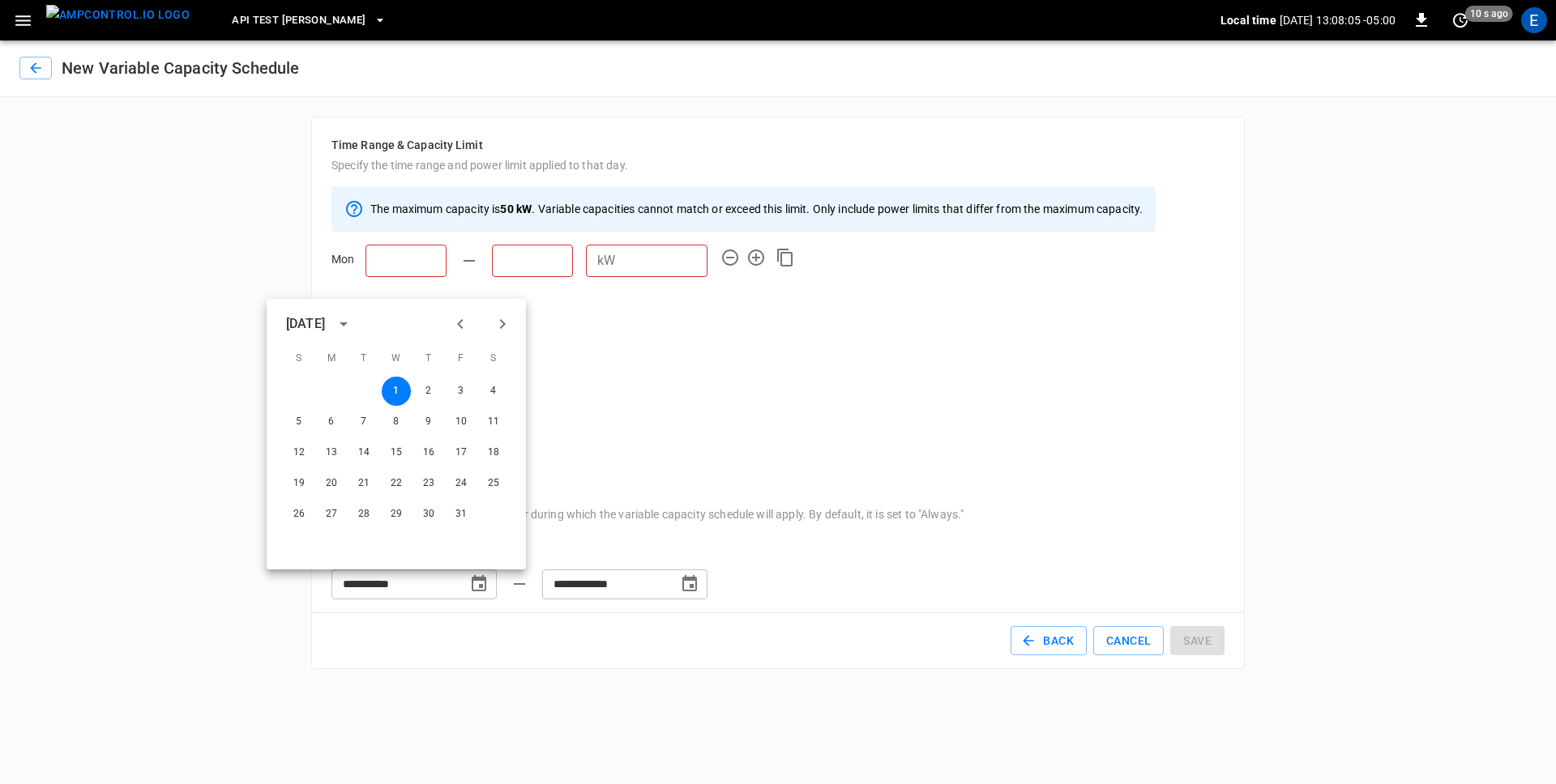 click 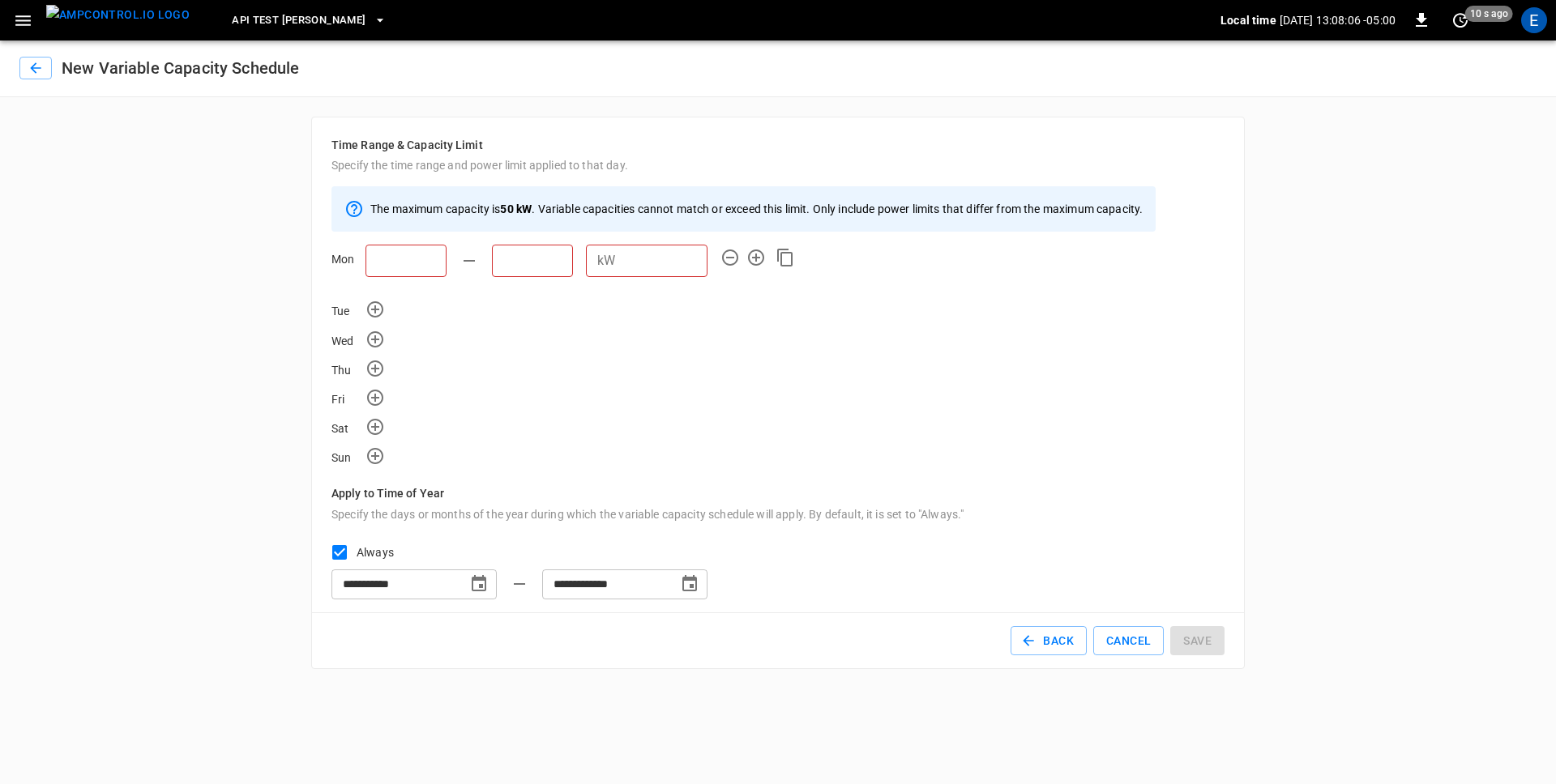 click on "Back Cancel Save" at bounding box center (775, 637) 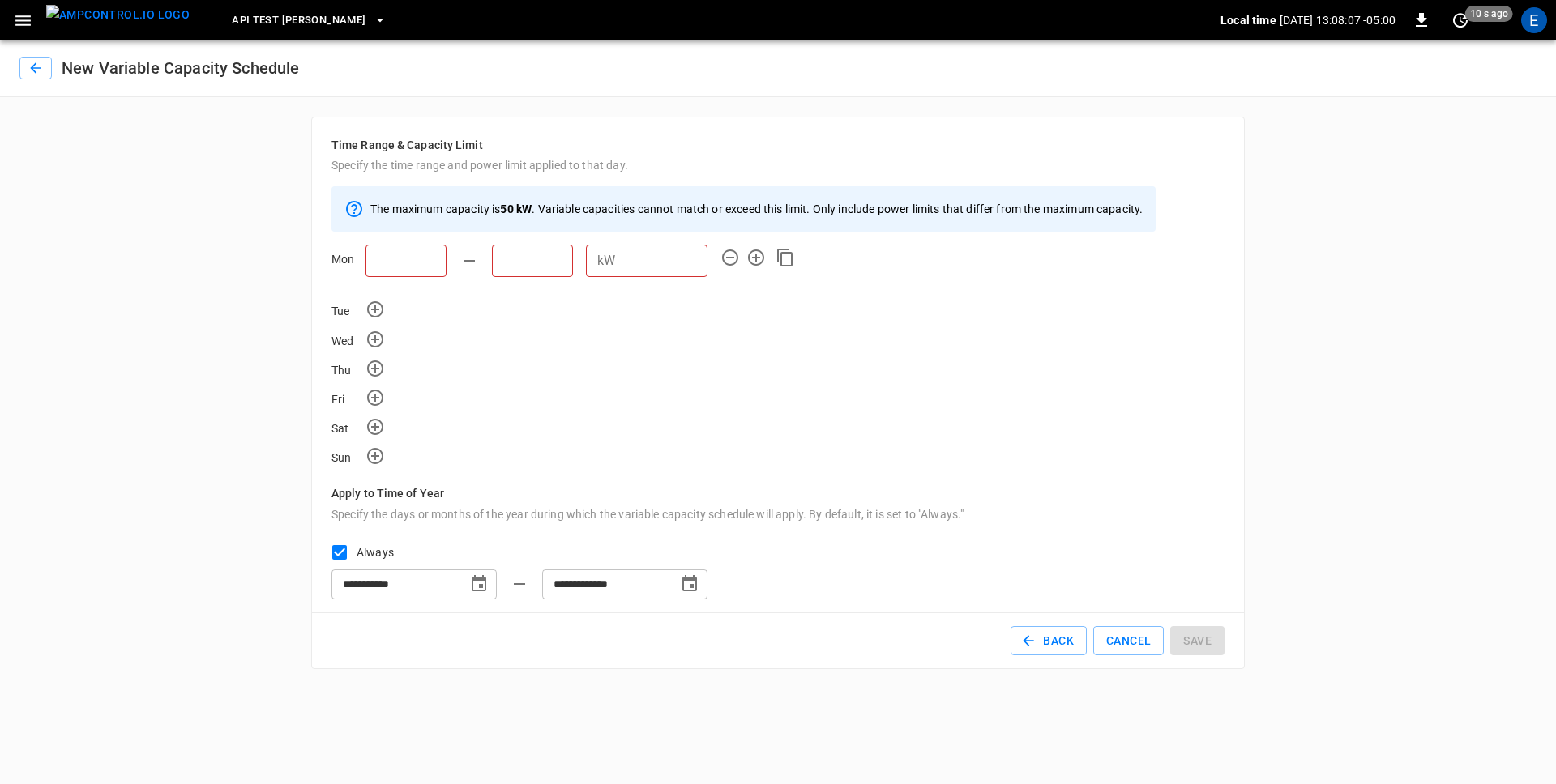 click 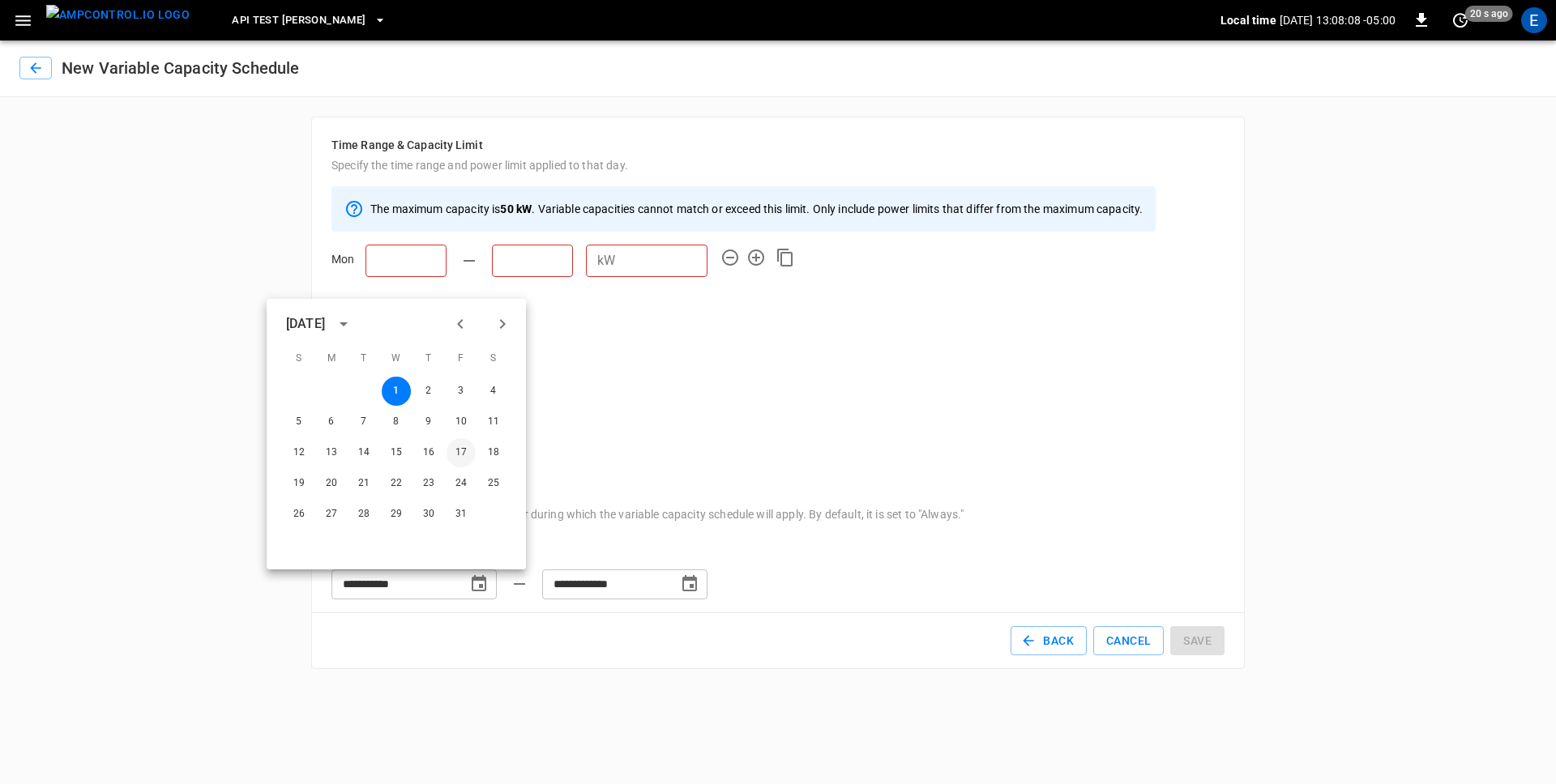 click on "17" at bounding box center (461, 453) 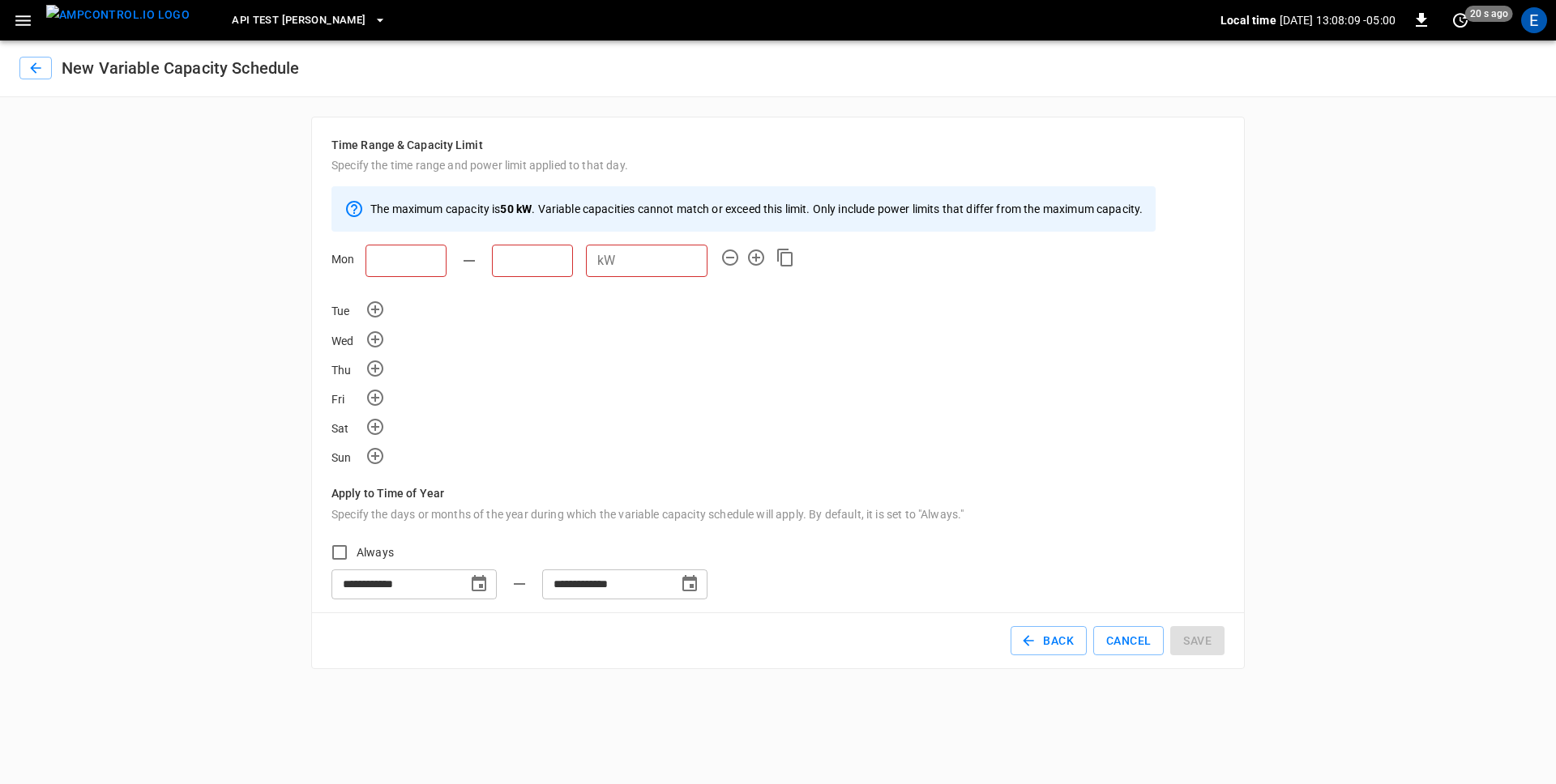 click on "**********" at bounding box center (778, 393) 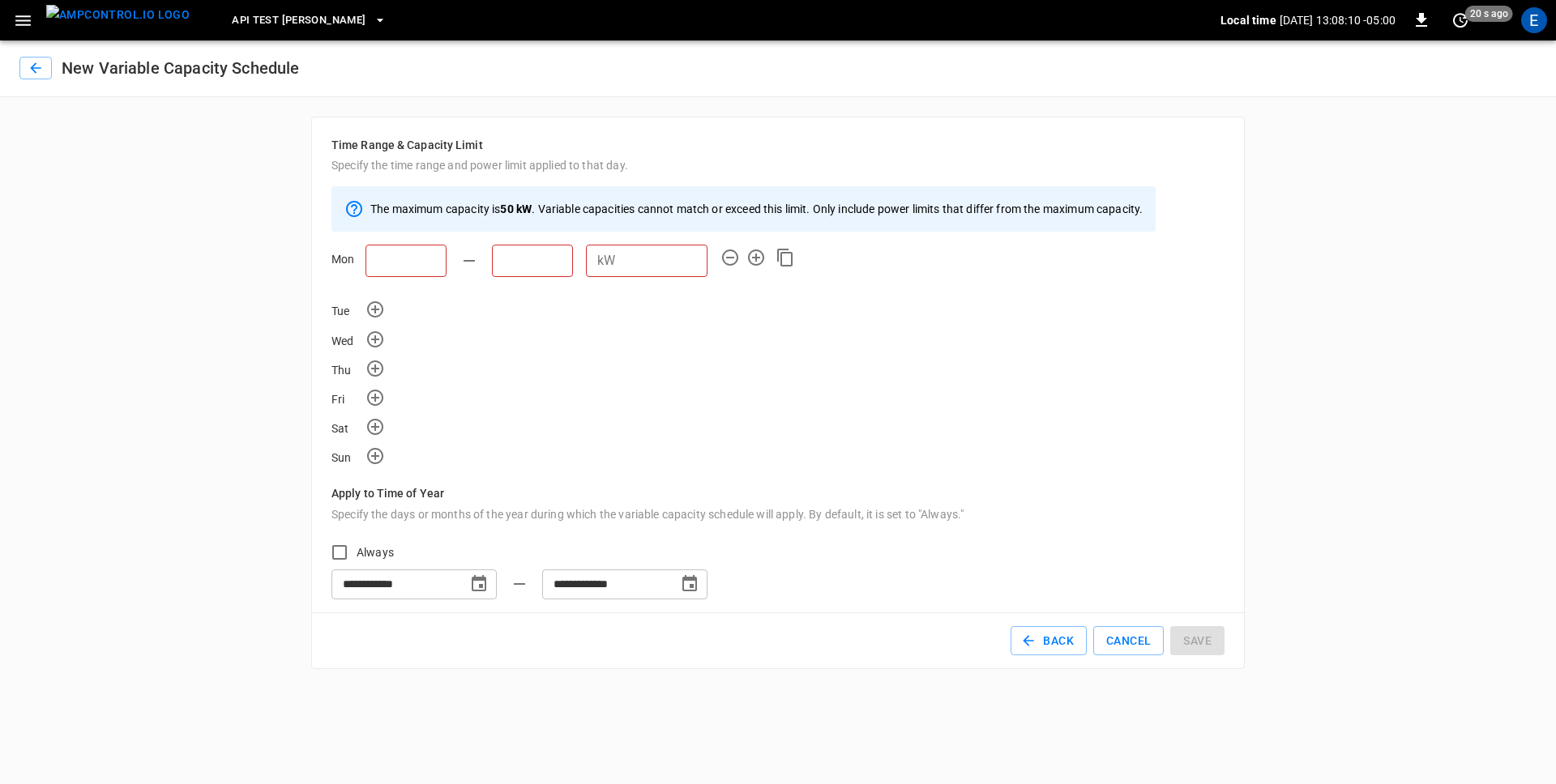 click 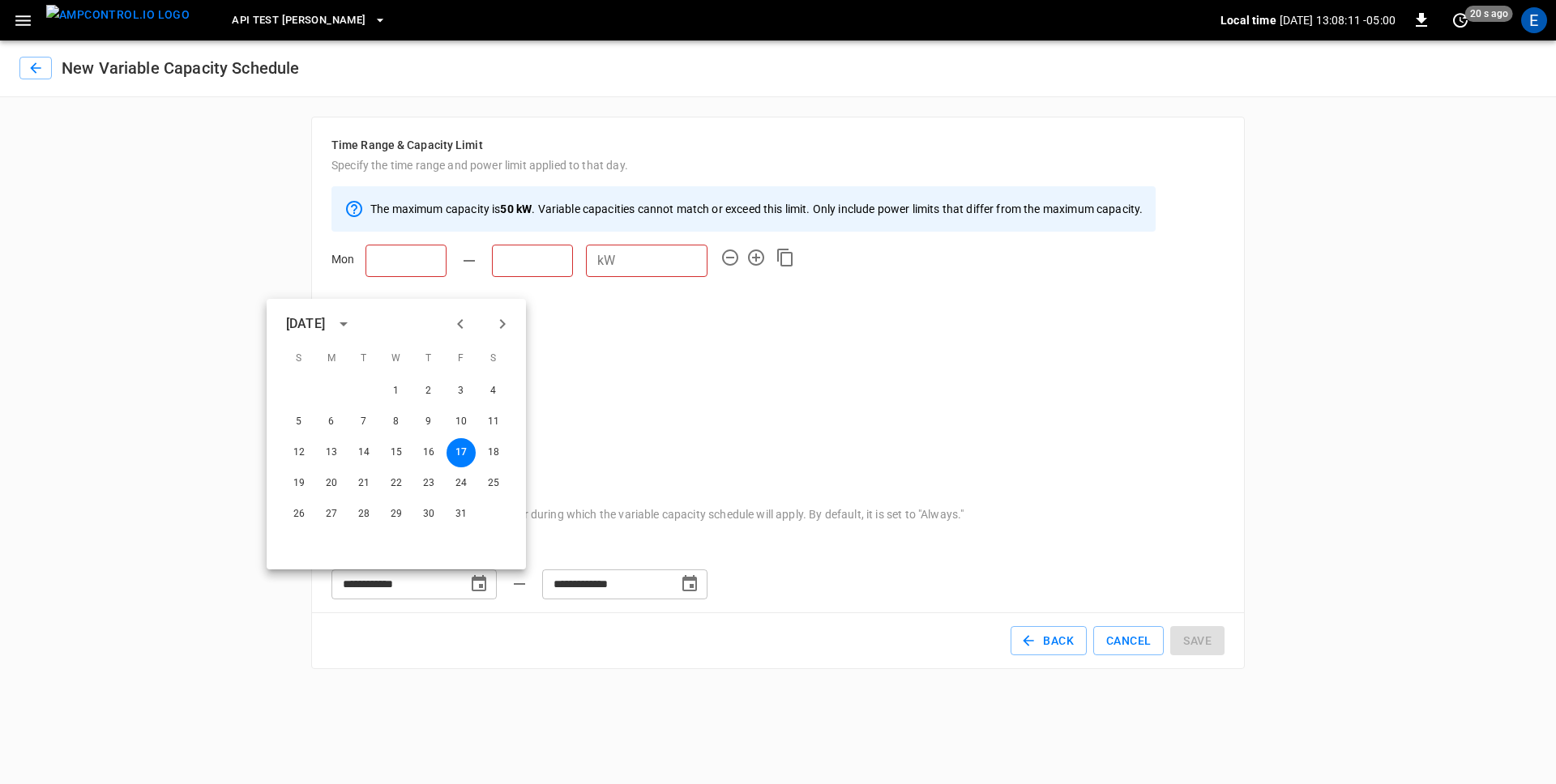 click on "Sun" at bounding box center [778, 454] 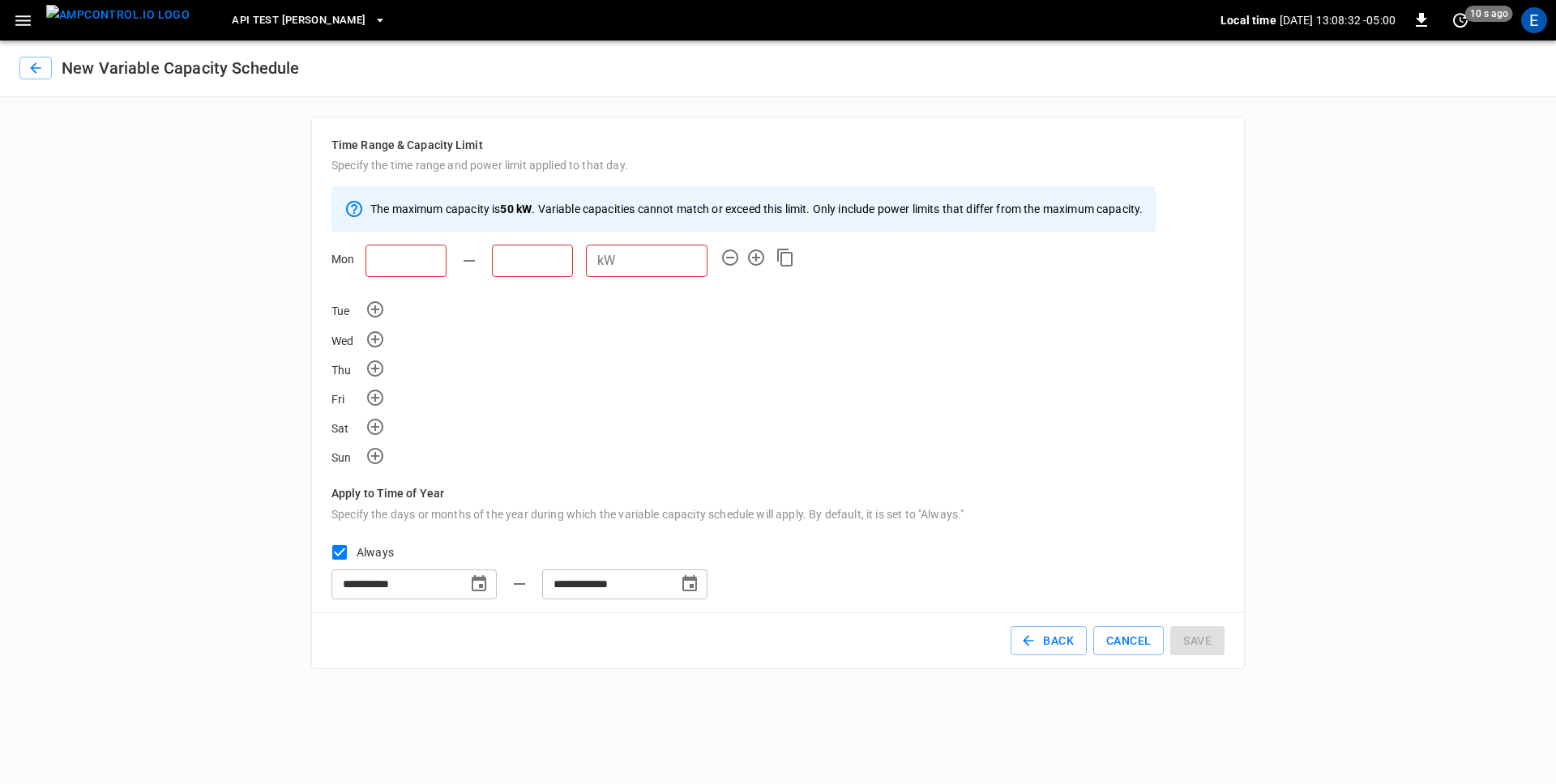 click 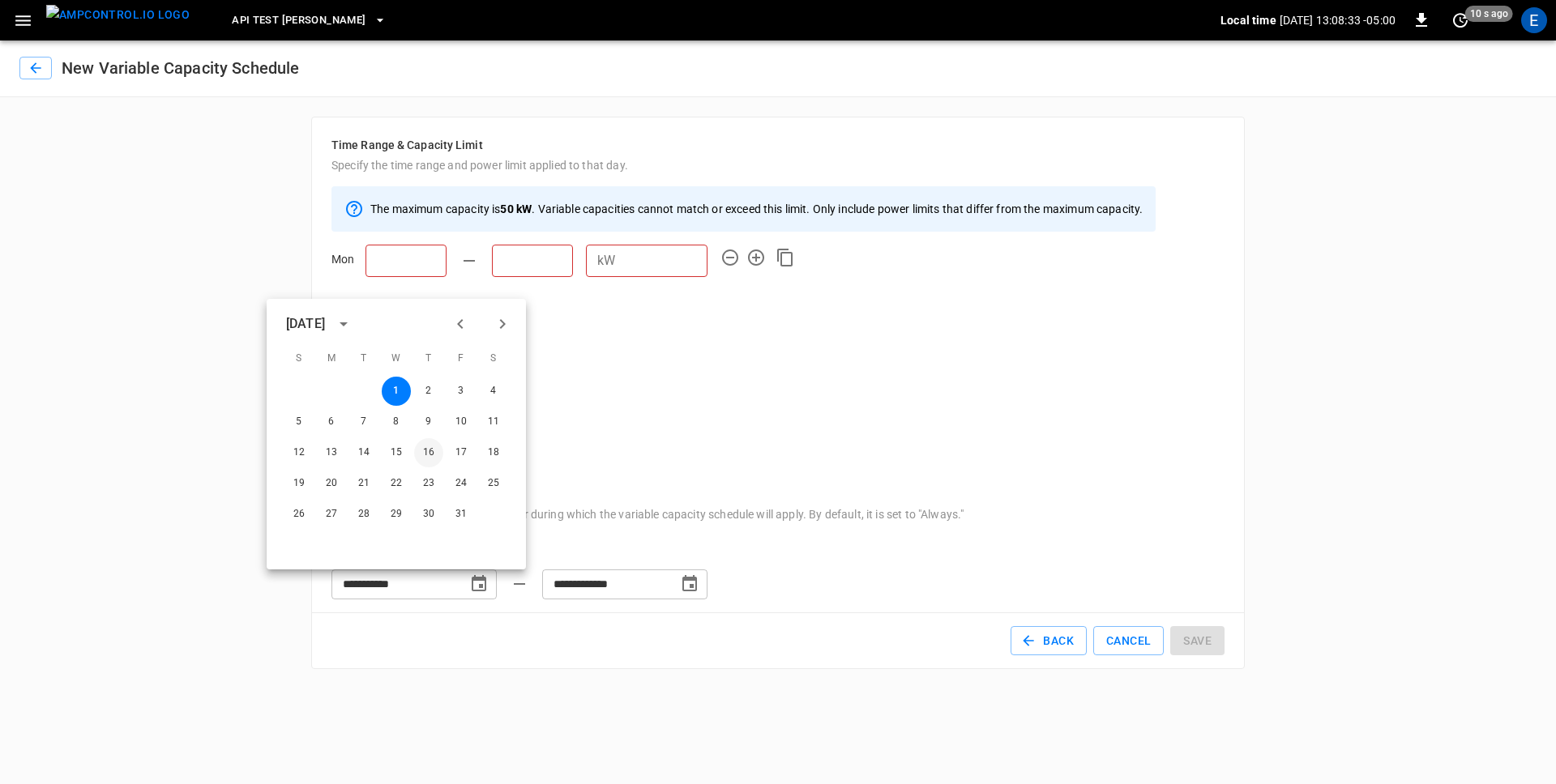 click on "16" at bounding box center [429, 453] 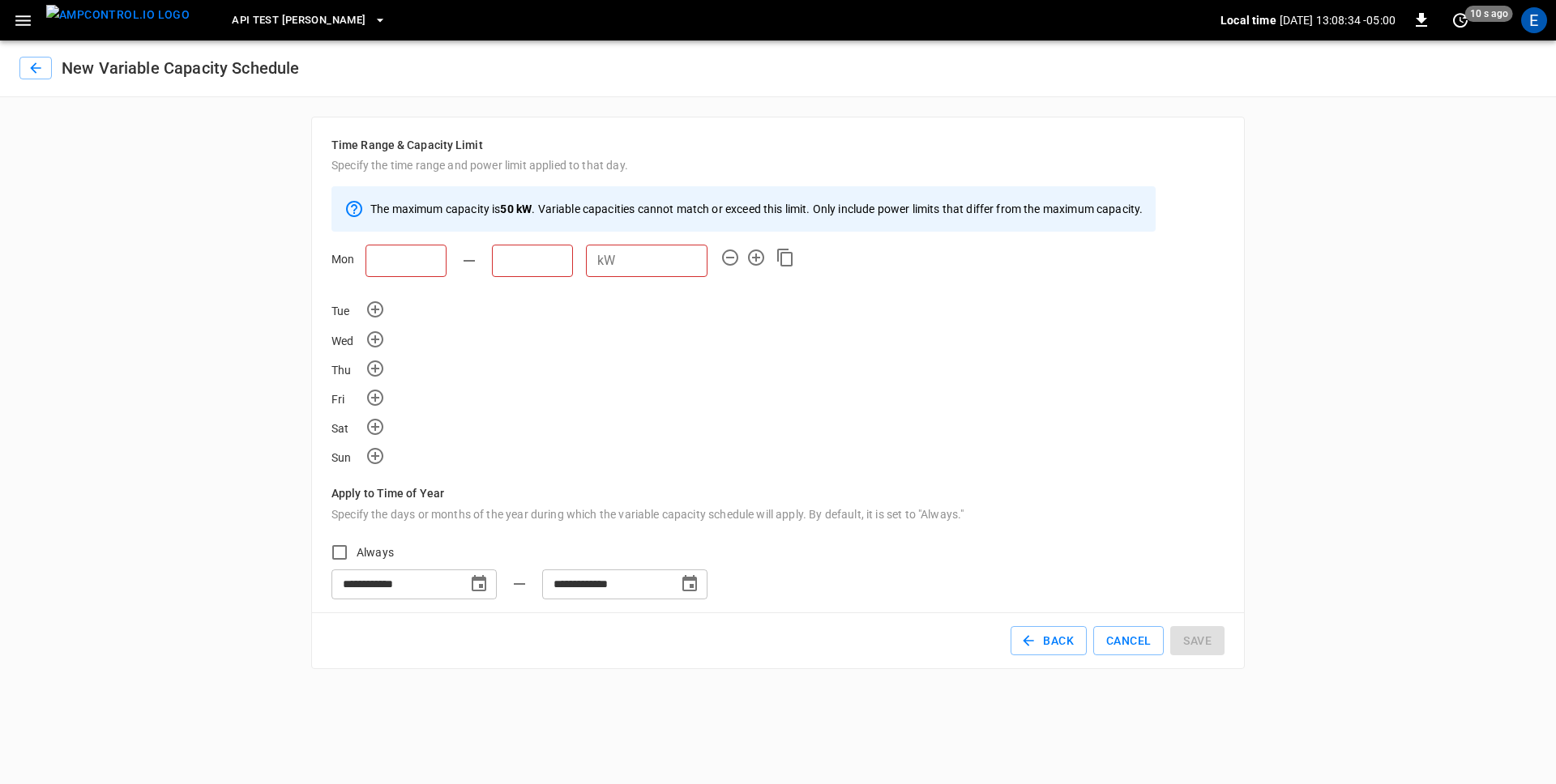 click on "Apply to Time of Year" at bounding box center [778, 494] 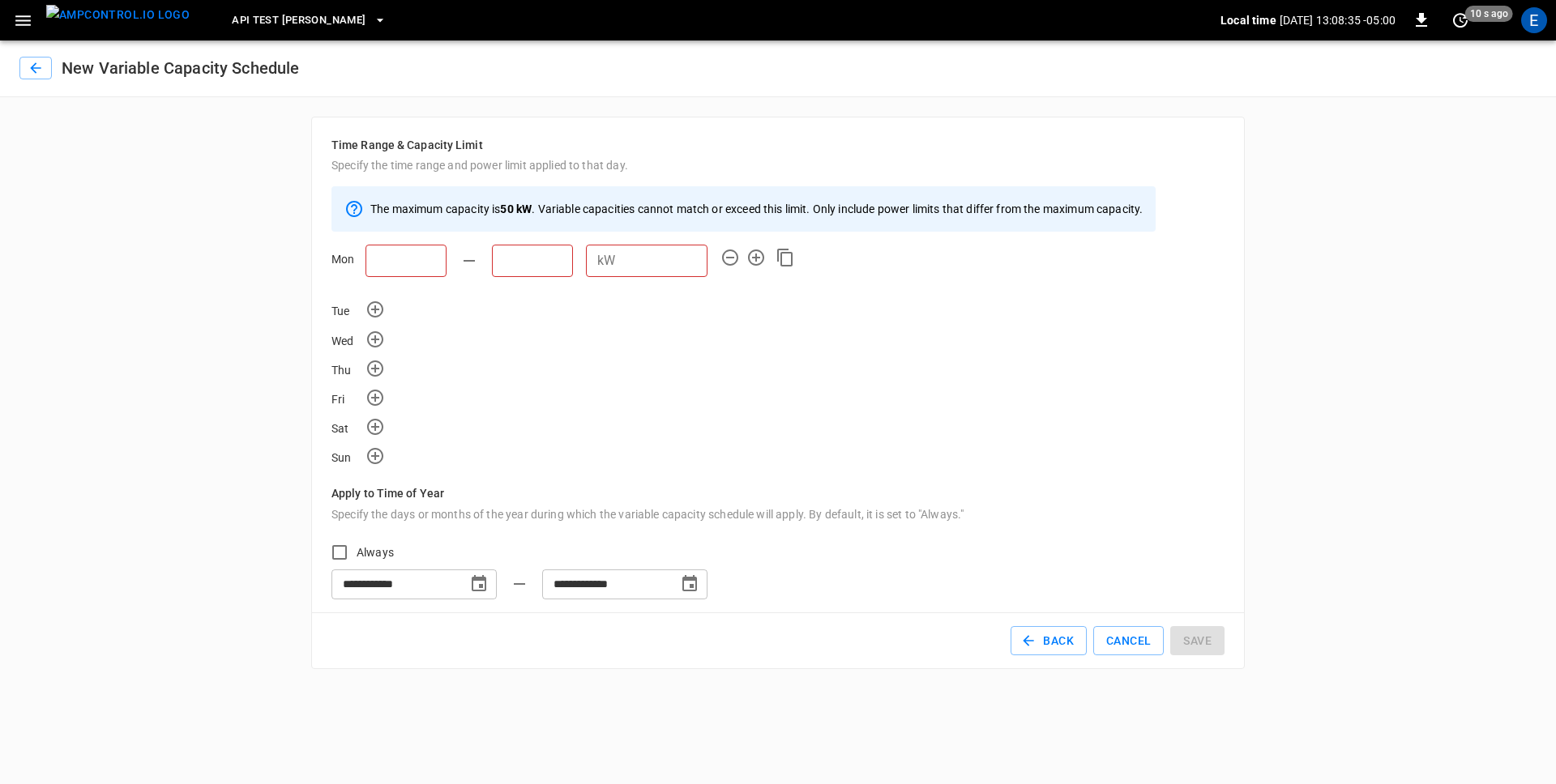 type on "**********" 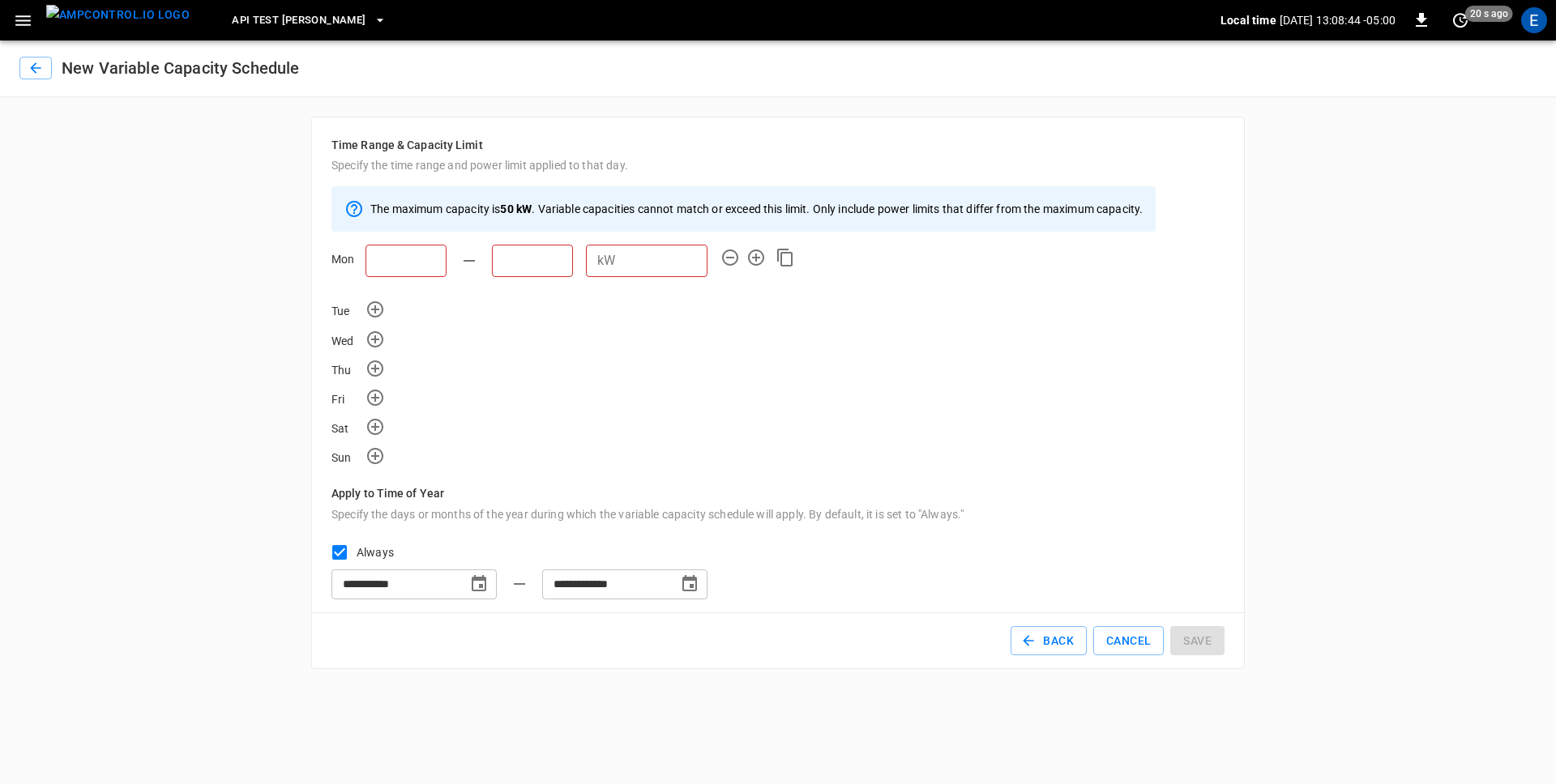 click 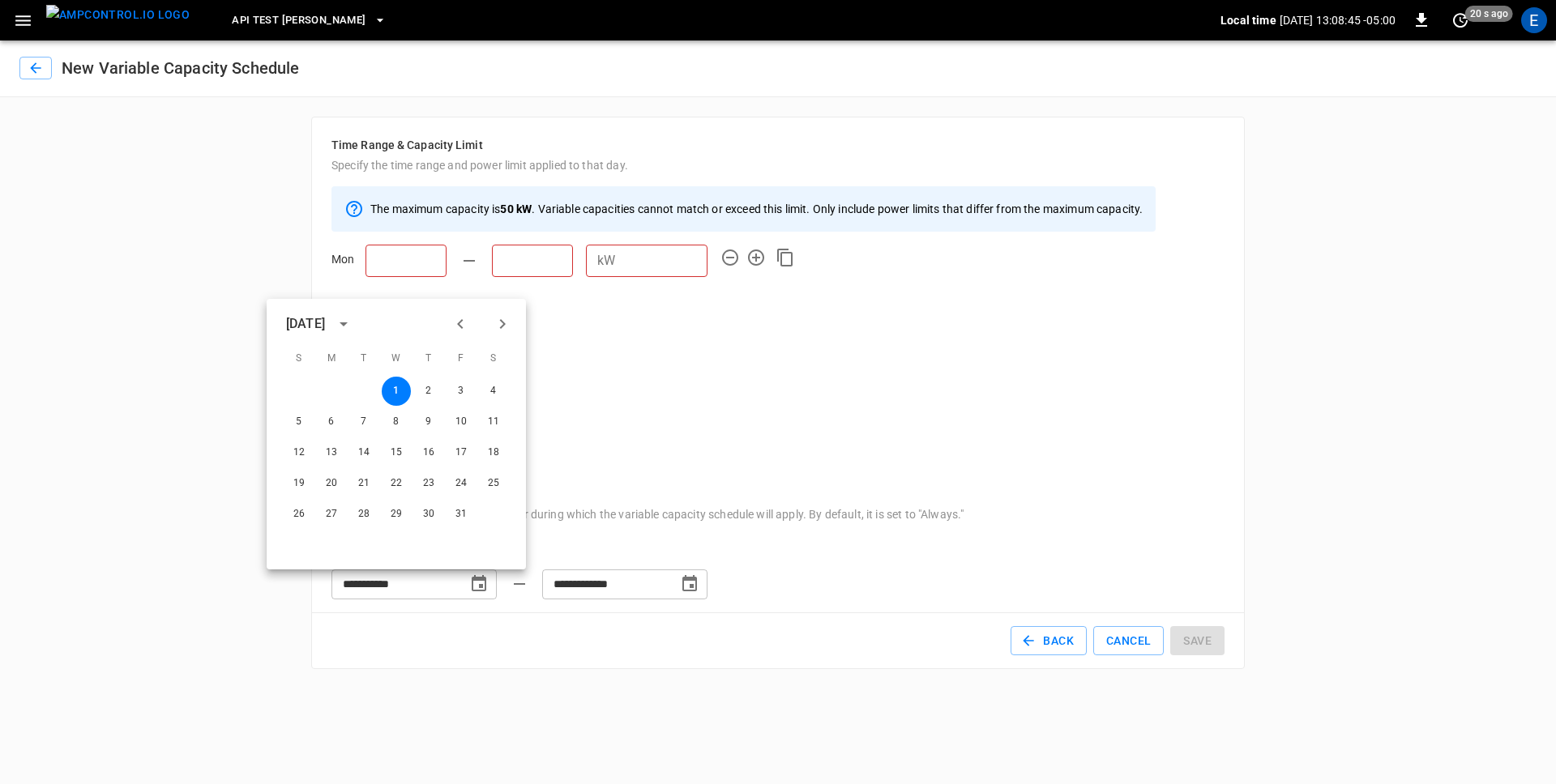 click 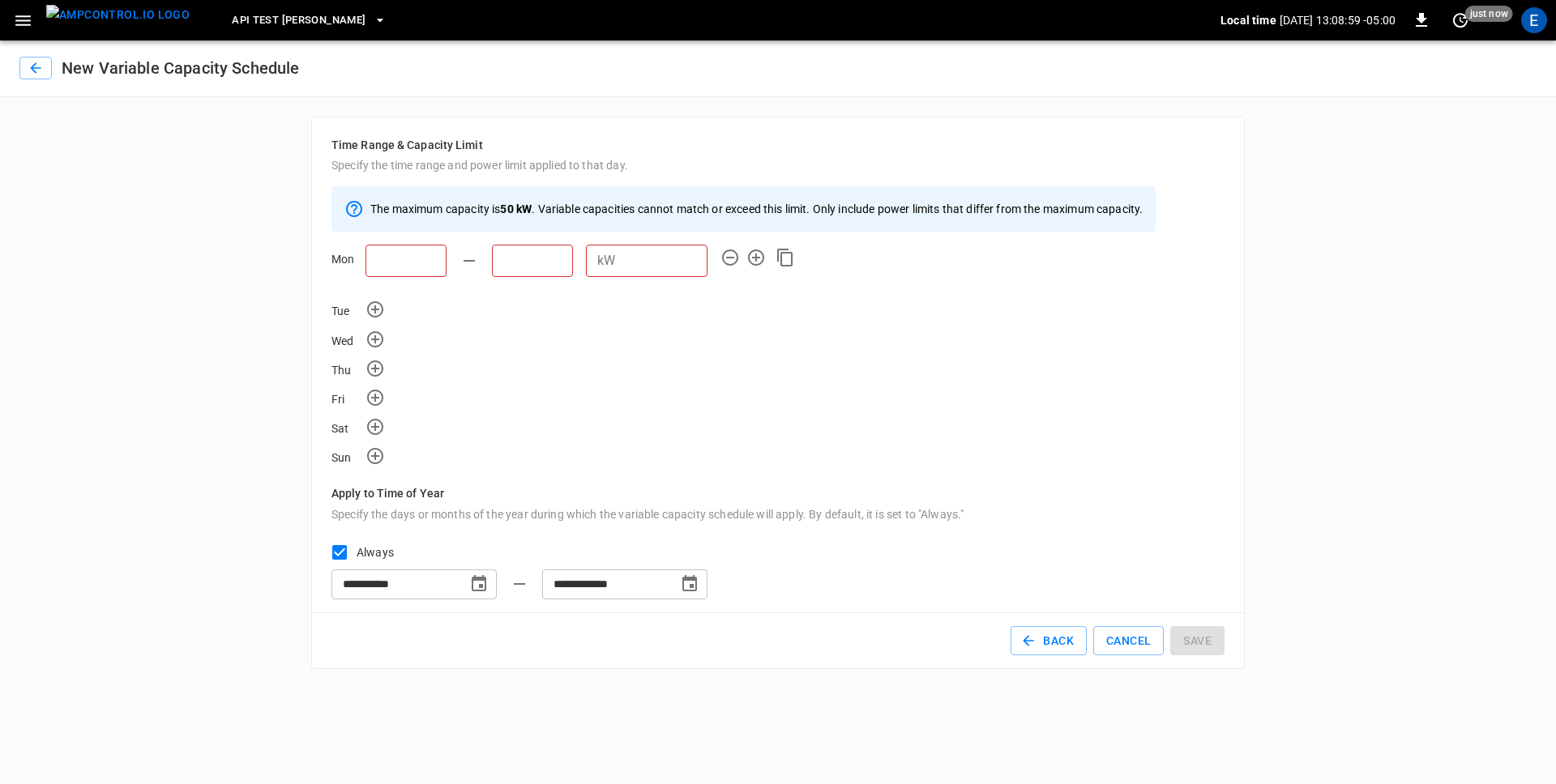 click 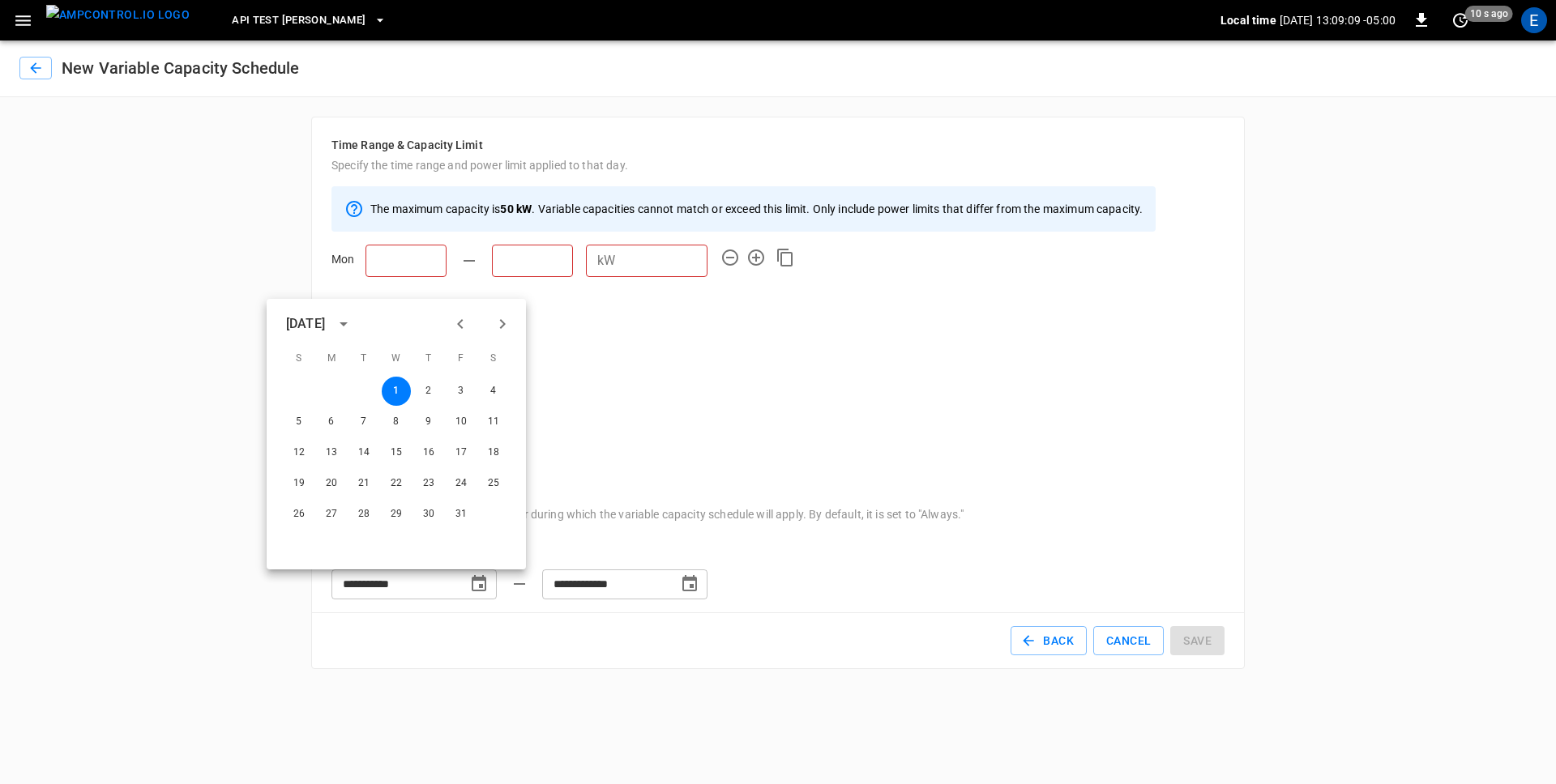 click on "**********" at bounding box center [778, 344] 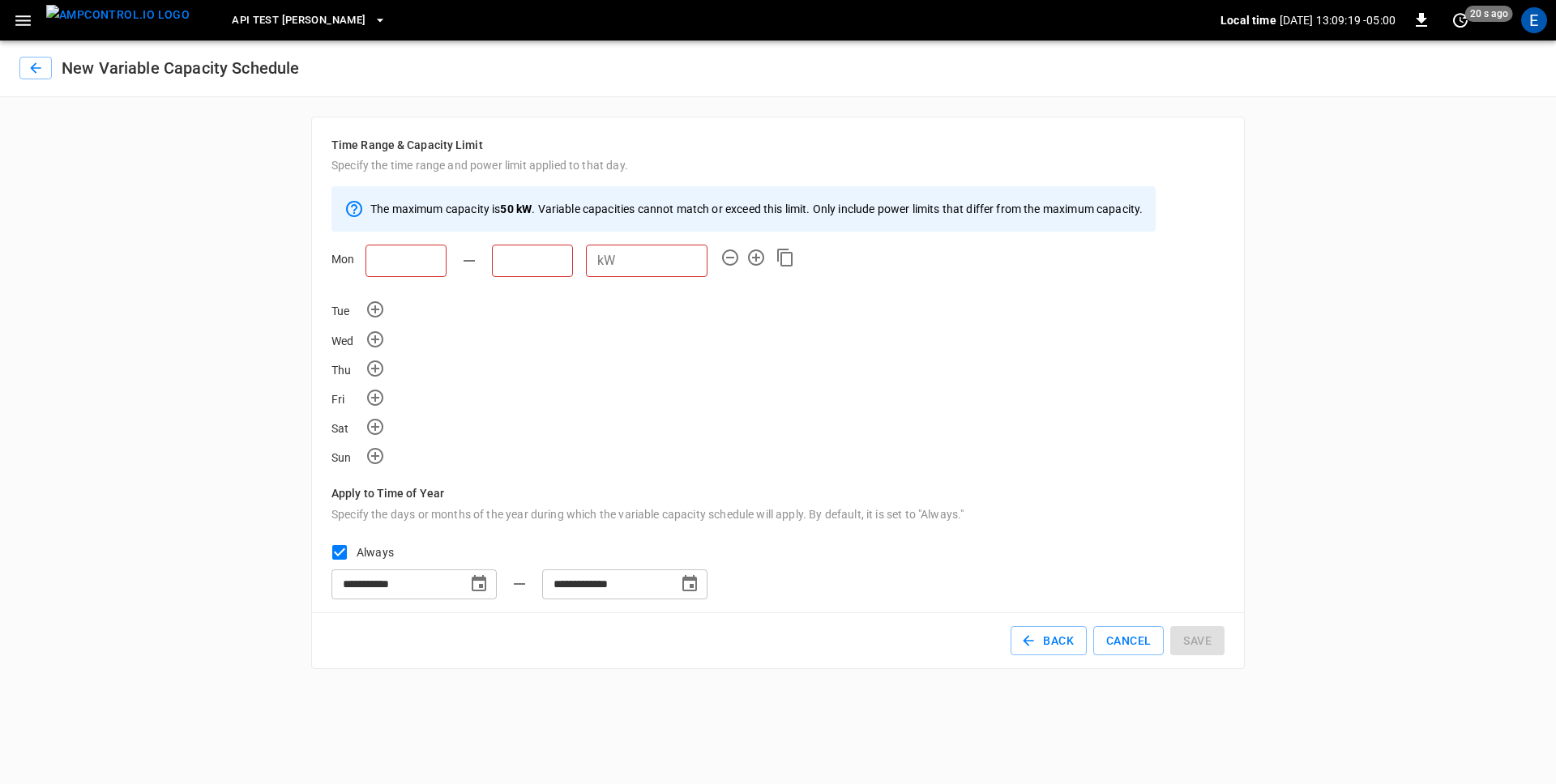 click 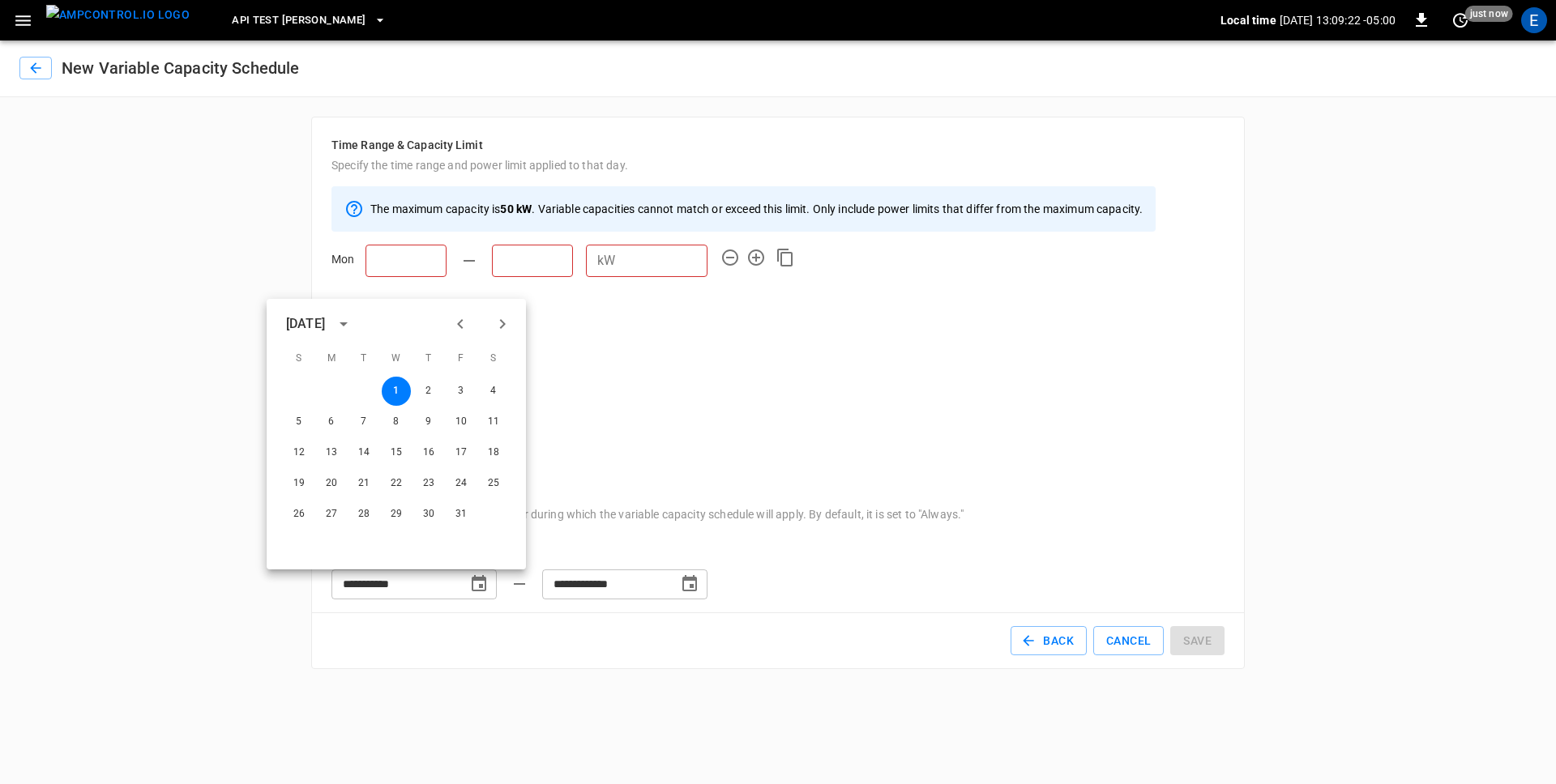 click 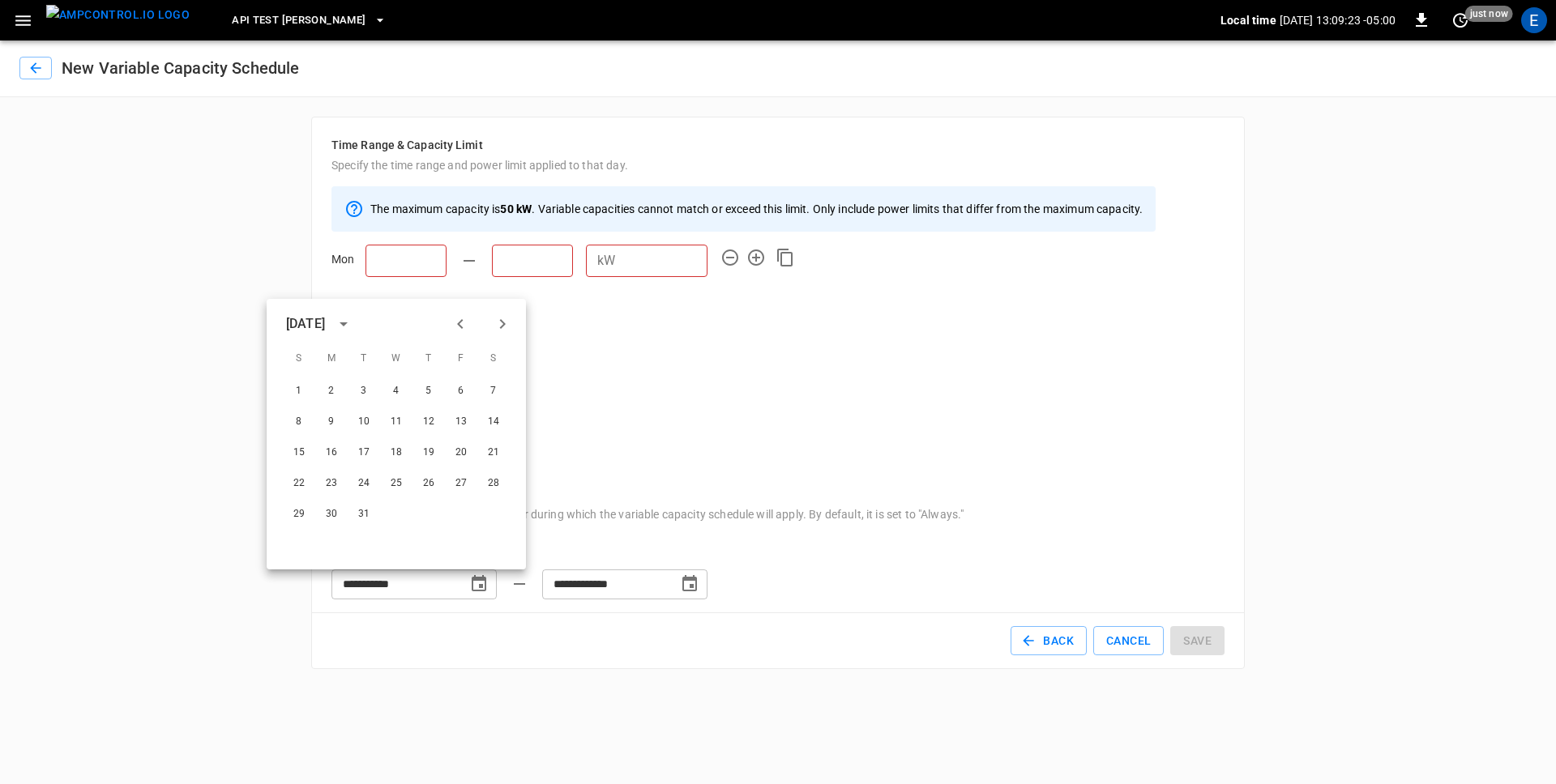click 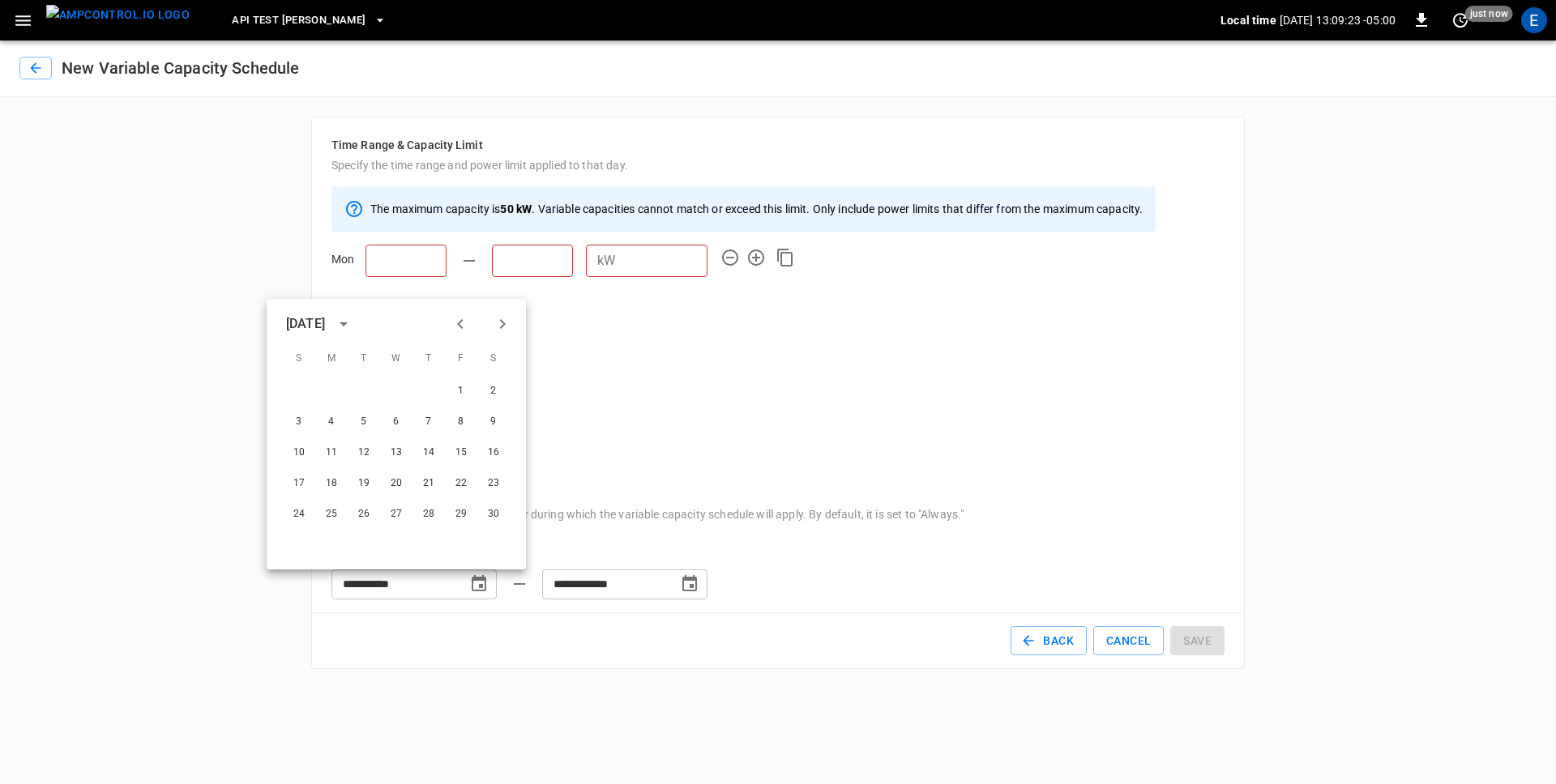 click 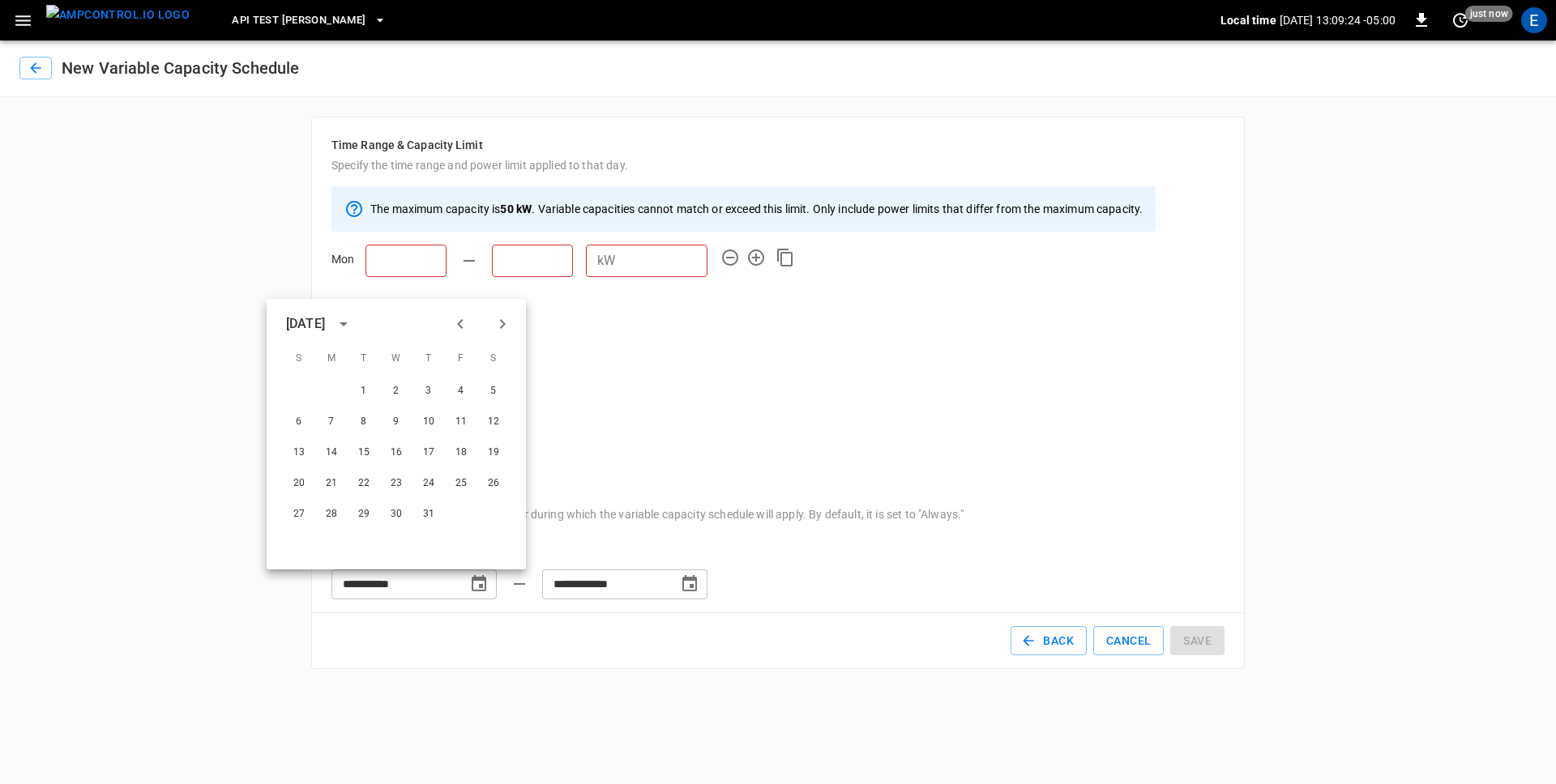 click 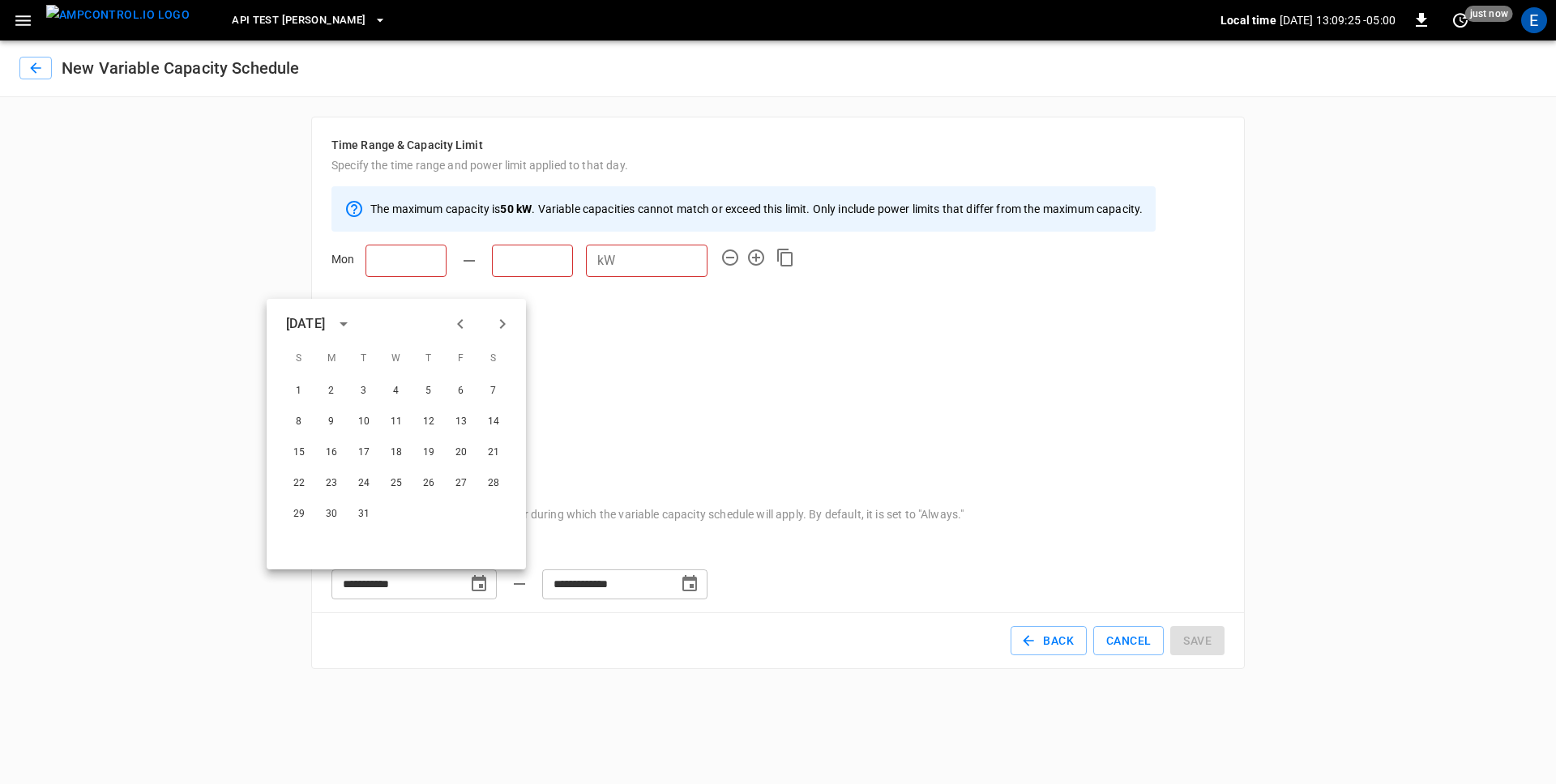click 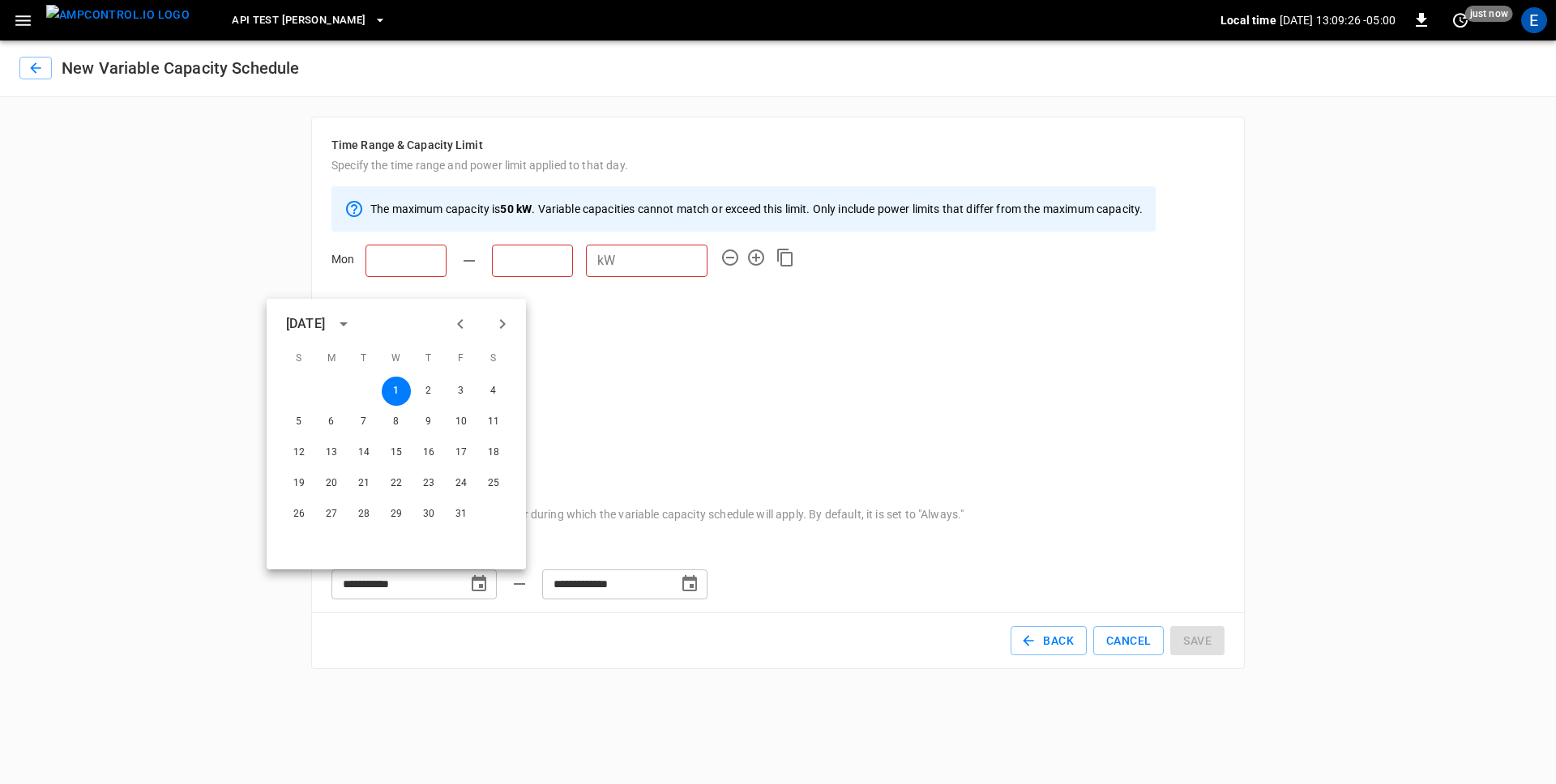 click 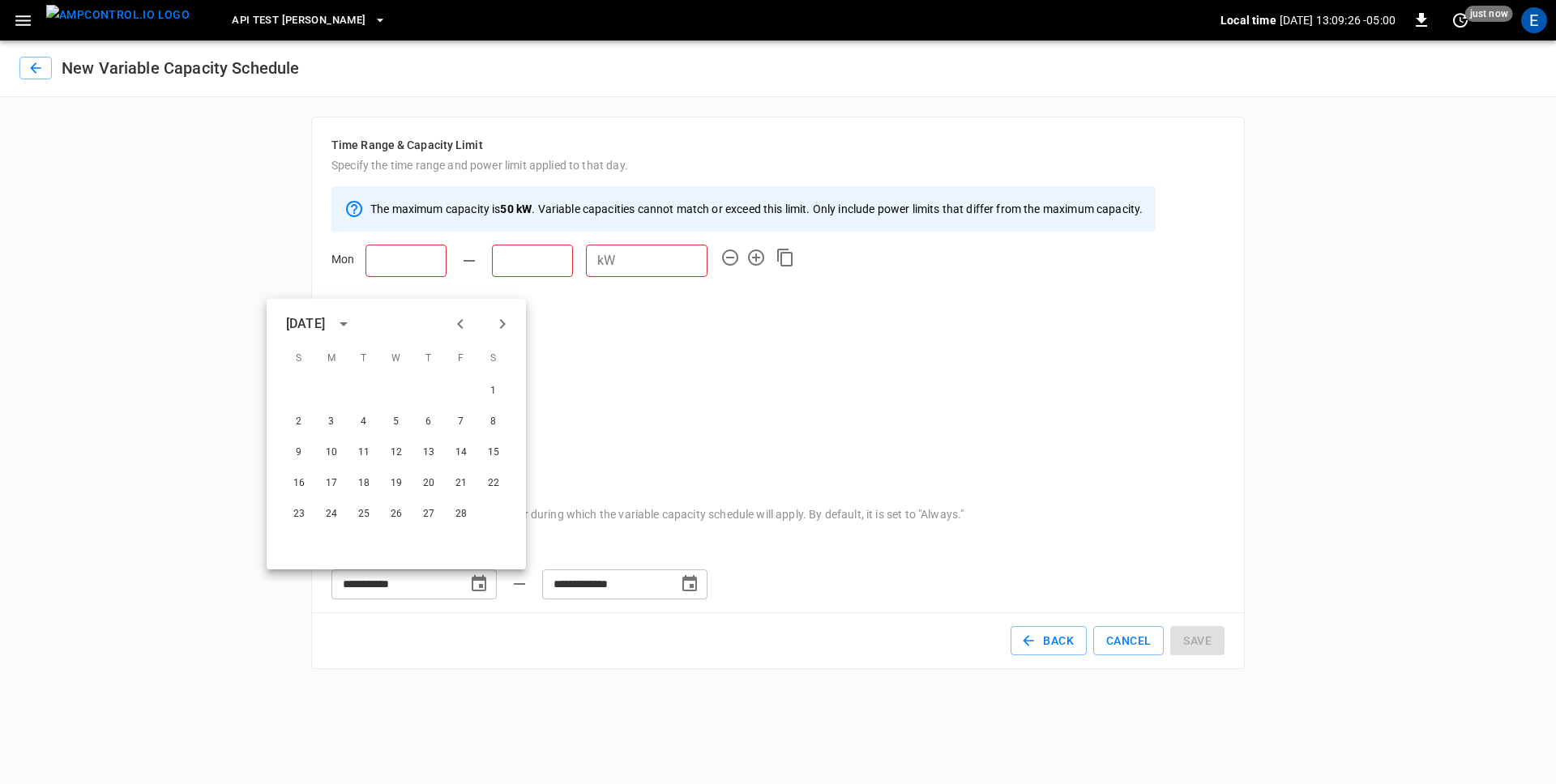 click 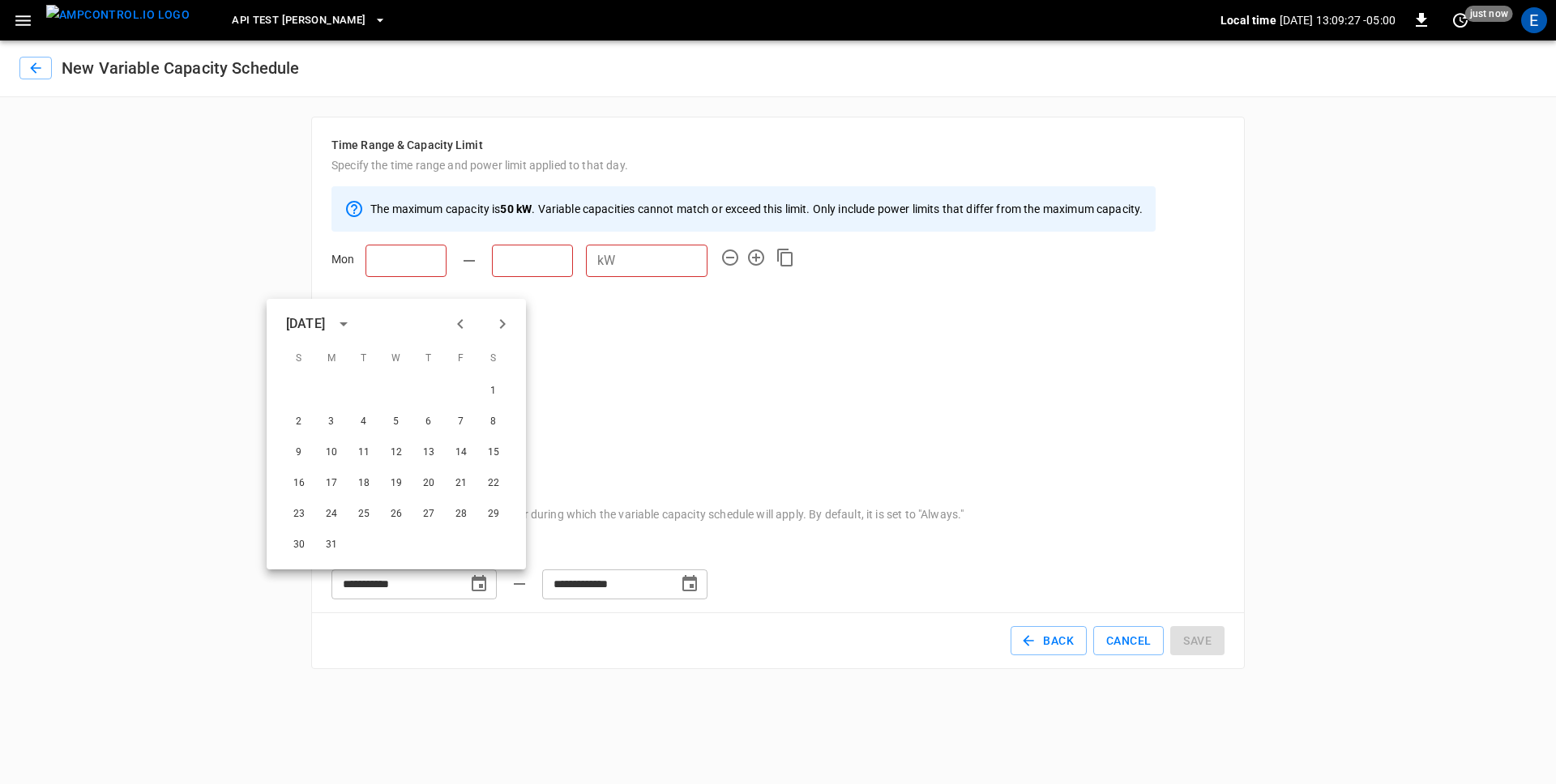 click 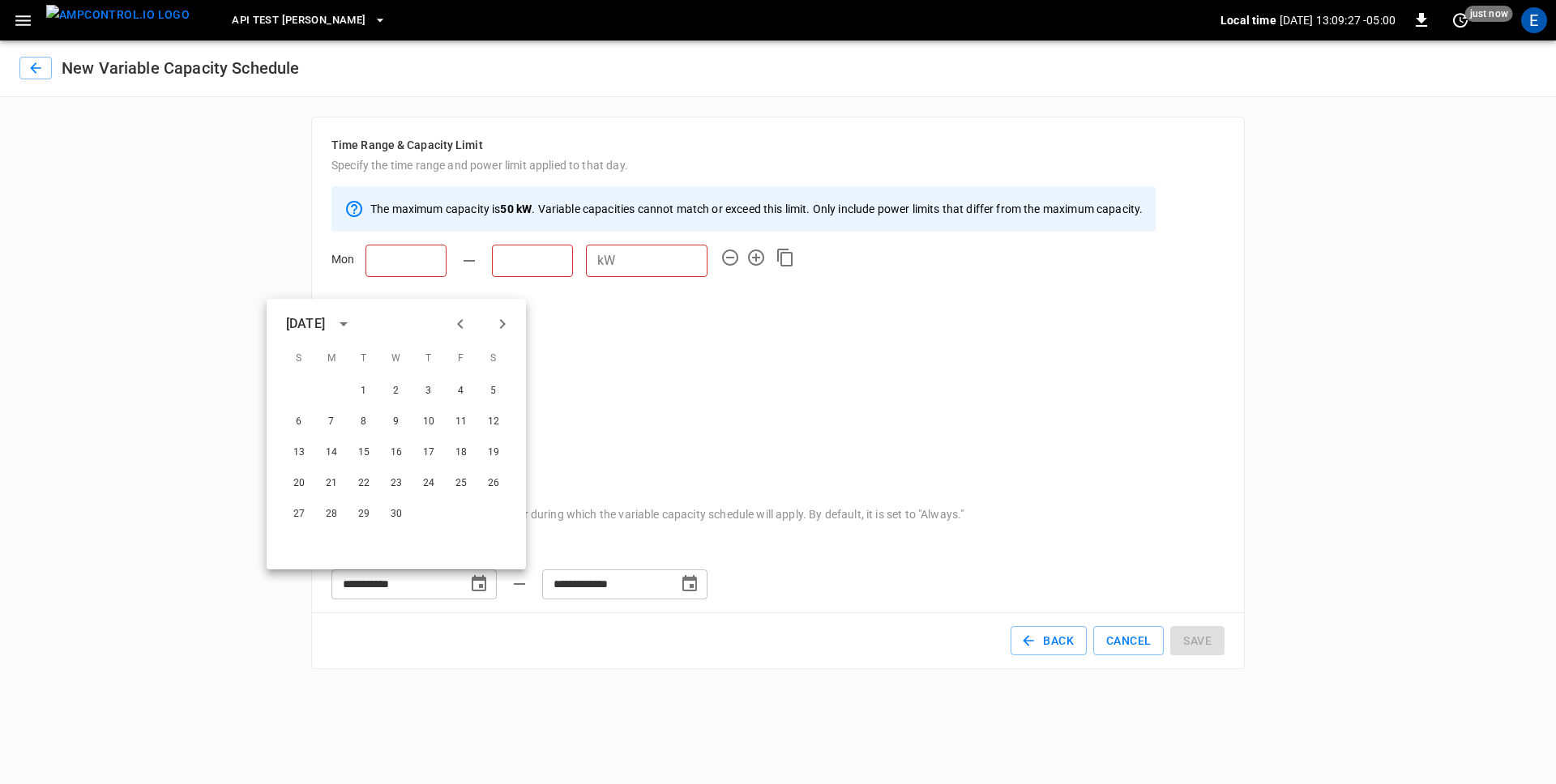 click on "Sun" at bounding box center (778, 454) 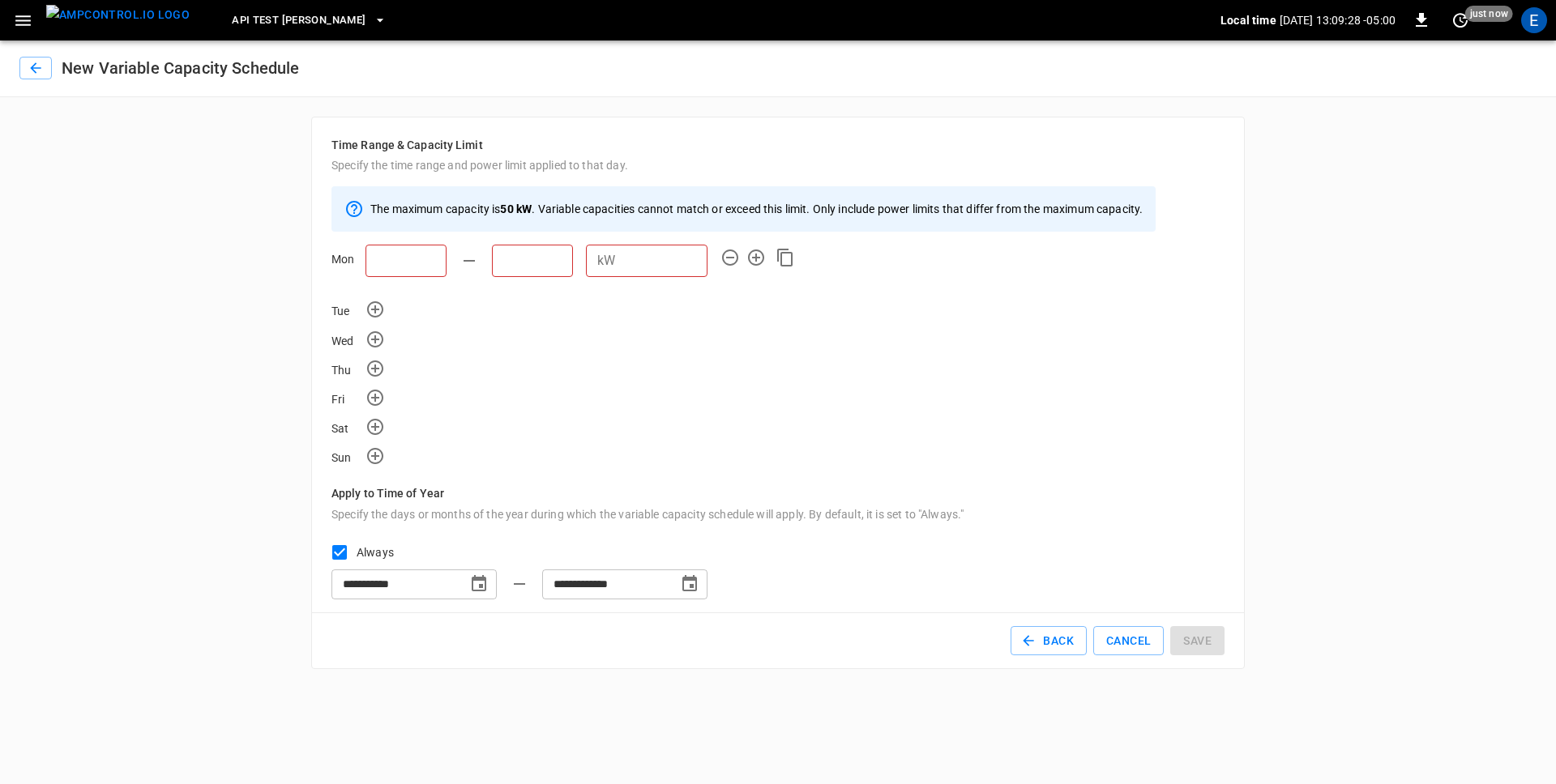 click on "Sun" at bounding box center (778, 454) 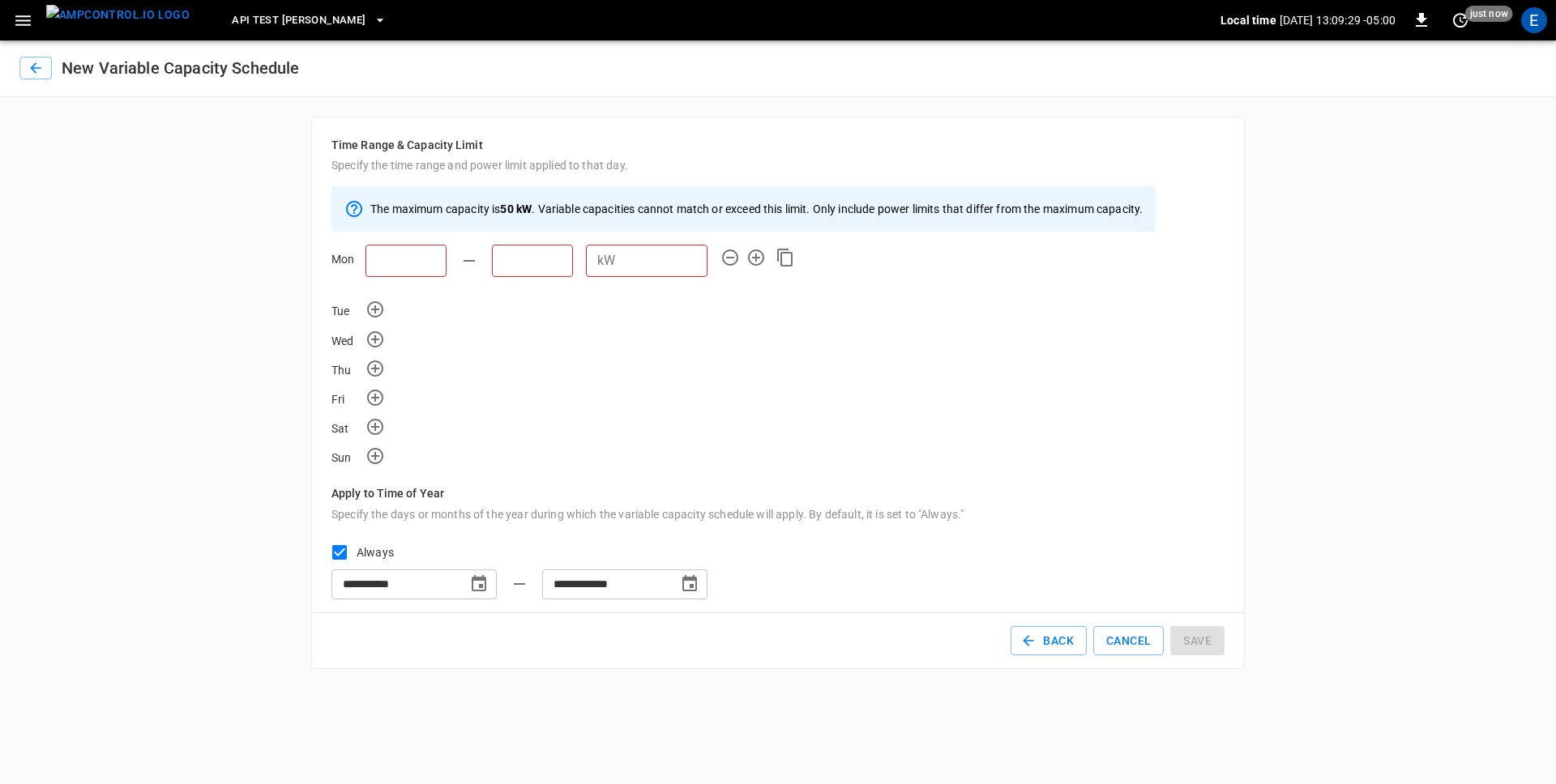click on "Back Cancel Save" at bounding box center [778, 641] 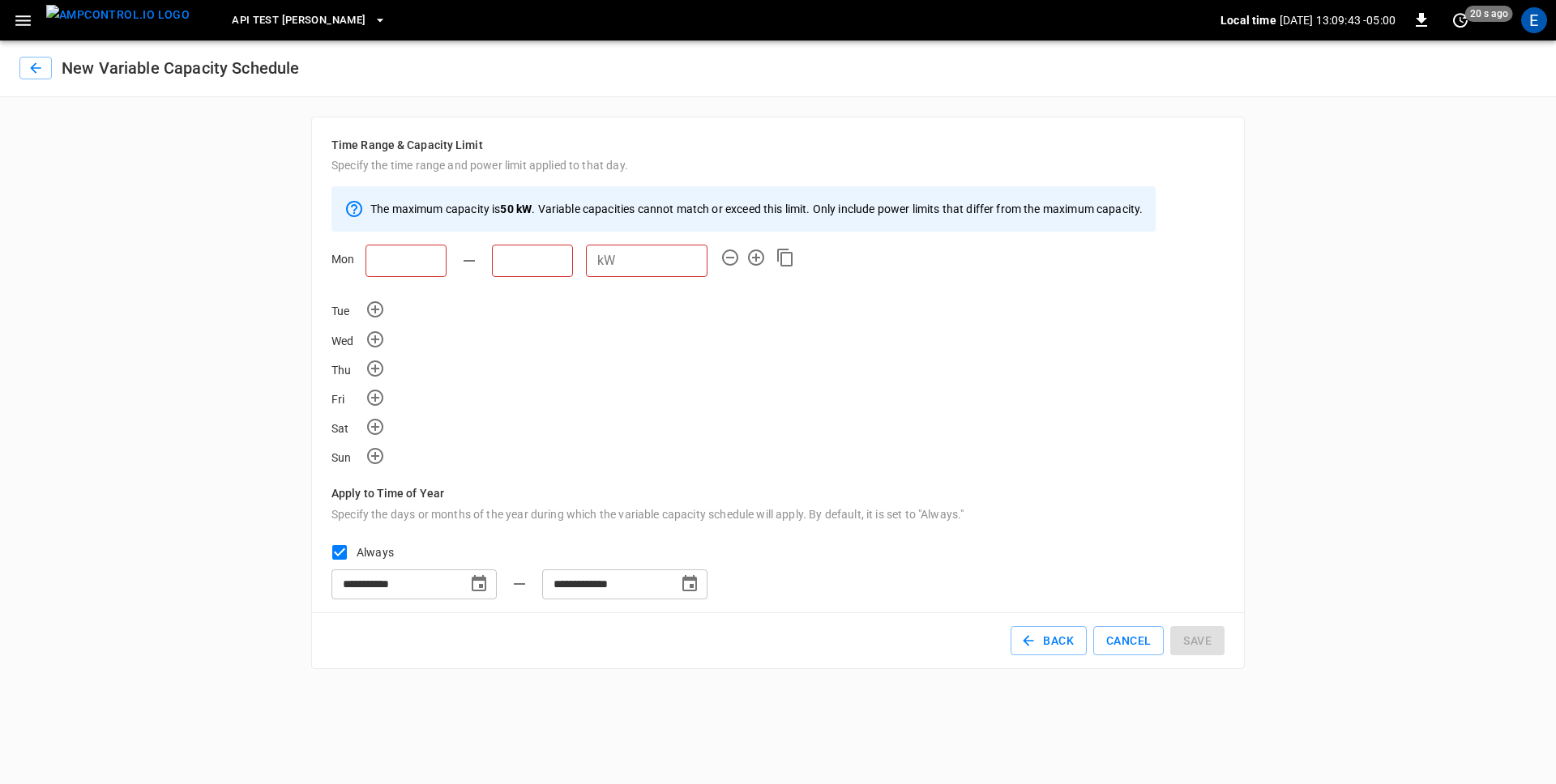 click on "**********" at bounding box center [778, 393] 